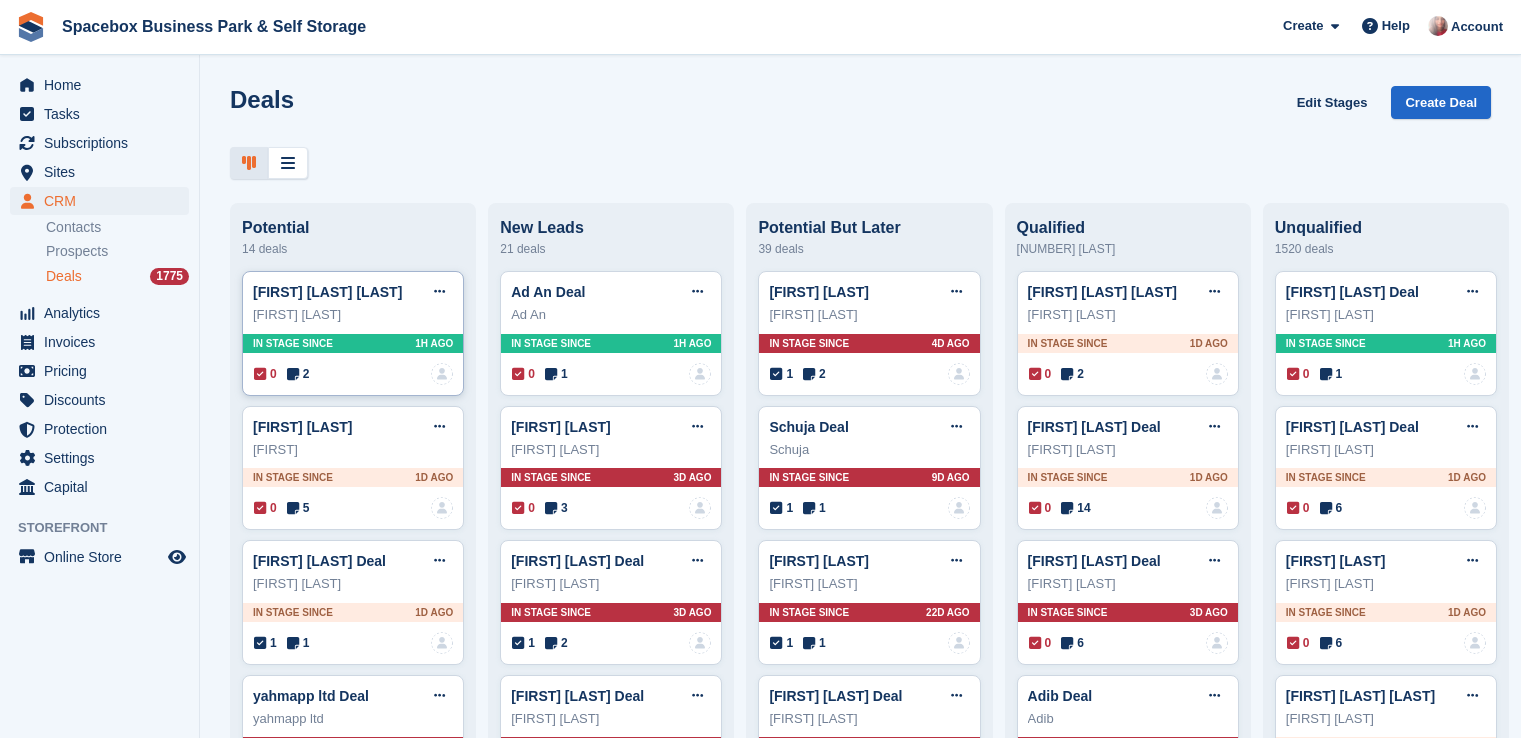 click at bounding box center [293, 374] 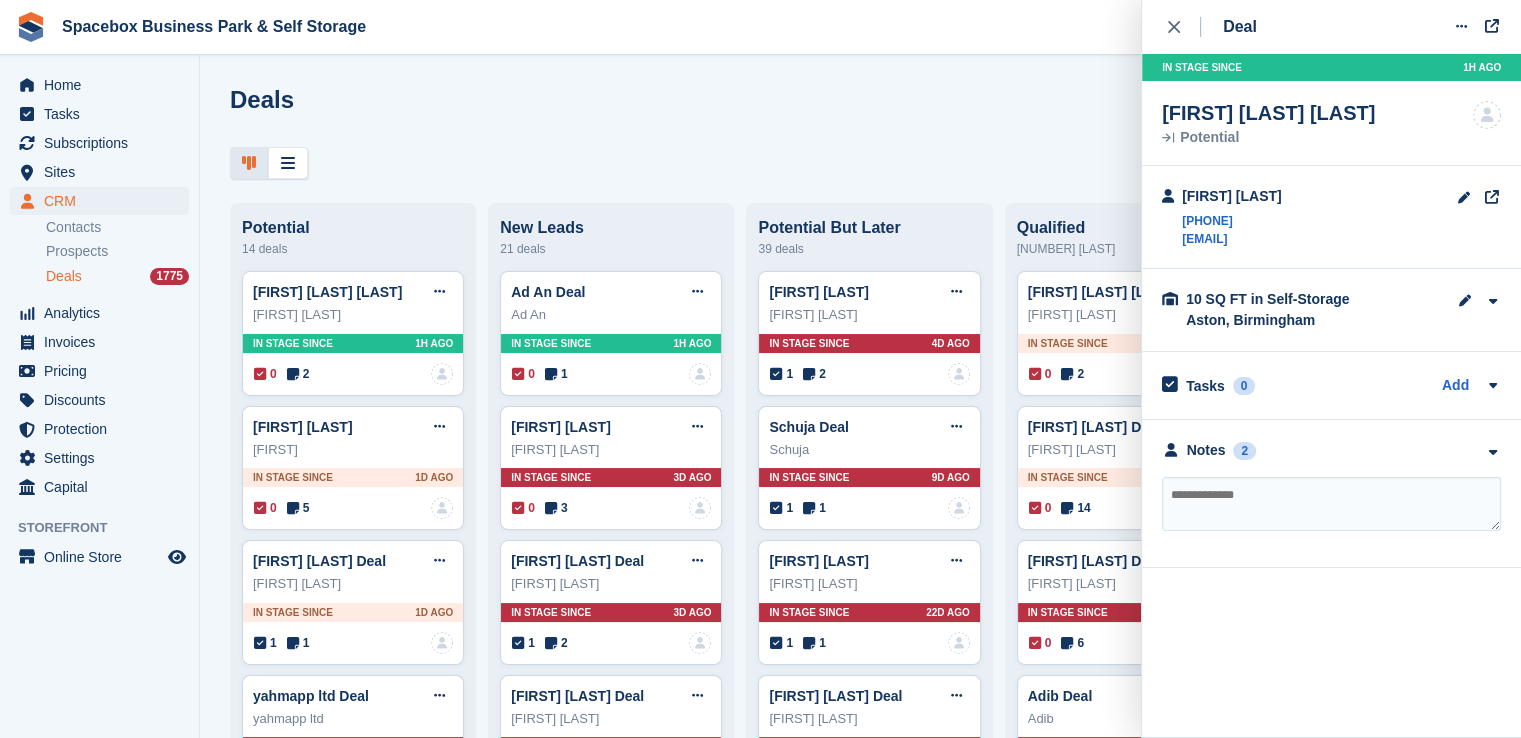 click at bounding box center (1331, 504) 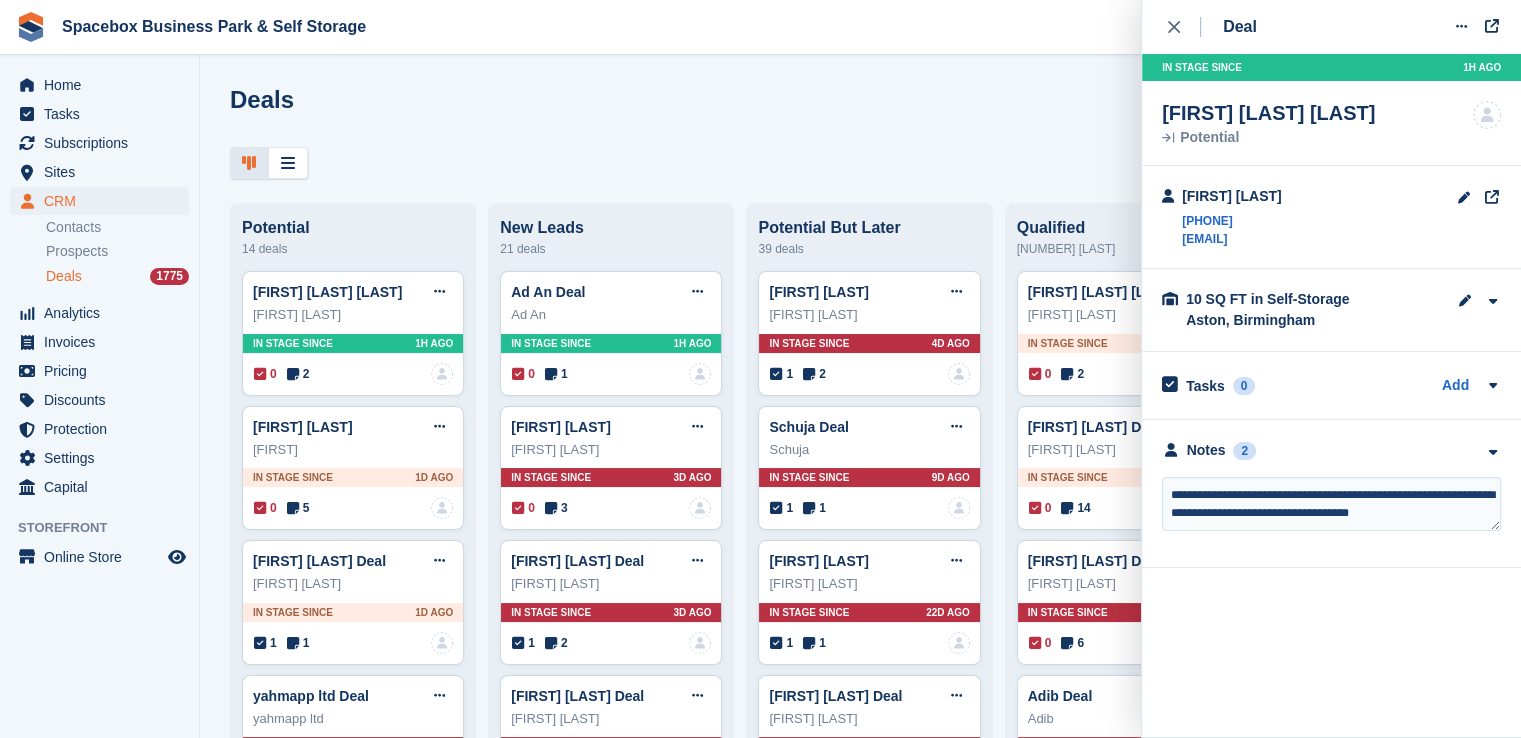 type on "**********" 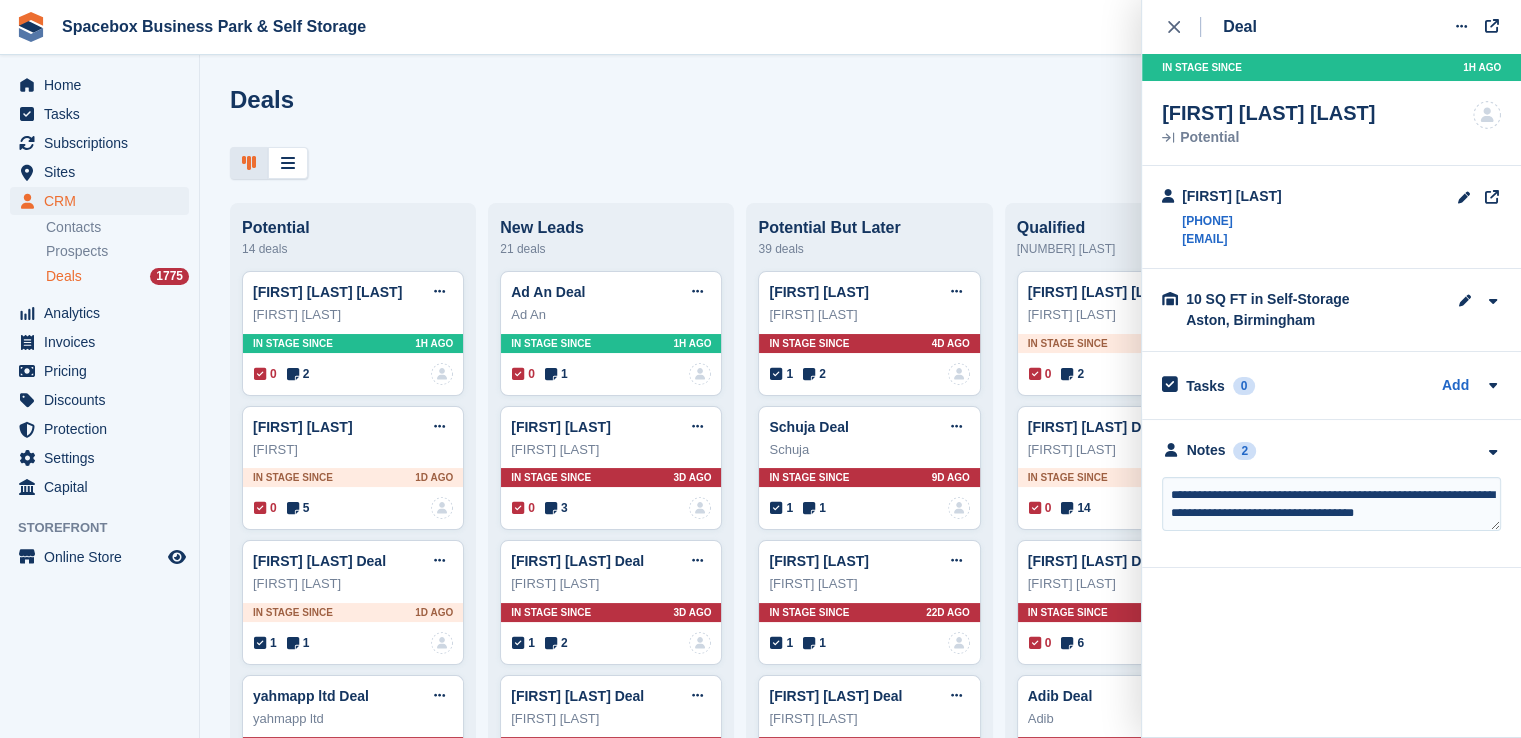 type 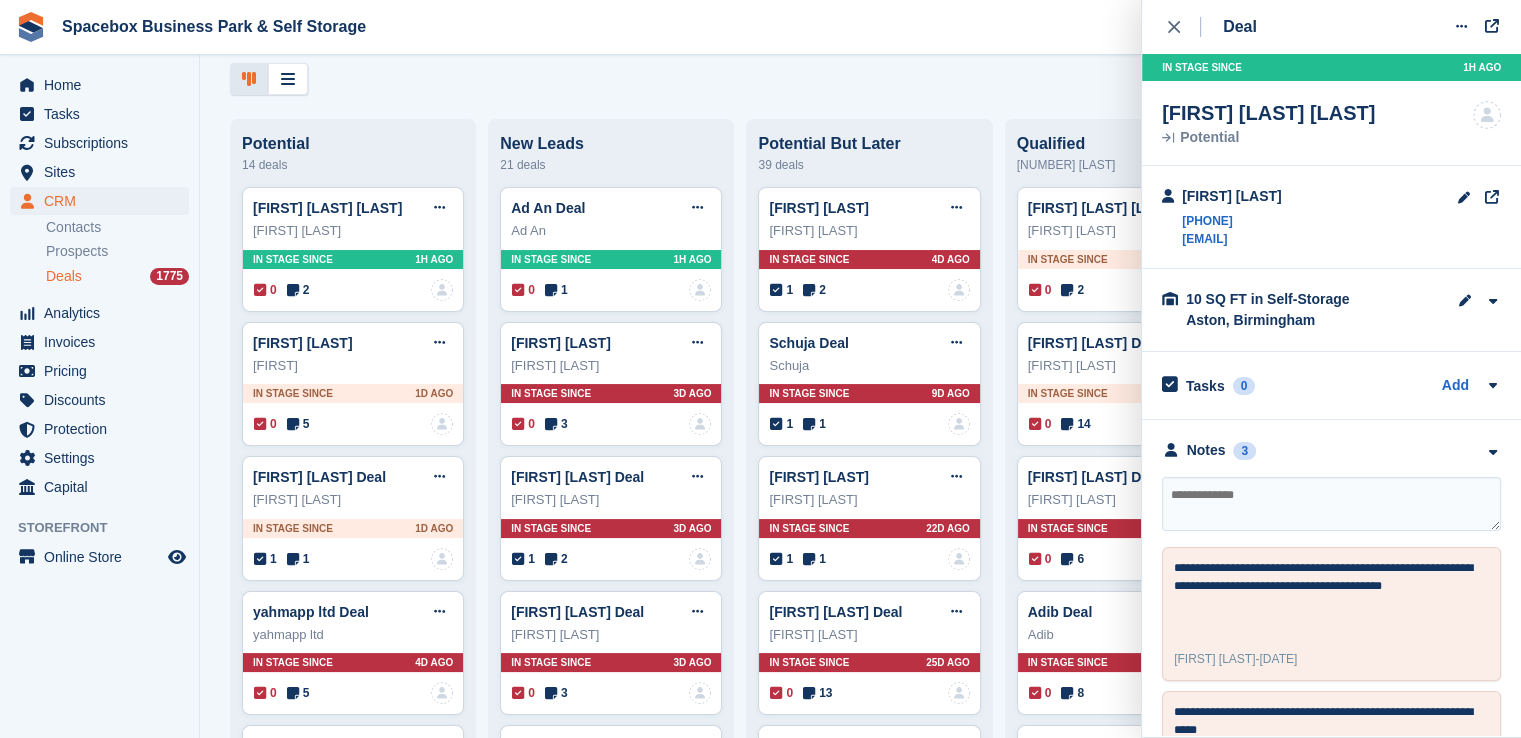 scroll, scrollTop: 0, scrollLeft: 0, axis: both 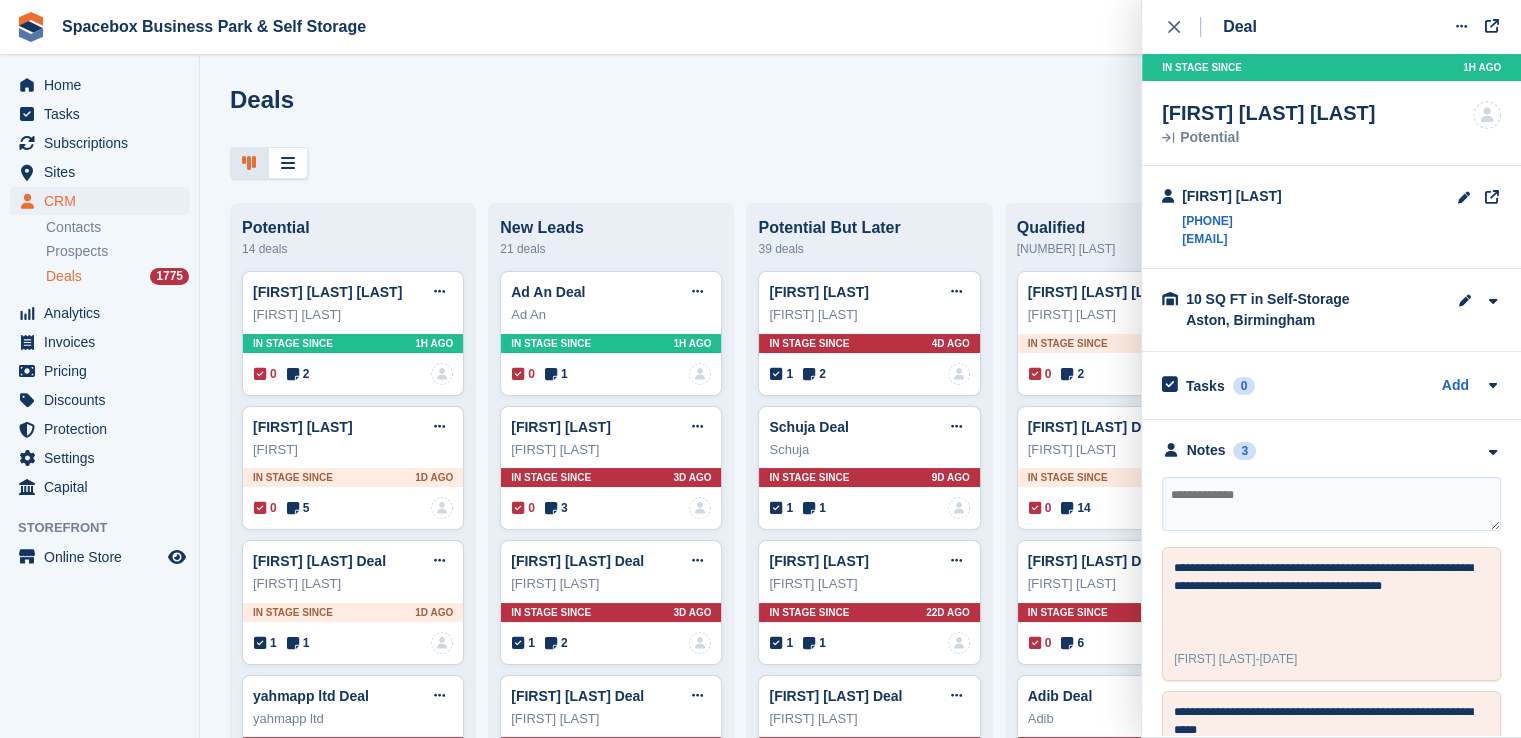 click on "Spacebox Business Park & Self Storage
Create
Subscription
Invoice
Contact
Deal
Discount
Page
Help
Chat Support
Submit a support request
Help Center
Get answers to Stora questions
What's New" at bounding box center [760, 27] 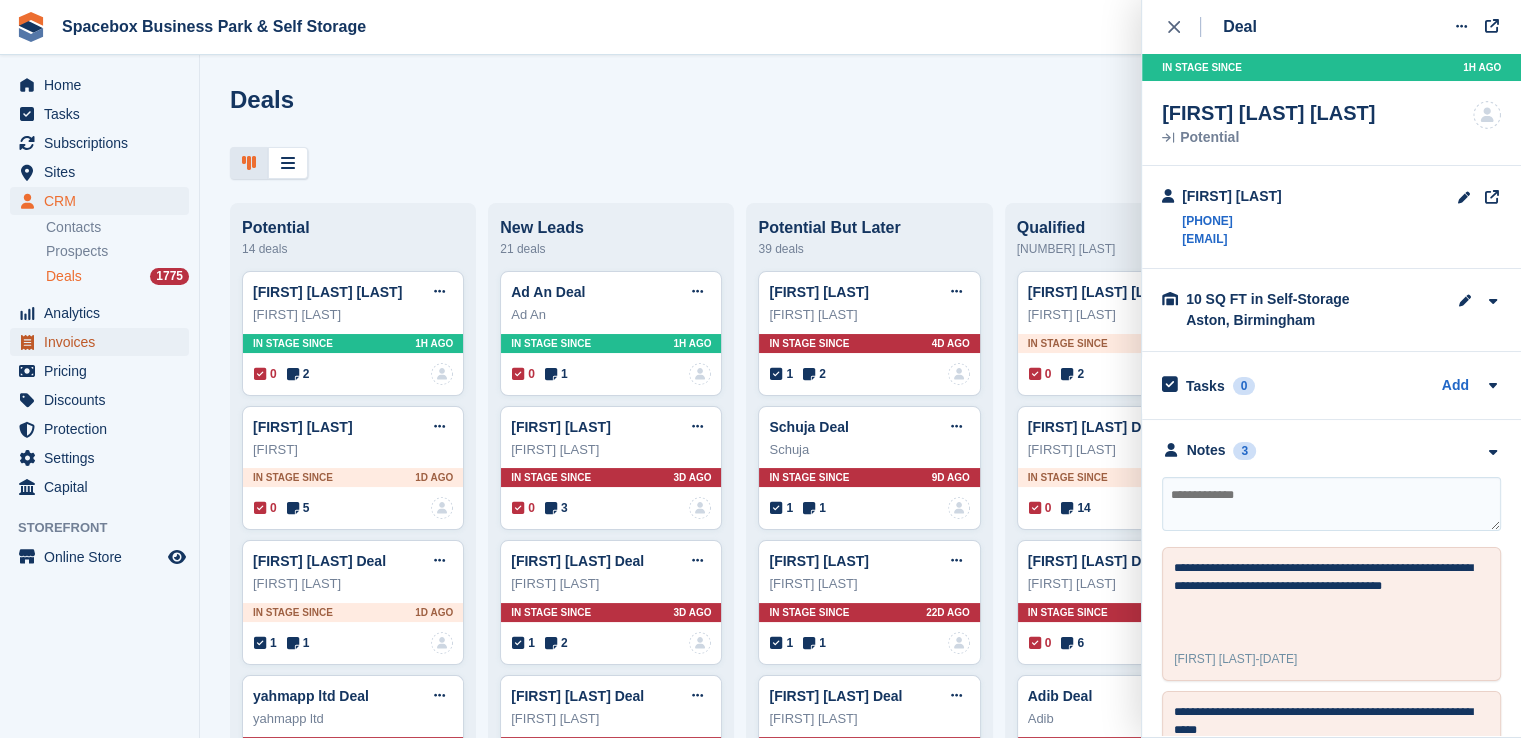 click on "Invoices" at bounding box center (104, 342) 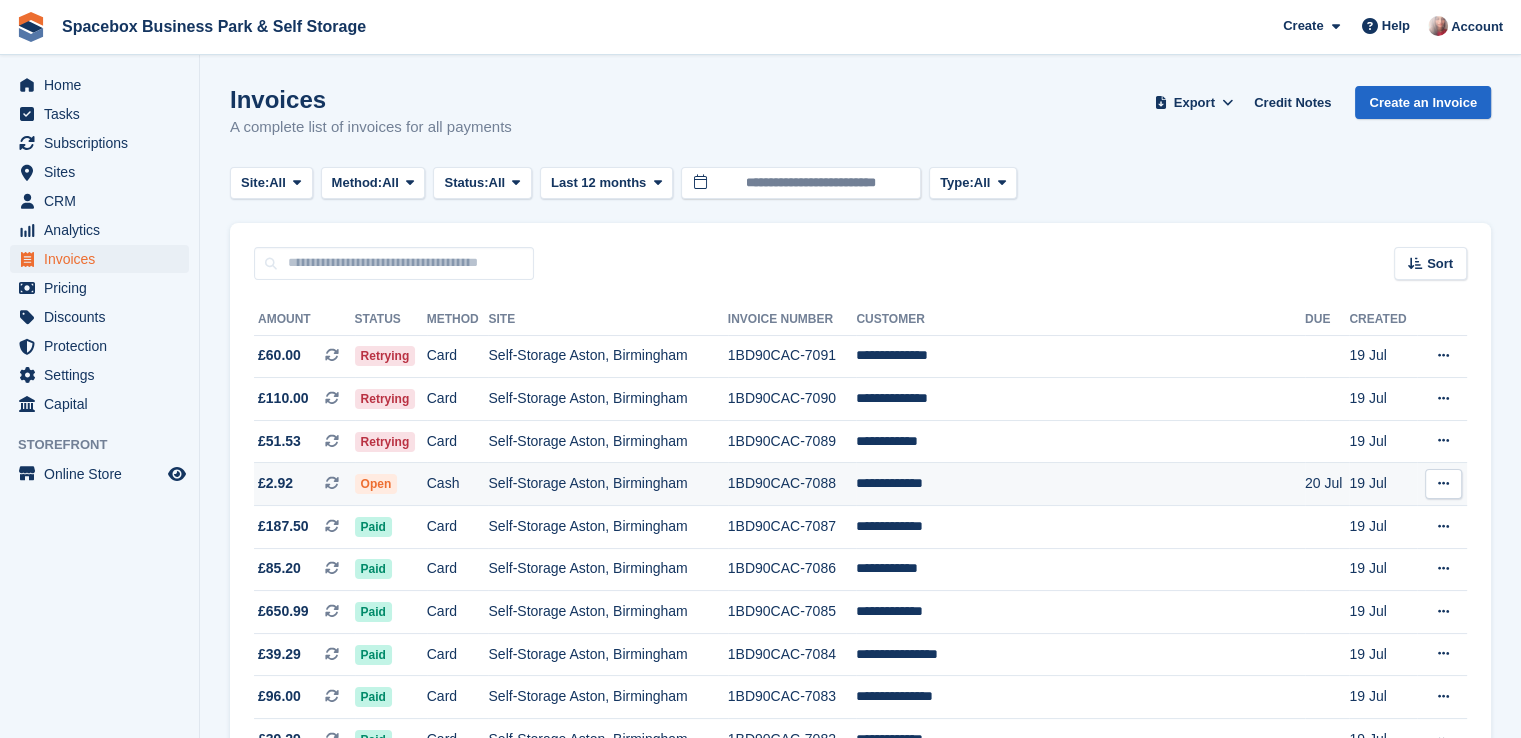 click on "Self-Storage Aston, Birmingham" at bounding box center [607, 484] 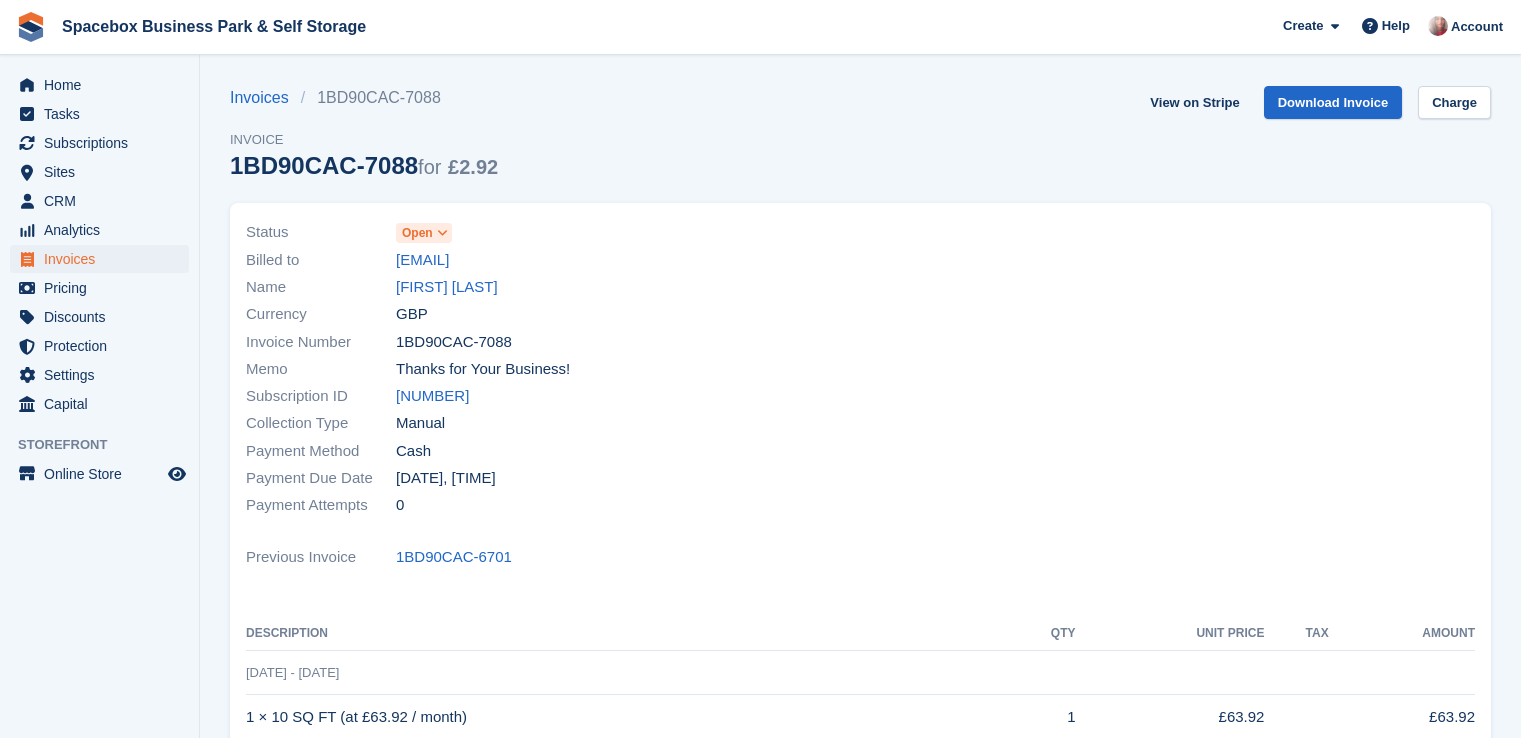 scroll, scrollTop: 0, scrollLeft: 0, axis: both 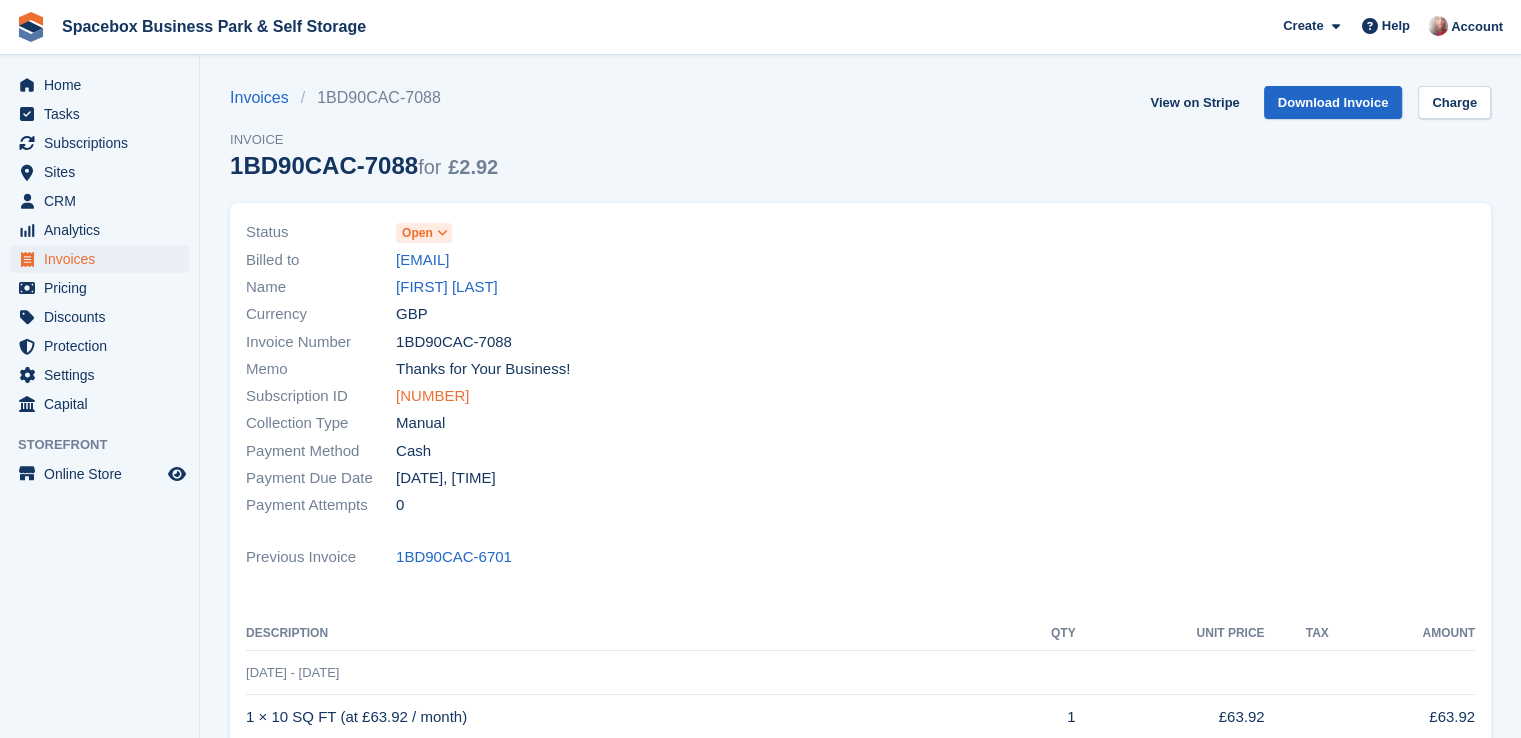 click on "10106" at bounding box center (432, 396) 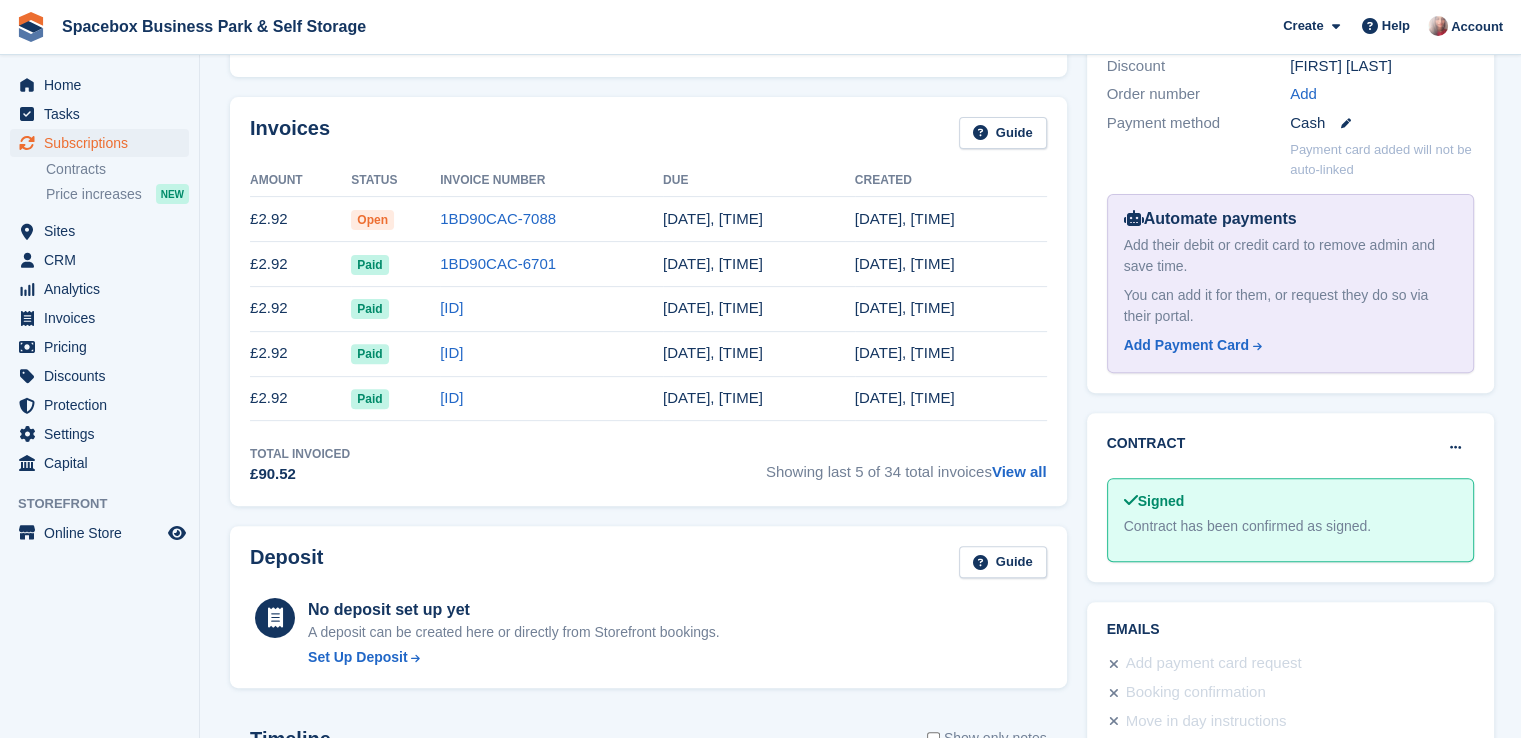 scroll, scrollTop: 600, scrollLeft: 0, axis: vertical 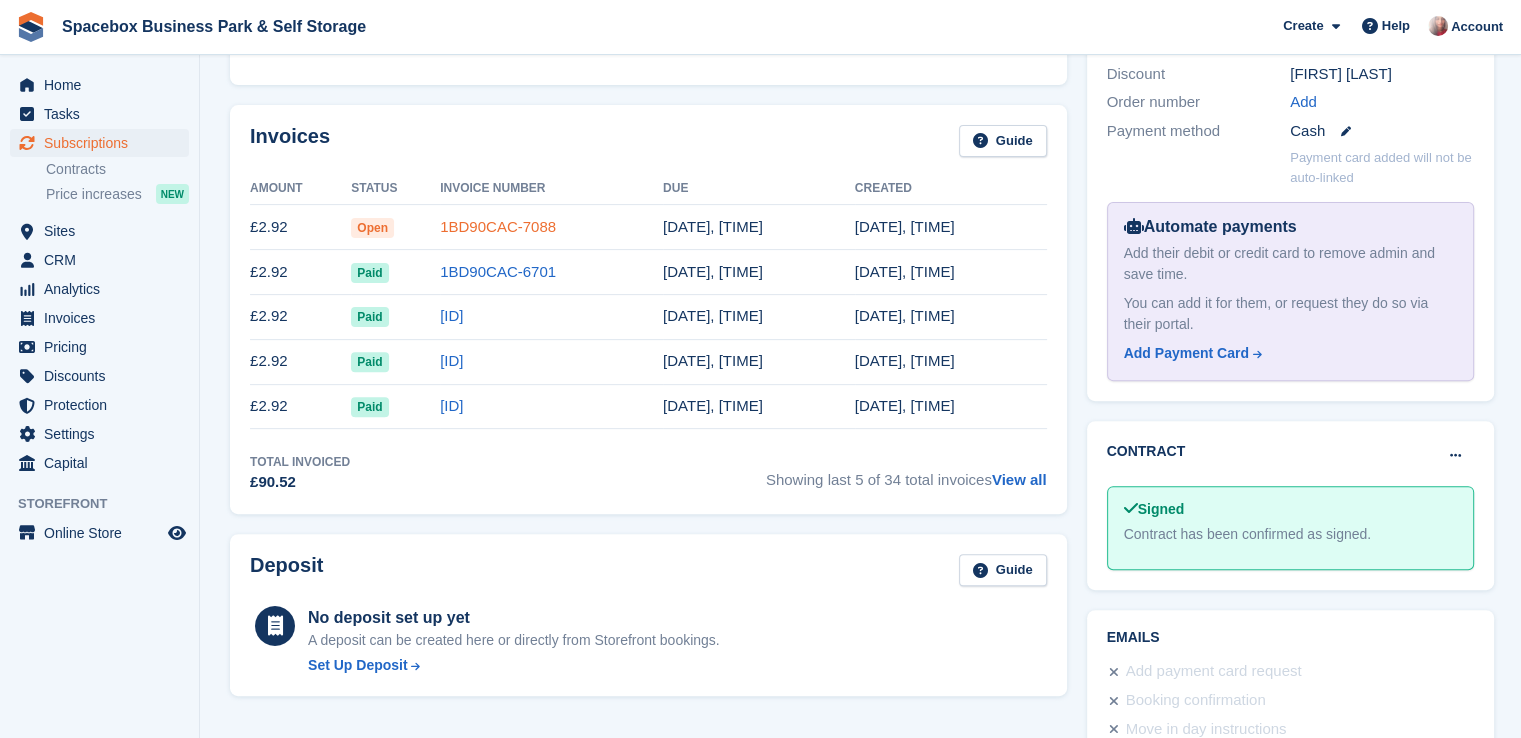 click on "1BD90CAC-7088" at bounding box center [498, 226] 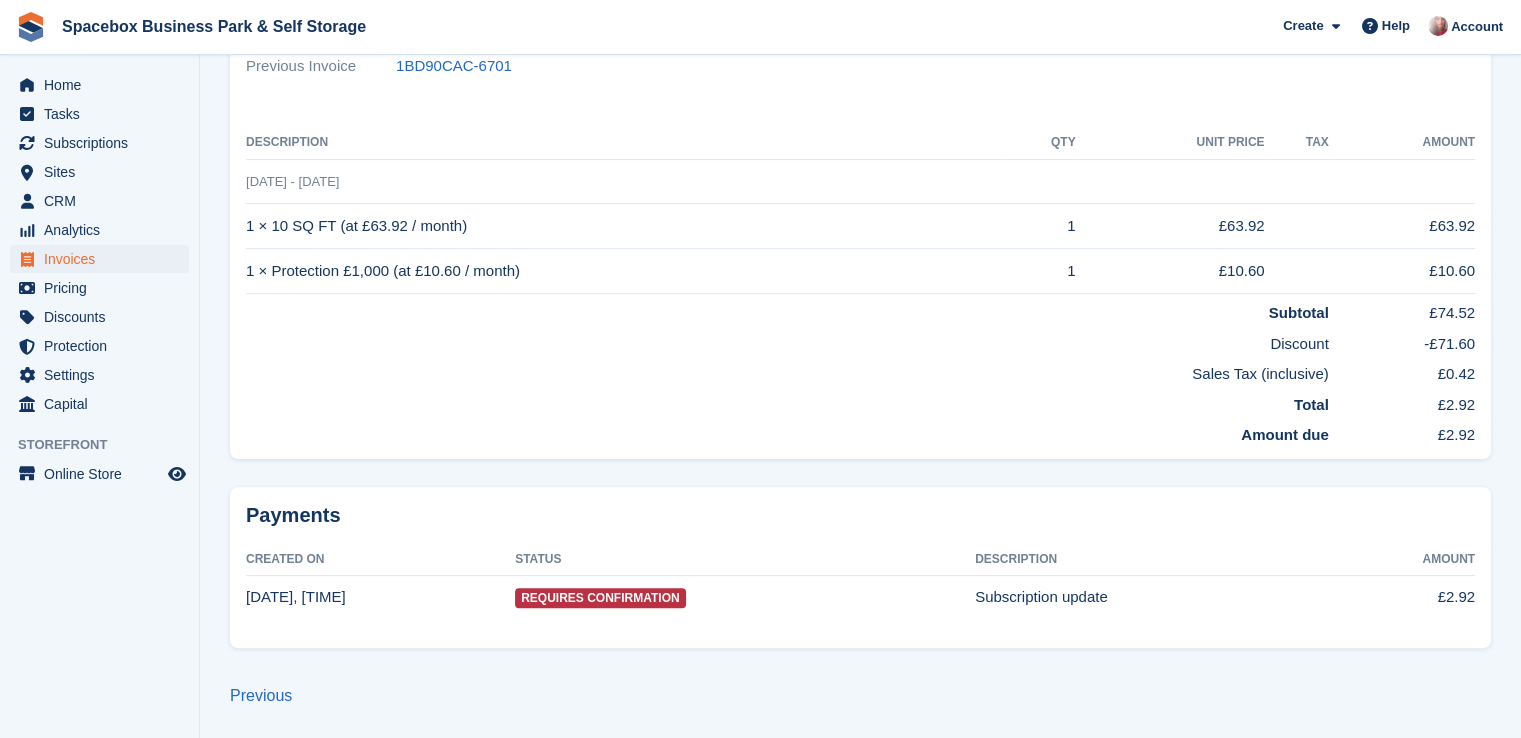 scroll, scrollTop: 0, scrollLeft: 0, axis: both 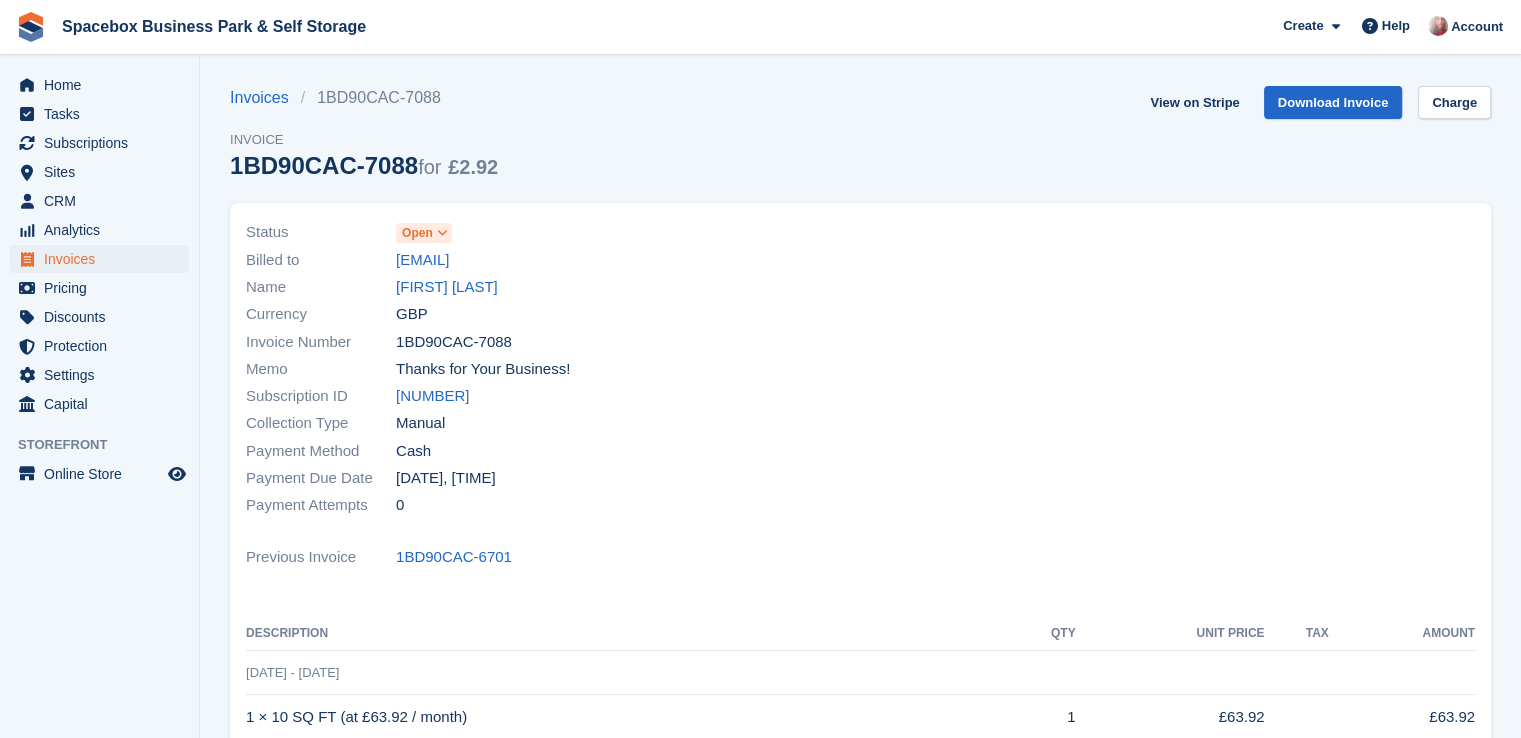 click on "Open" at bounding box center [417, 233] 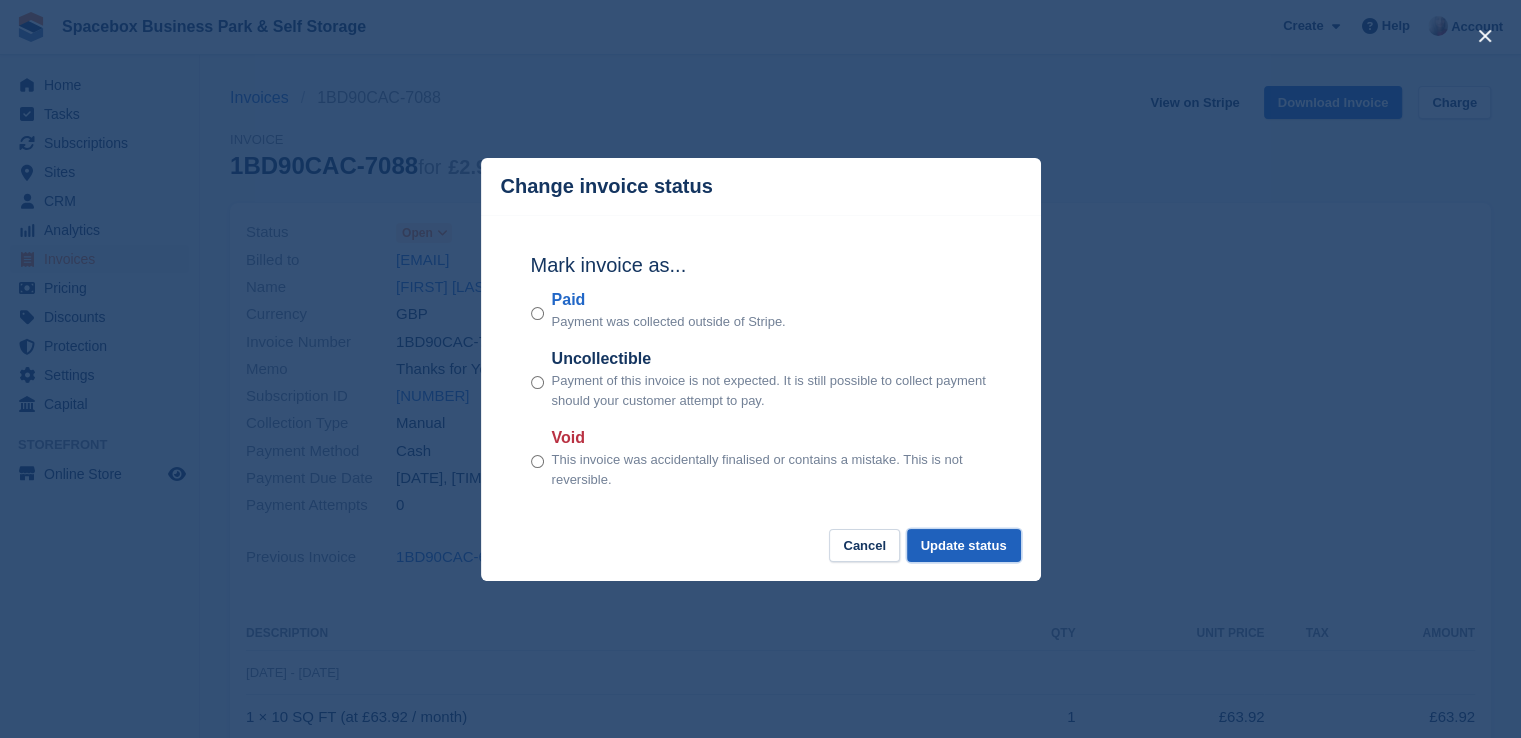 click on "Update status" at bounding box center [964, 545] 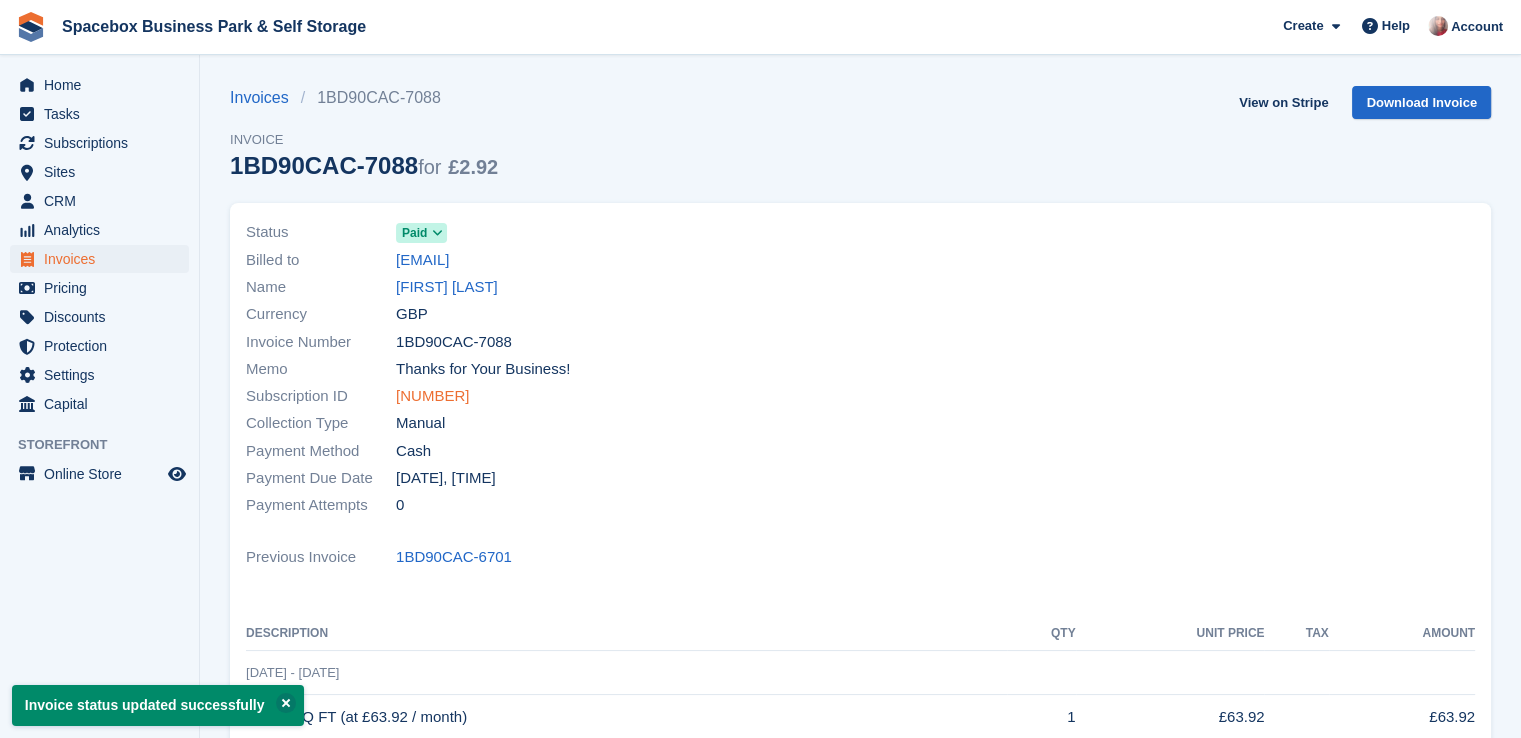 click on "10106" at bounding box center [432, 396] 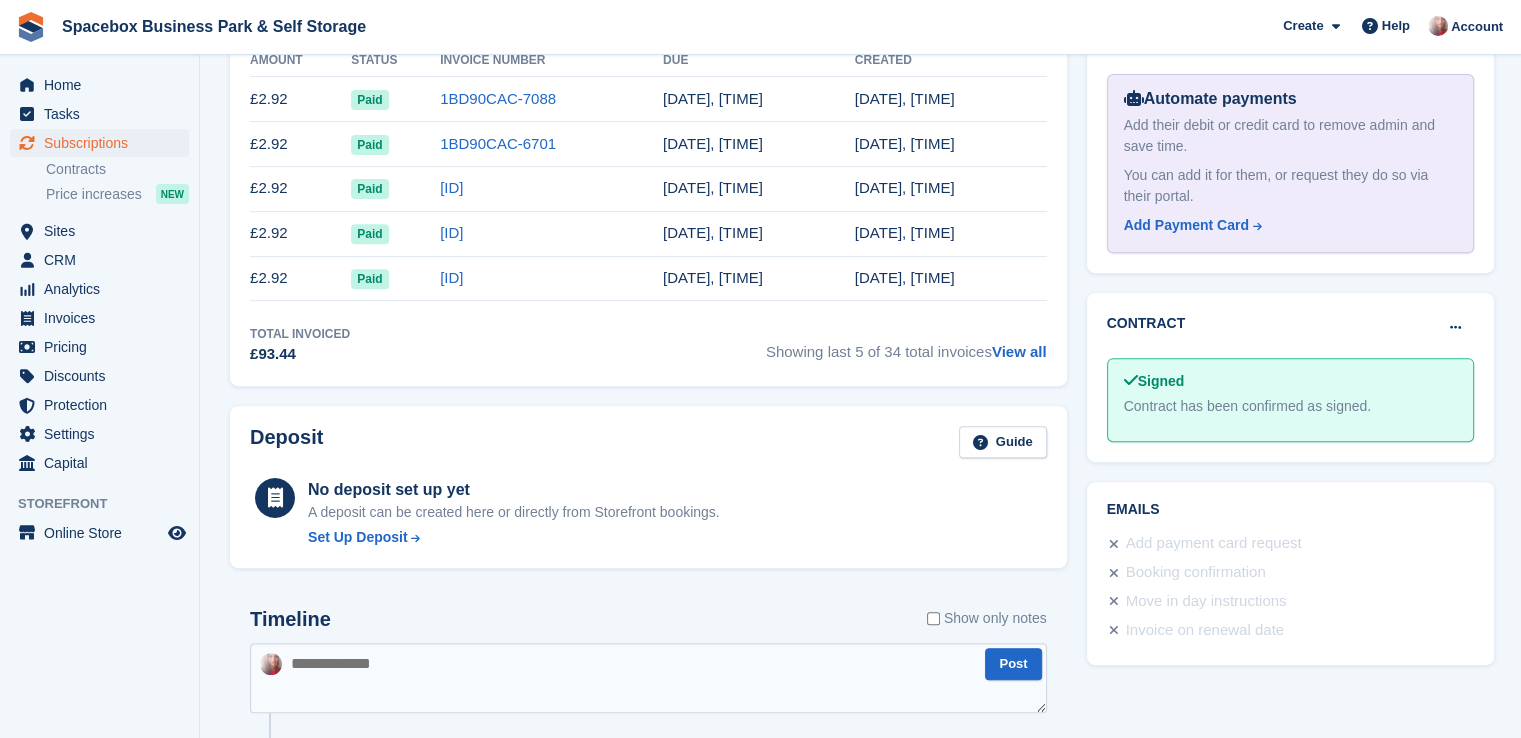 scroll, scrollTop: 900, scrollLeft: 0, axis: vertical 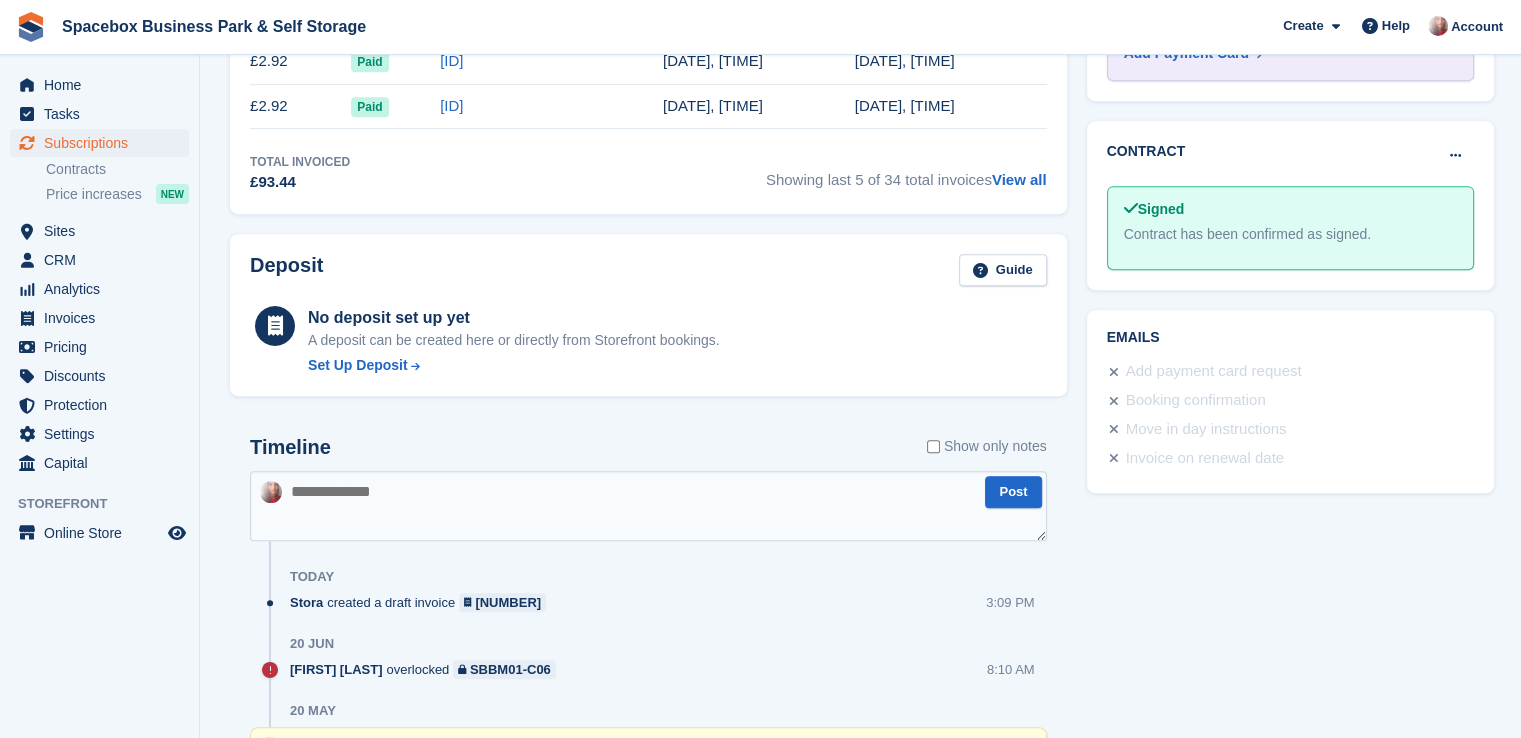click at bounding box center (648, 506) 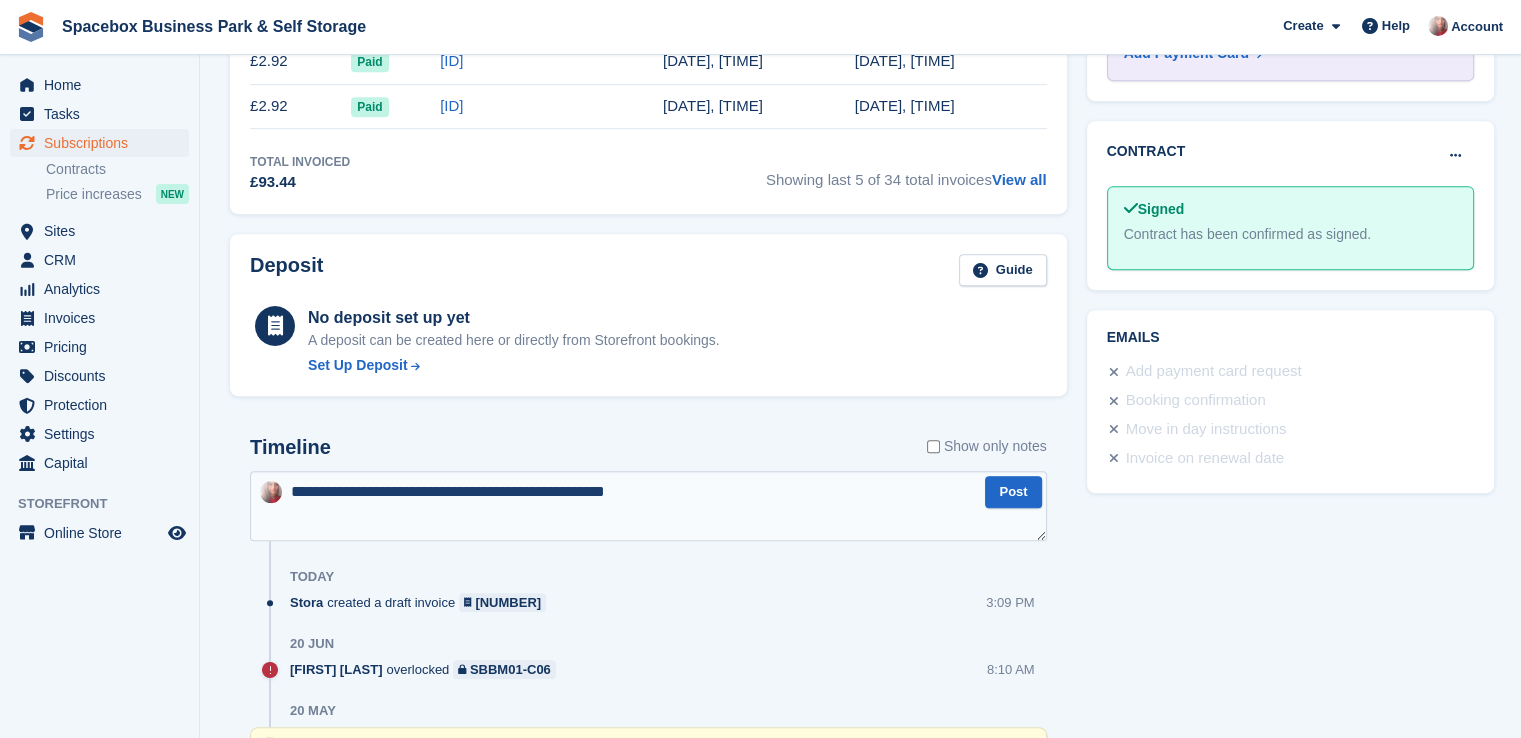 type on "**********" 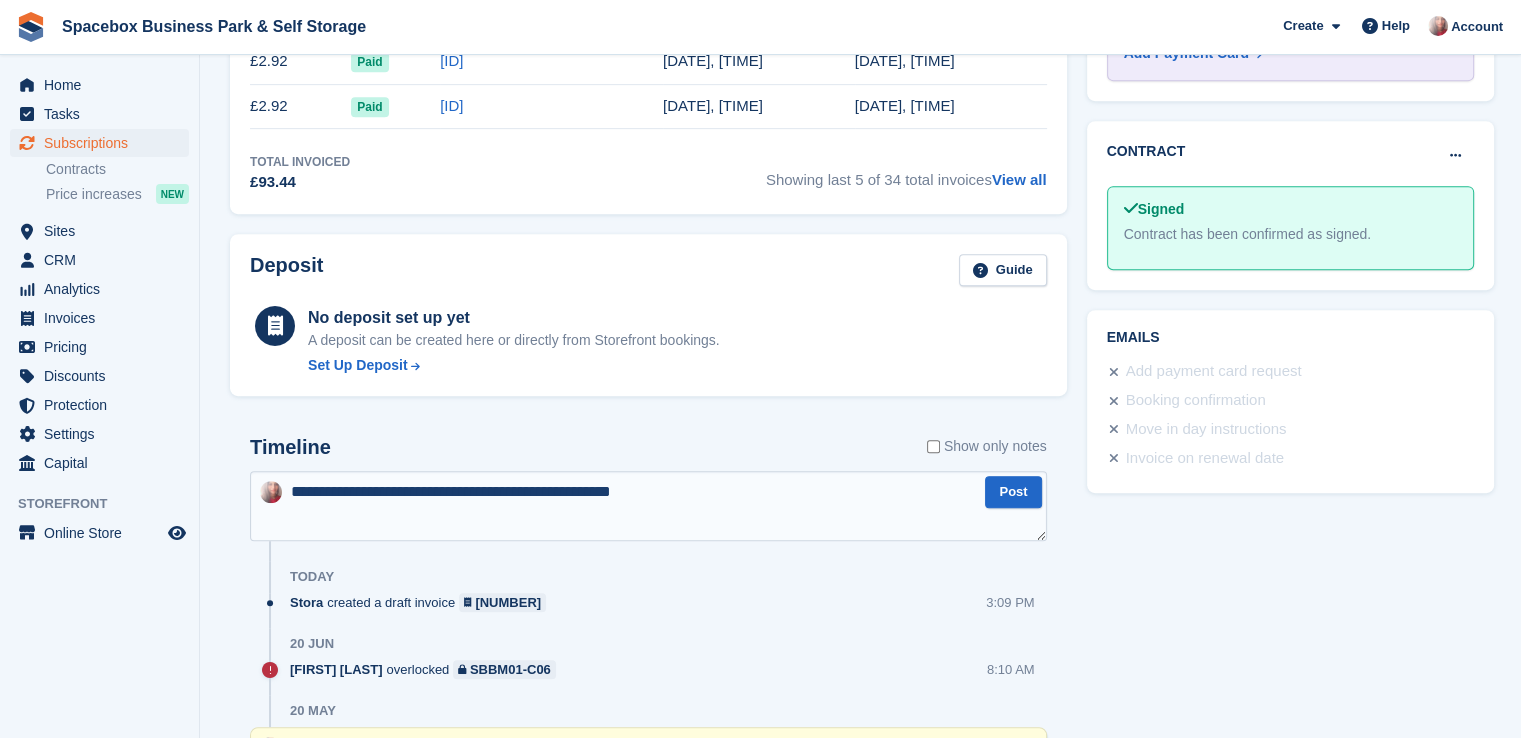 type 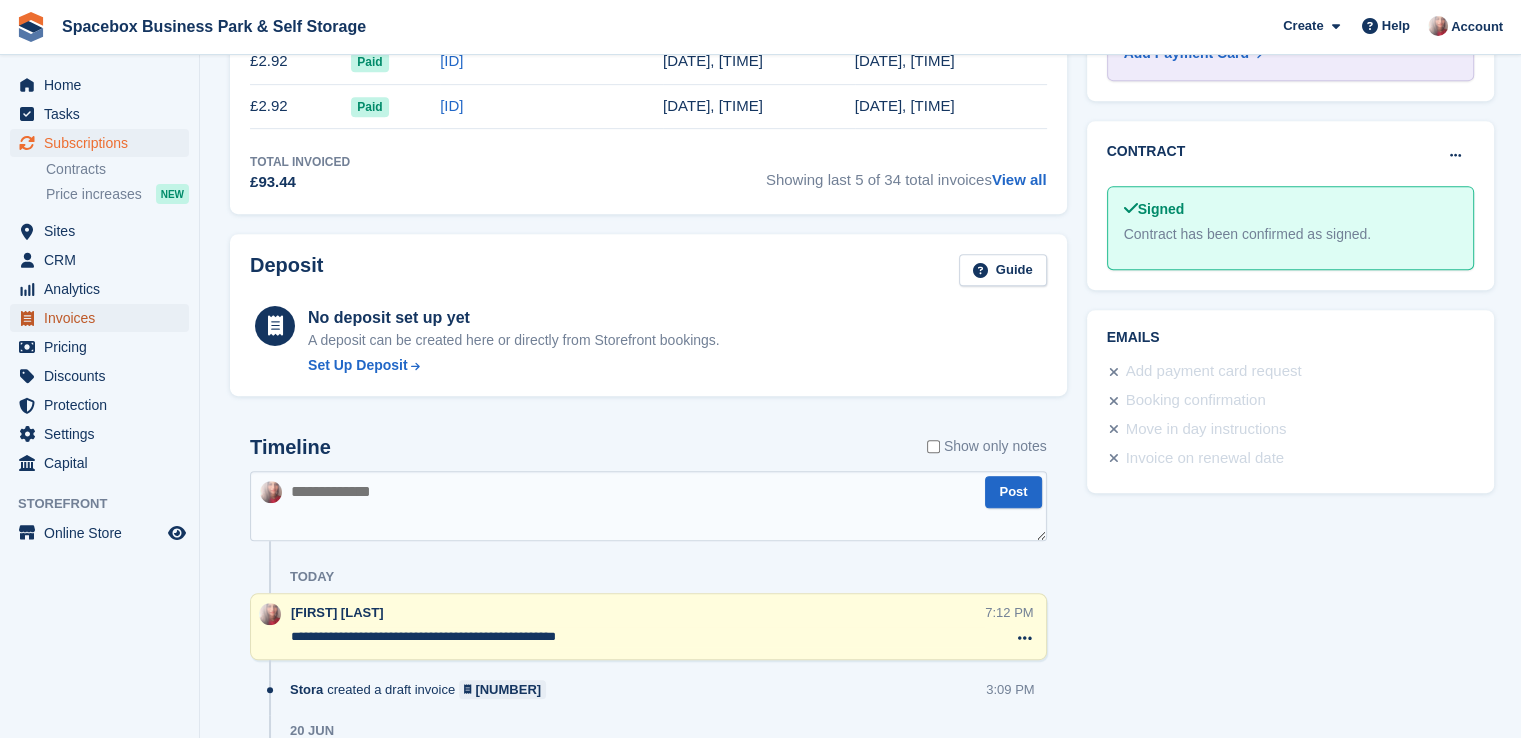 click on "Invoices" at bounding box center [104, 318] 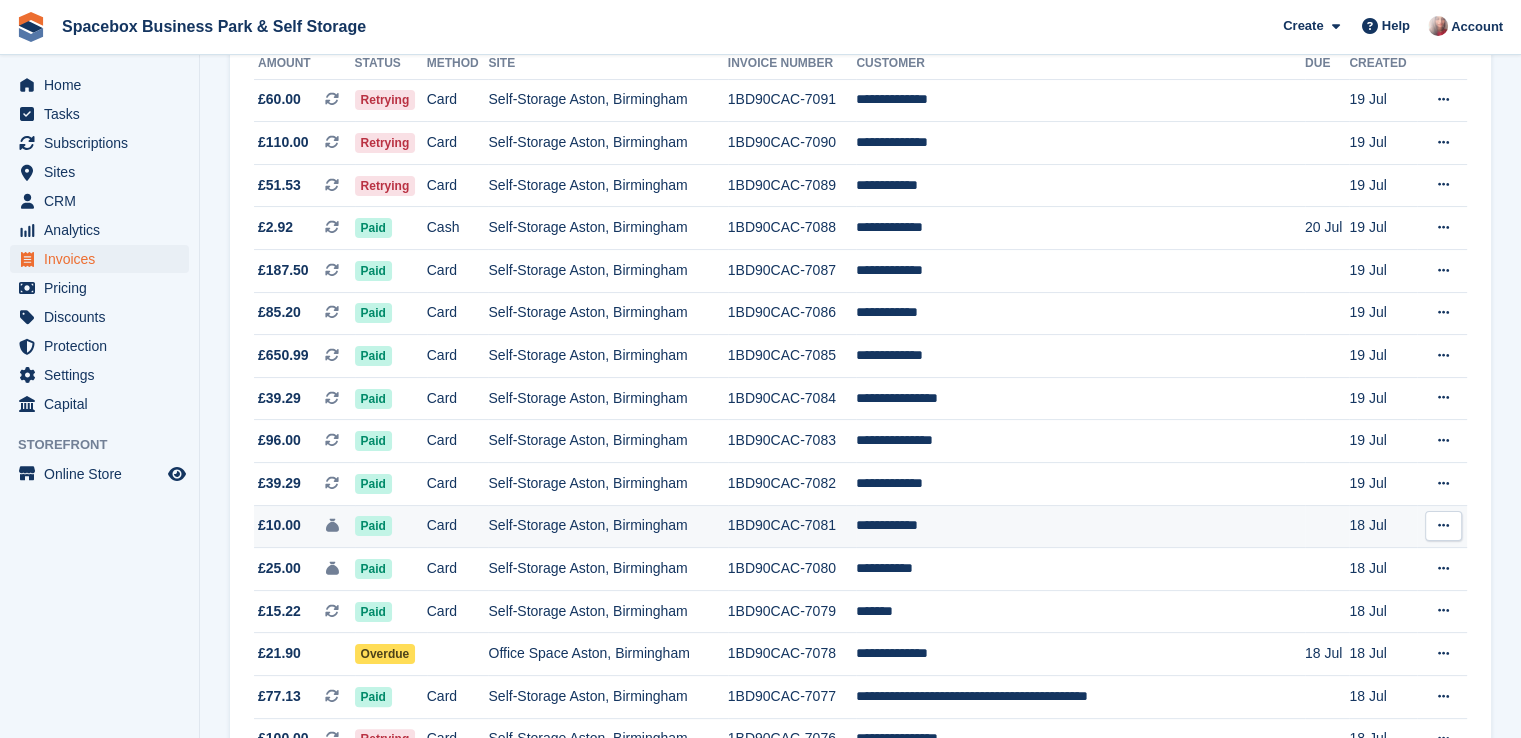 scroll, scrollTop: 300, scrollLeft: 0, axis: vertical 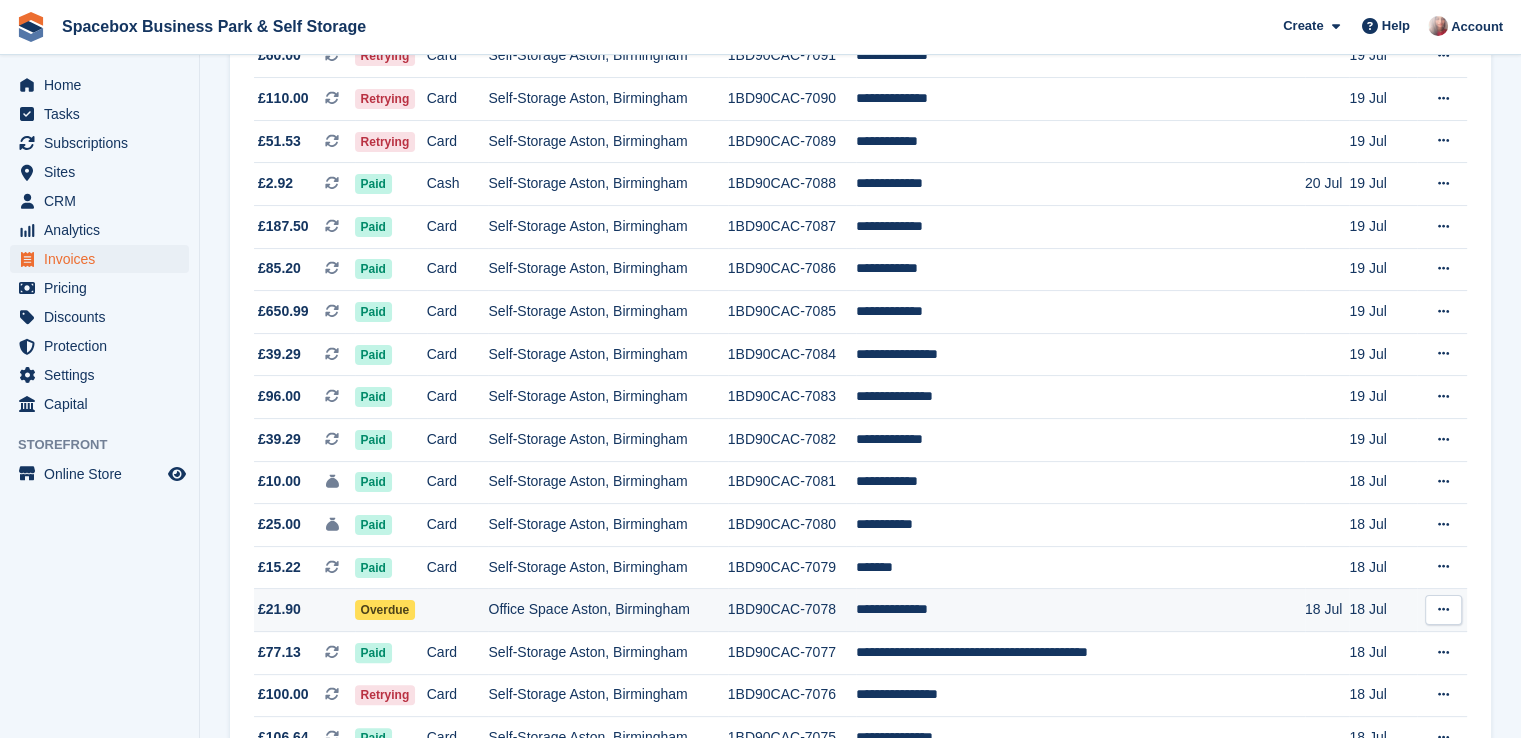 click on "Office Space Aston, Birmingham" at bounding box center (607, 610) 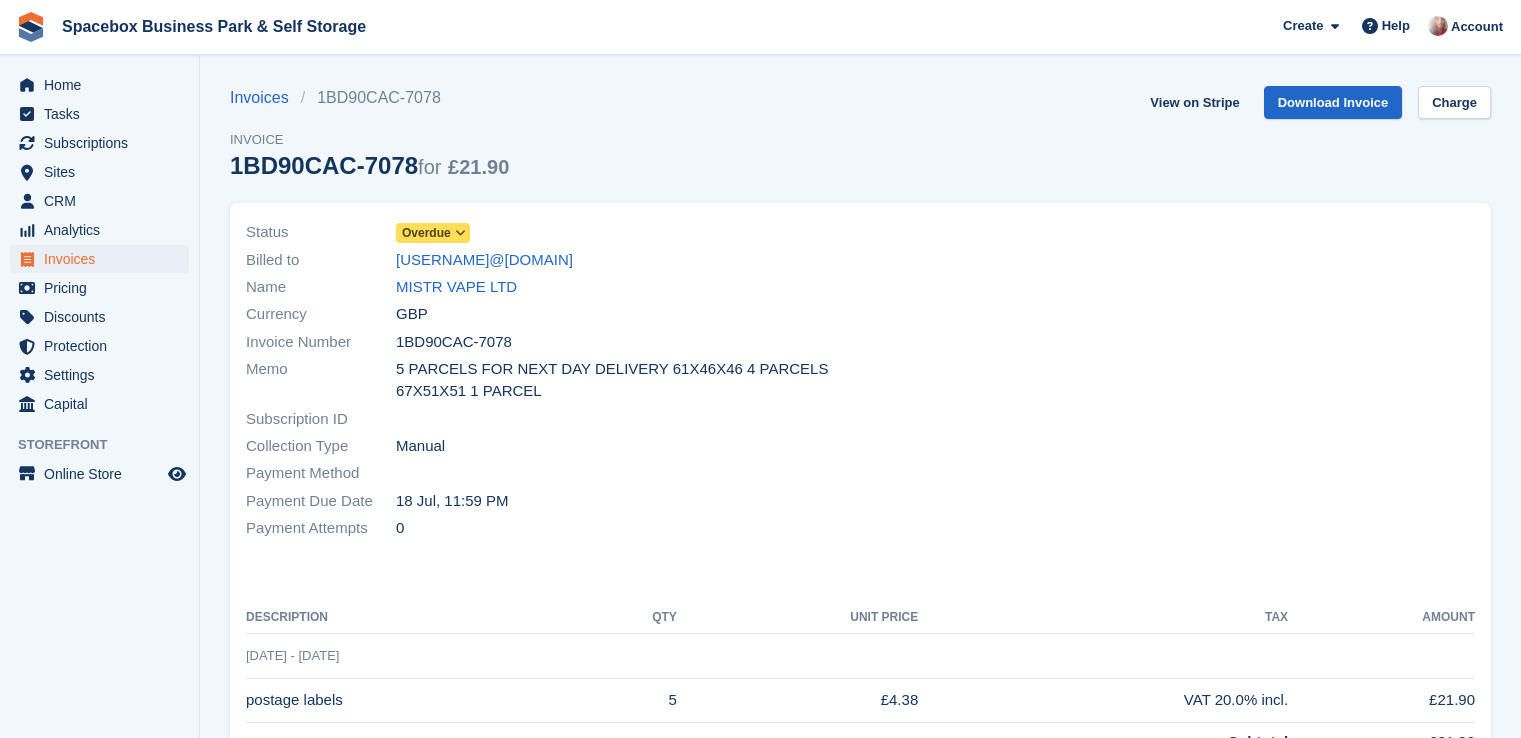 scroll, scrollTop: 0, scrollLeft: 0, axis: both 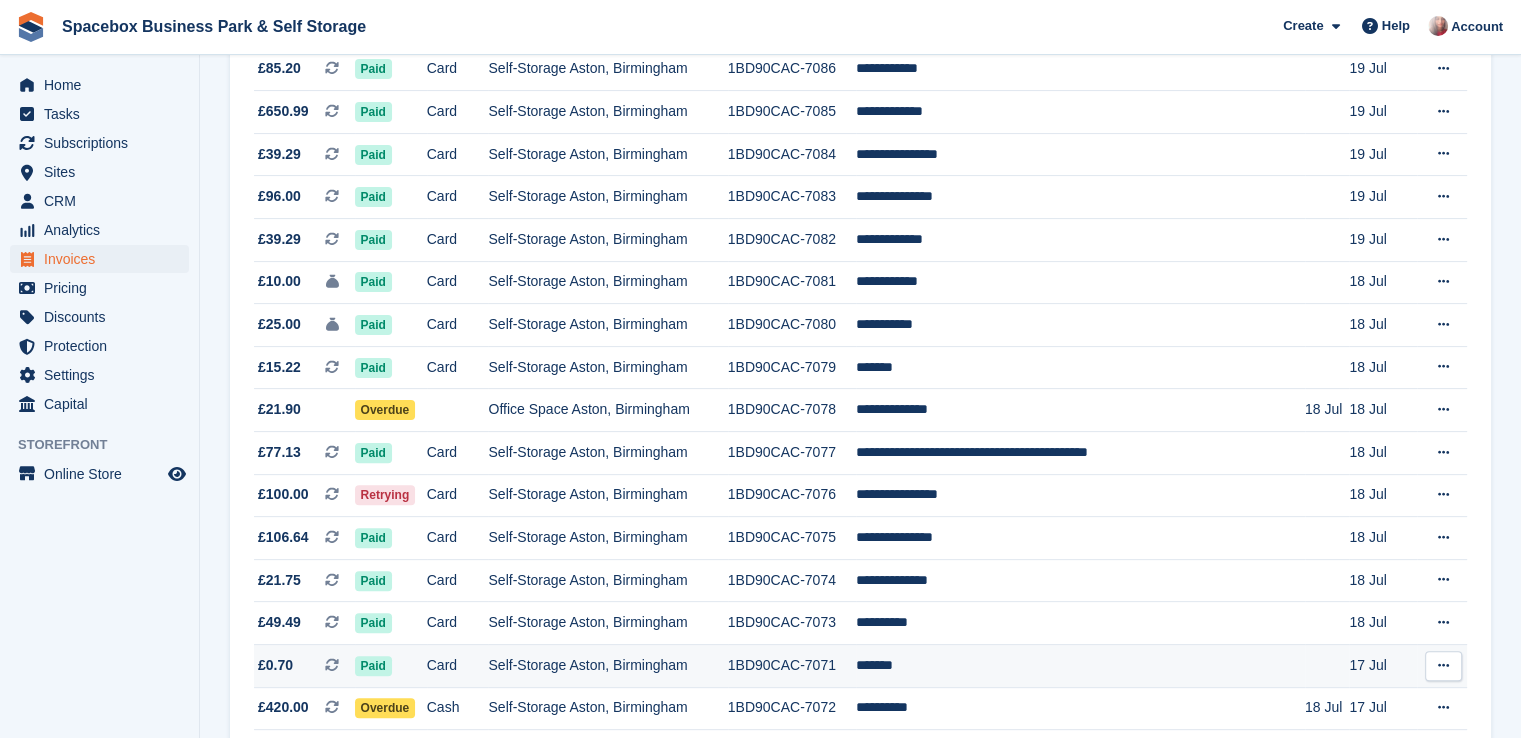click on "Self-Storage Aston, Birmingham" at bounding box center [607, 665] 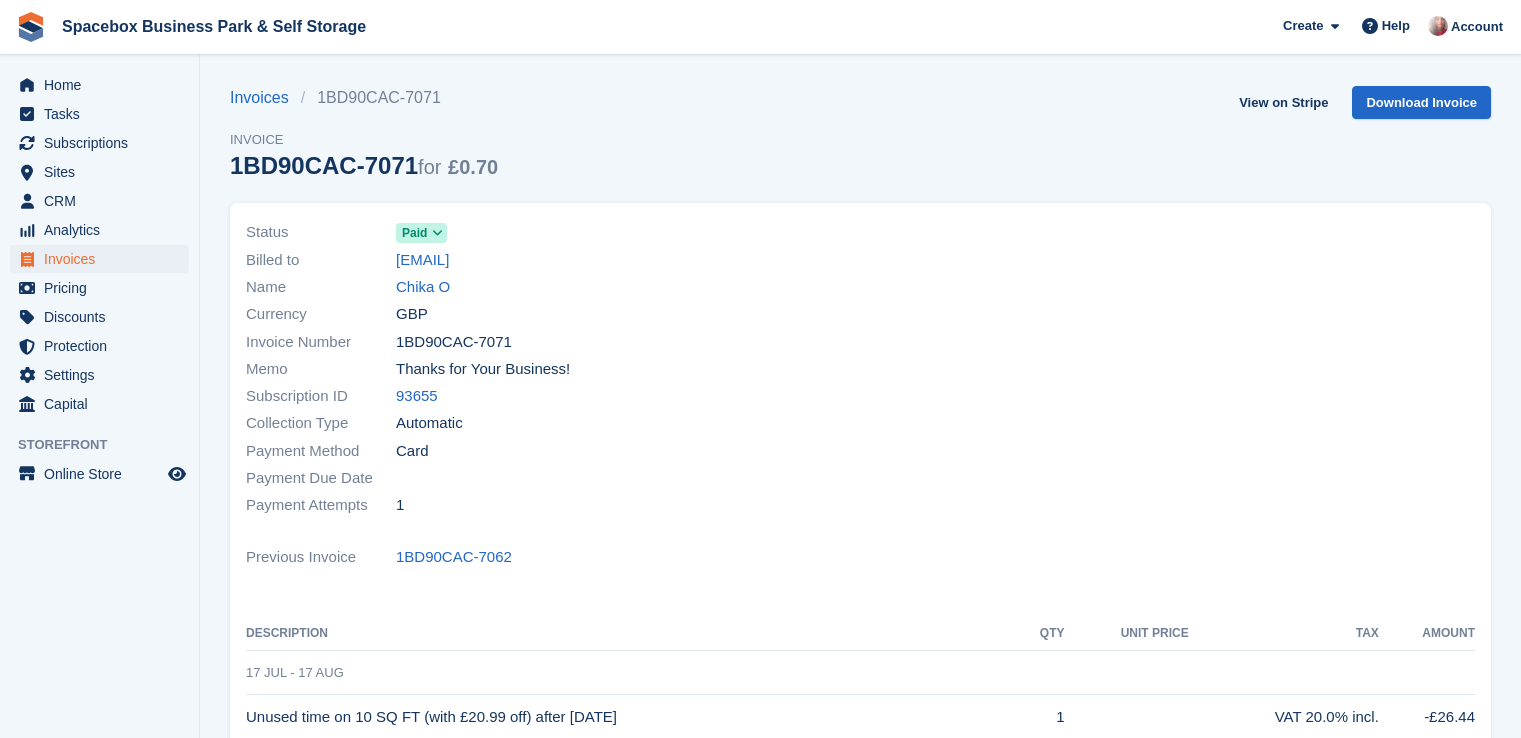 scroll, scrollTop: 0, scrollLeft: 0, axis: both 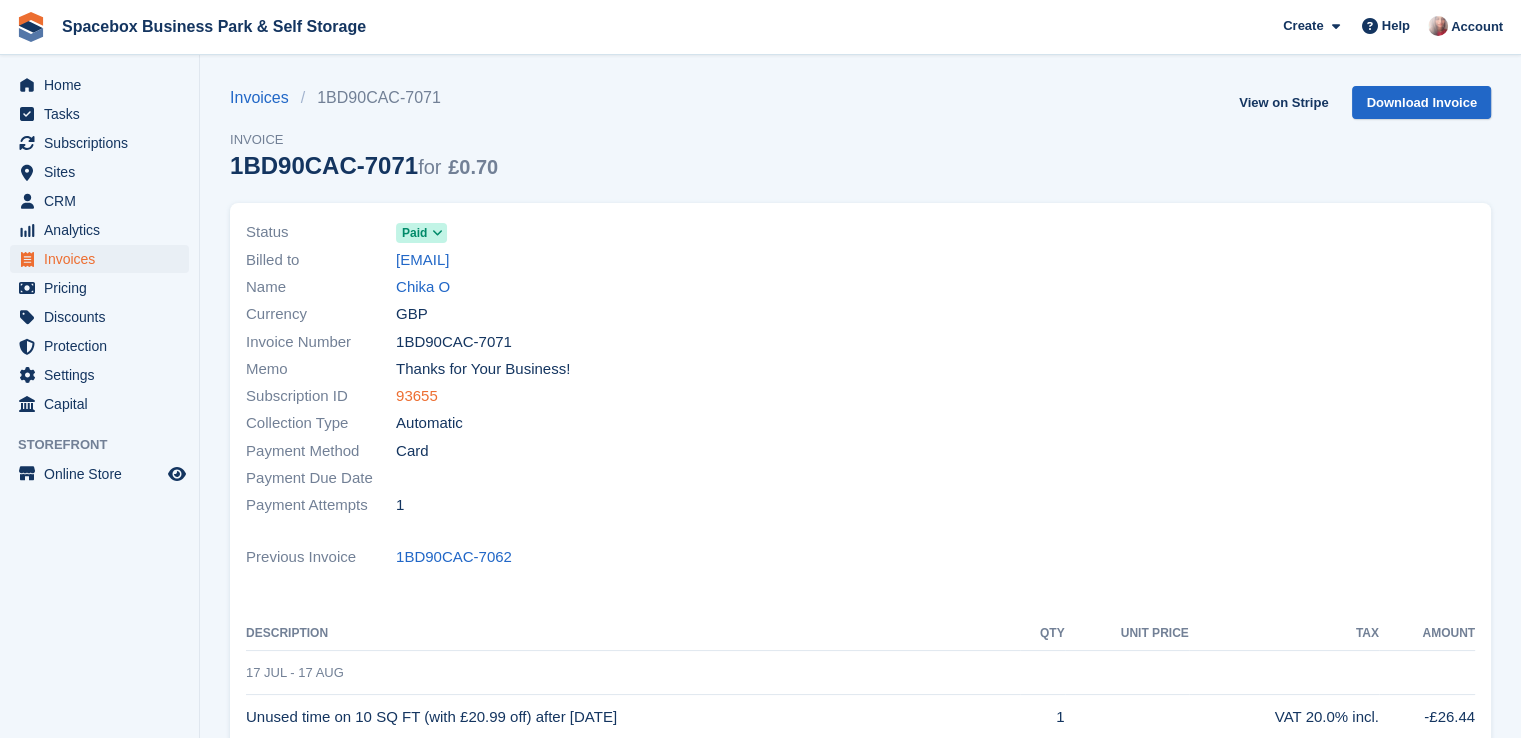 click on "93655" at bounding box center (417, 396) 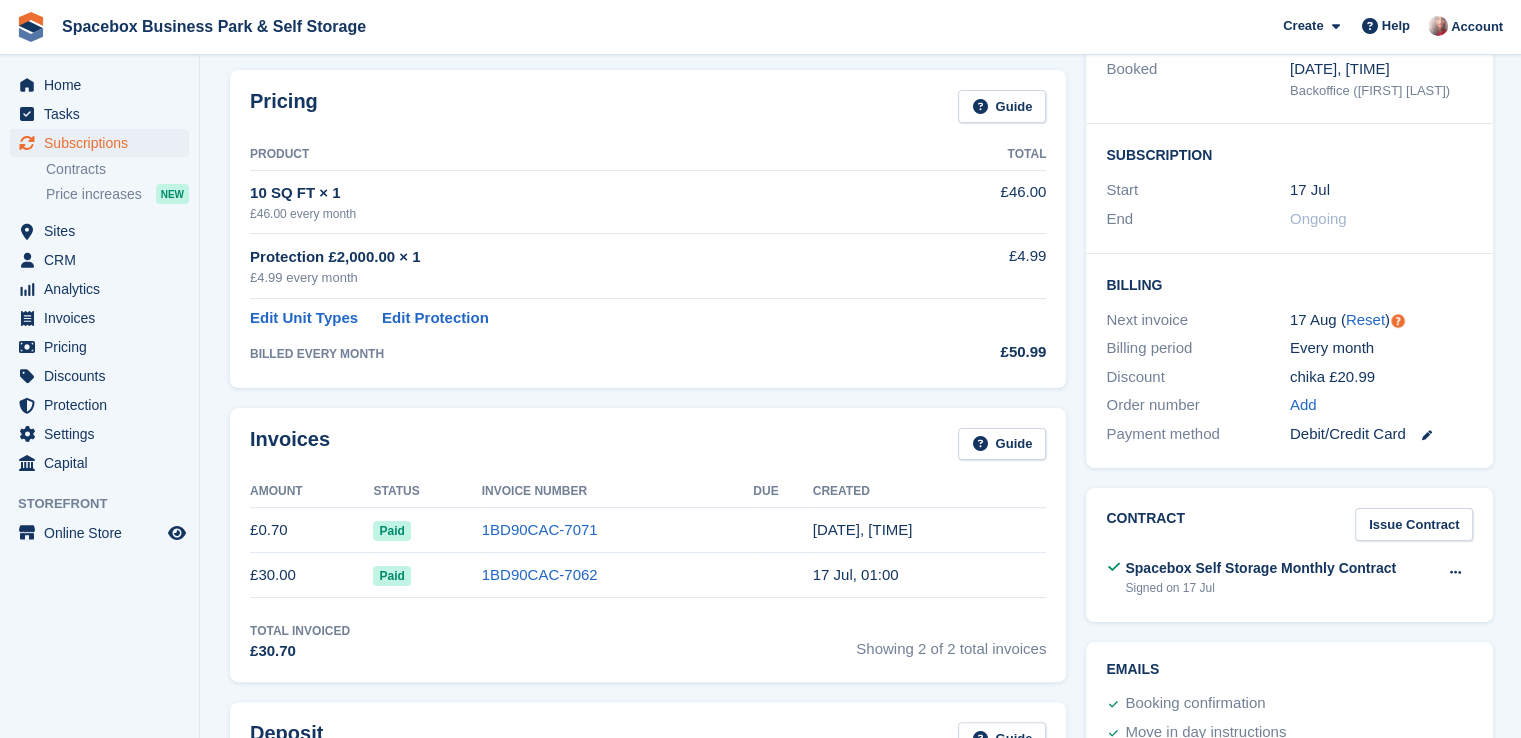 scroll, scrollTop: 300, scrollLeft: 0, axis: vertical 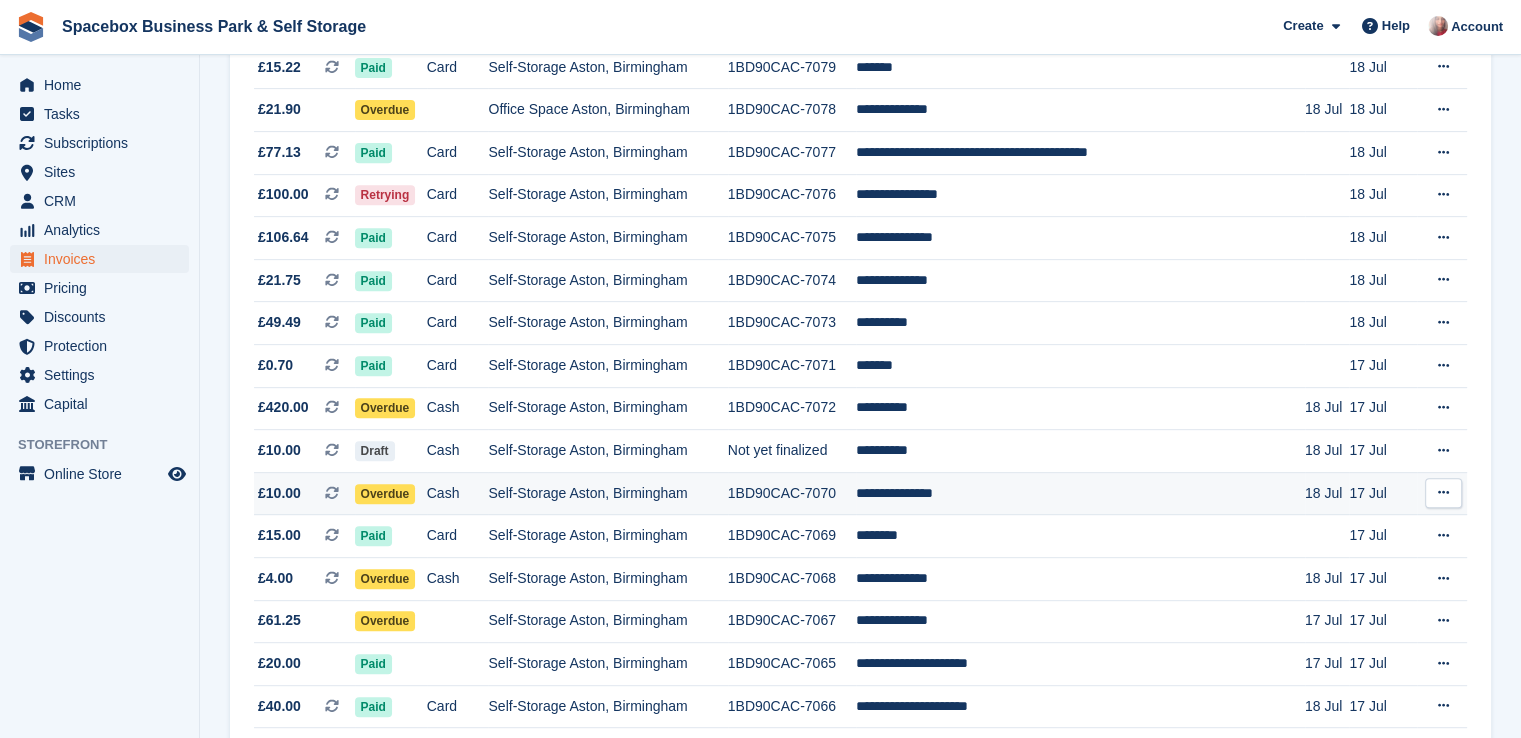 click on "Self-Storage Aston, Birmingham" at bounding box center (607, 493) 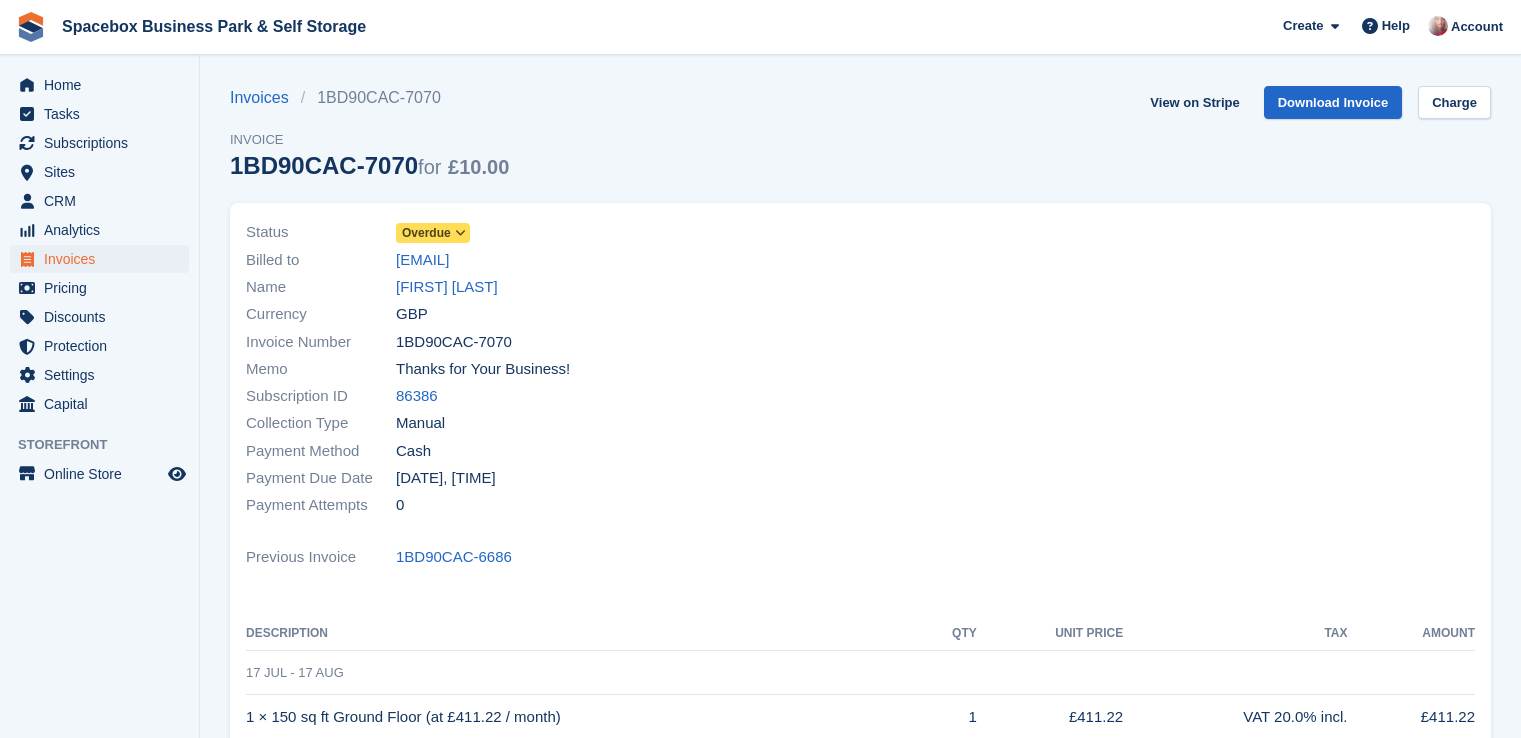 scroll, scrollTop: 0, scrollLeft: 0, axis: both 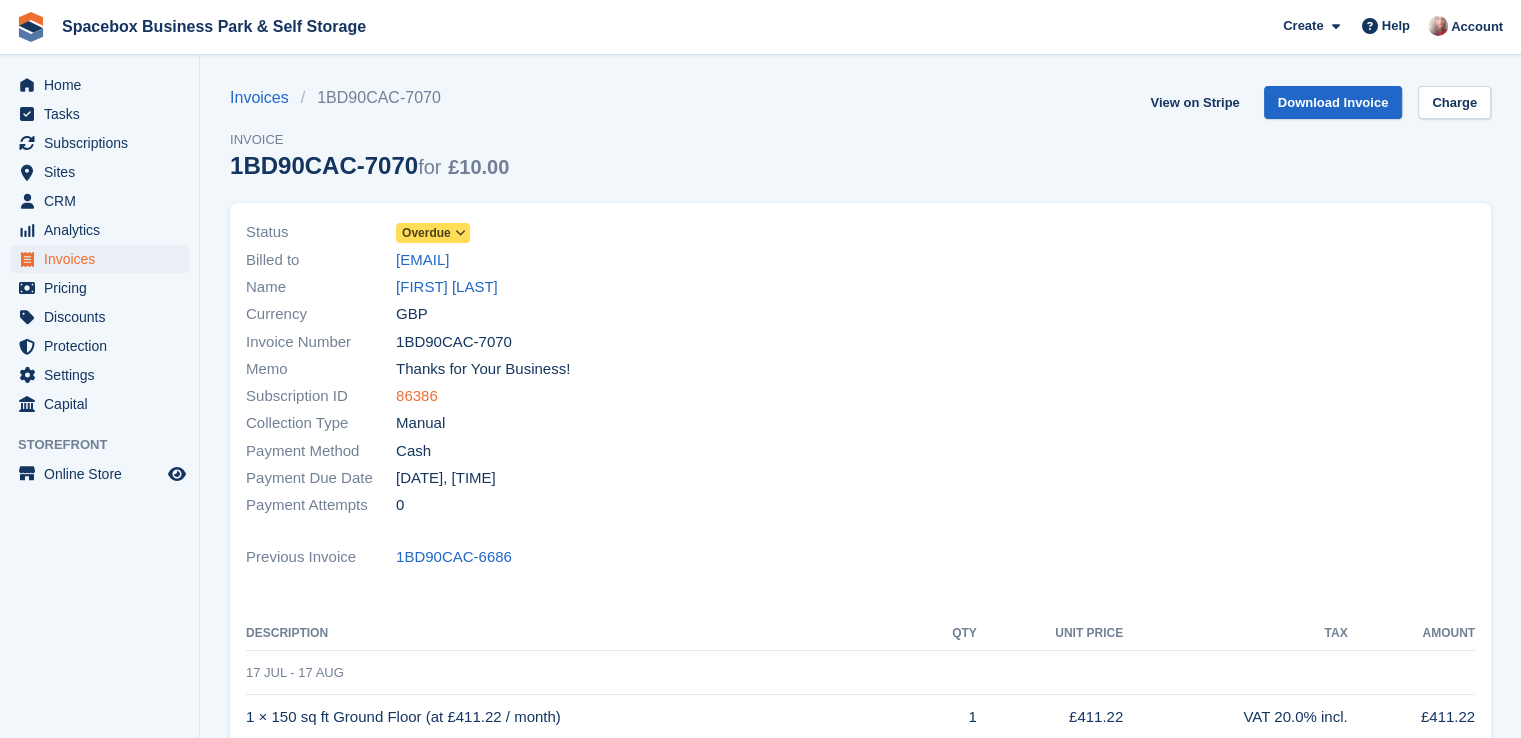 click on "86386" at bounding box center [417, 396] 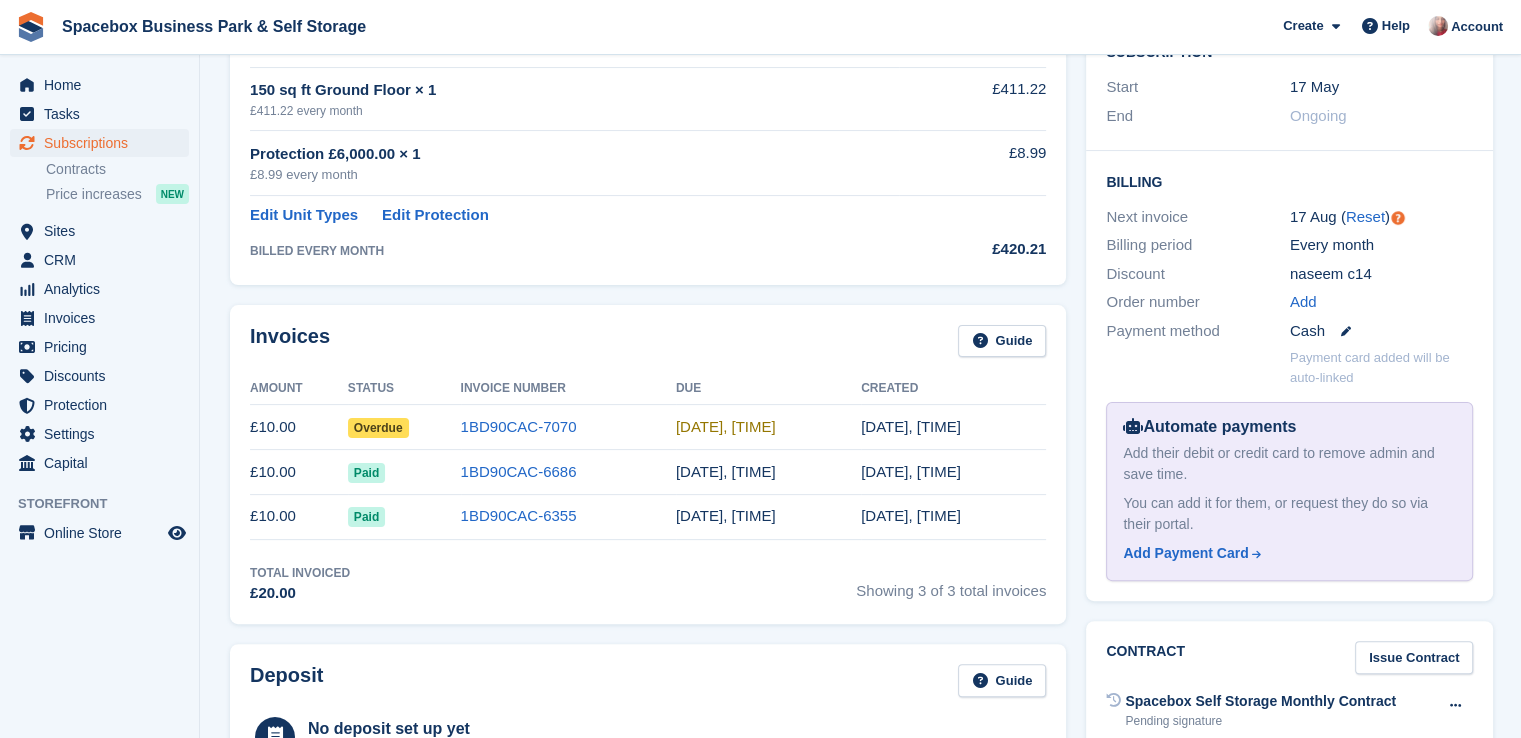 scroll, scrollTop: 100, scrollLeft: 0, axis: vertical 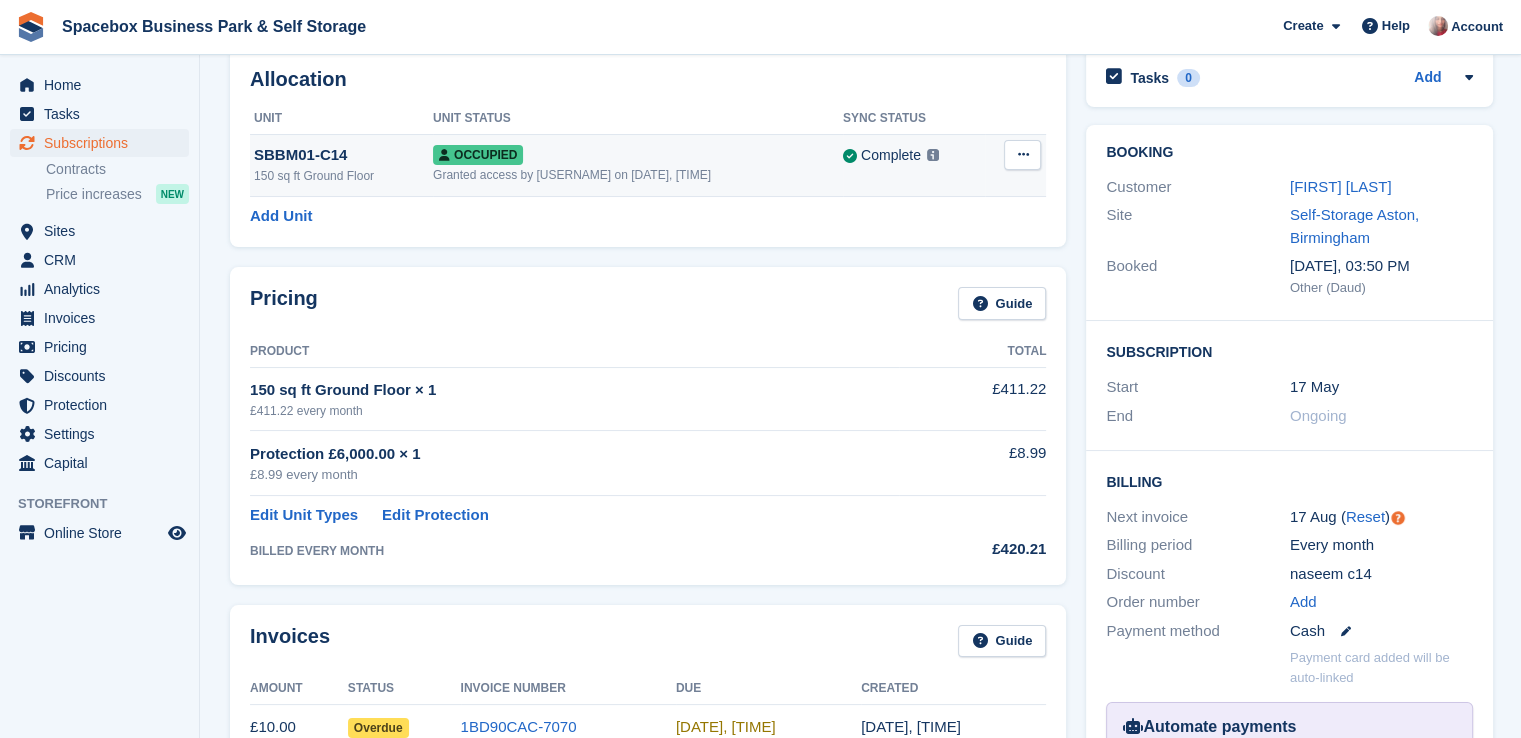 click at bounding box center [1022, 154] 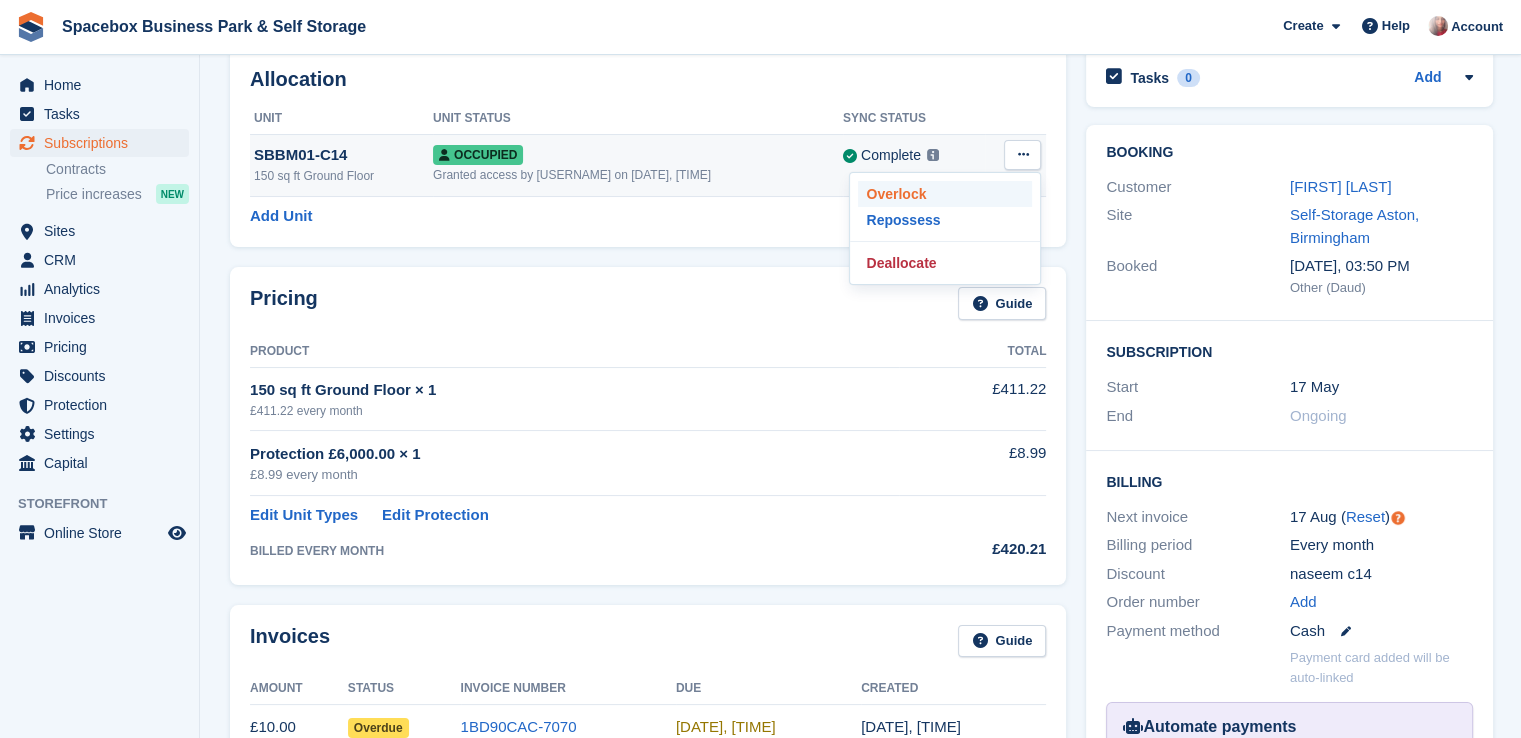 click on "Overlock" at bounding box center (945, 194) 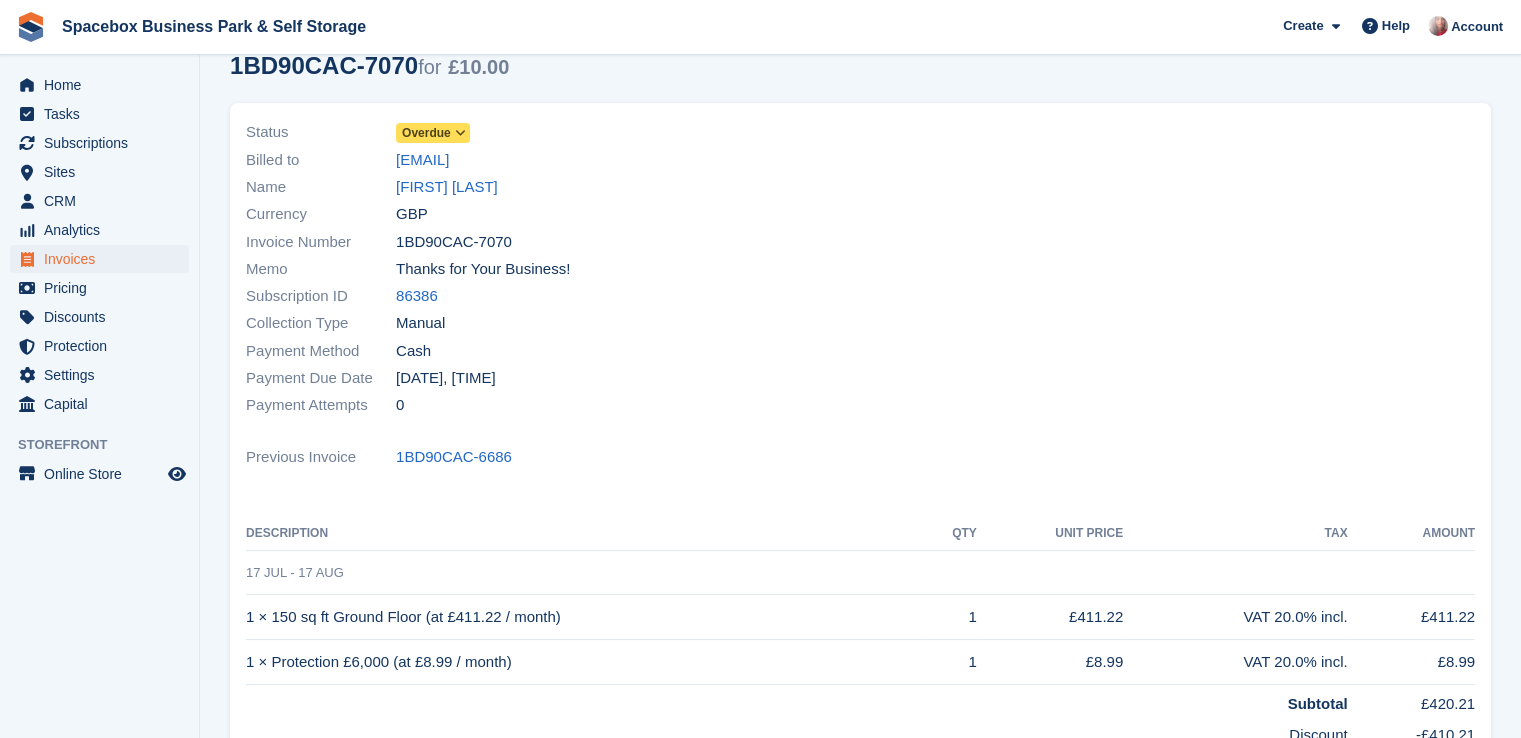scroll, scrollTop: 0, scrollLeft: 0, axis: both 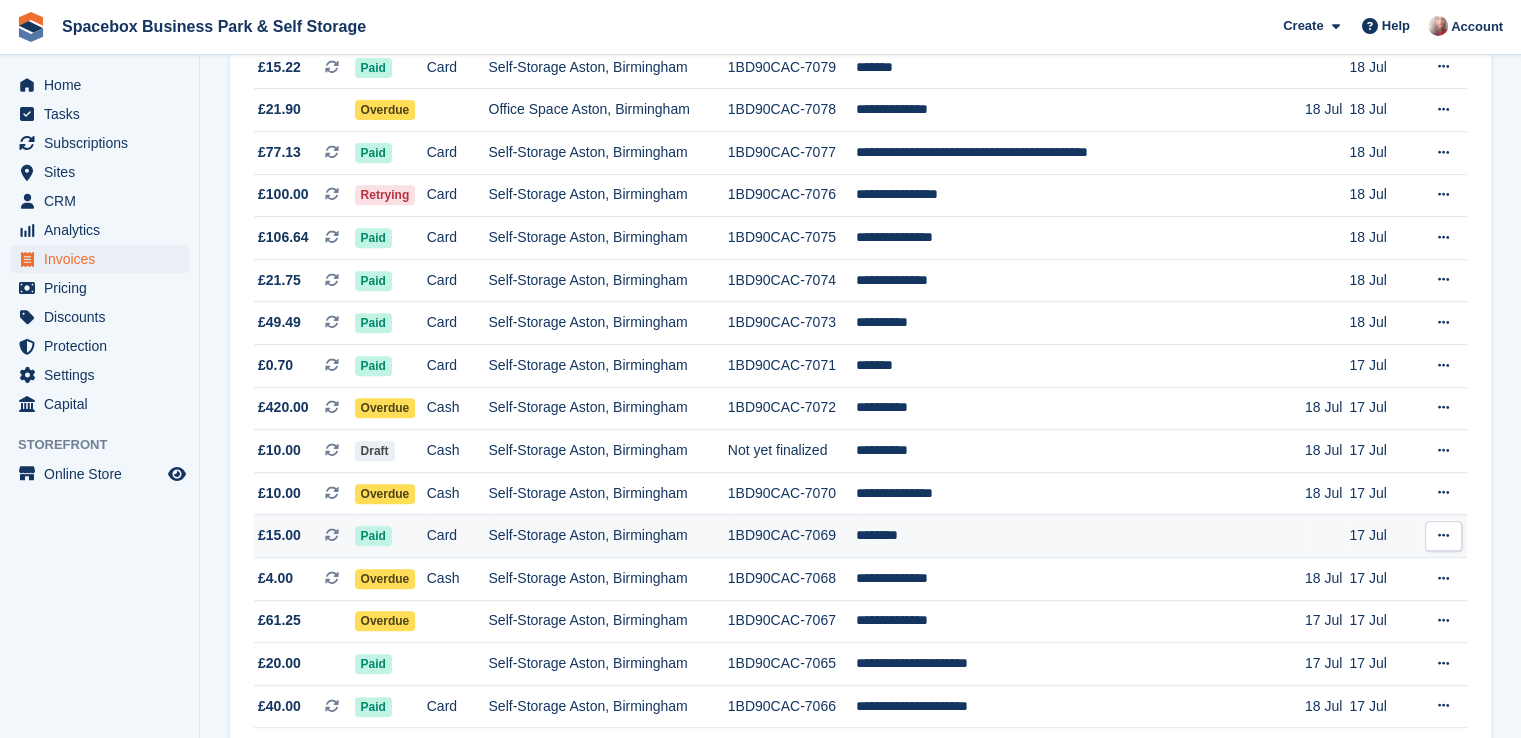 click on "1BD90CAC-7069" at bounding box center [792, 536] 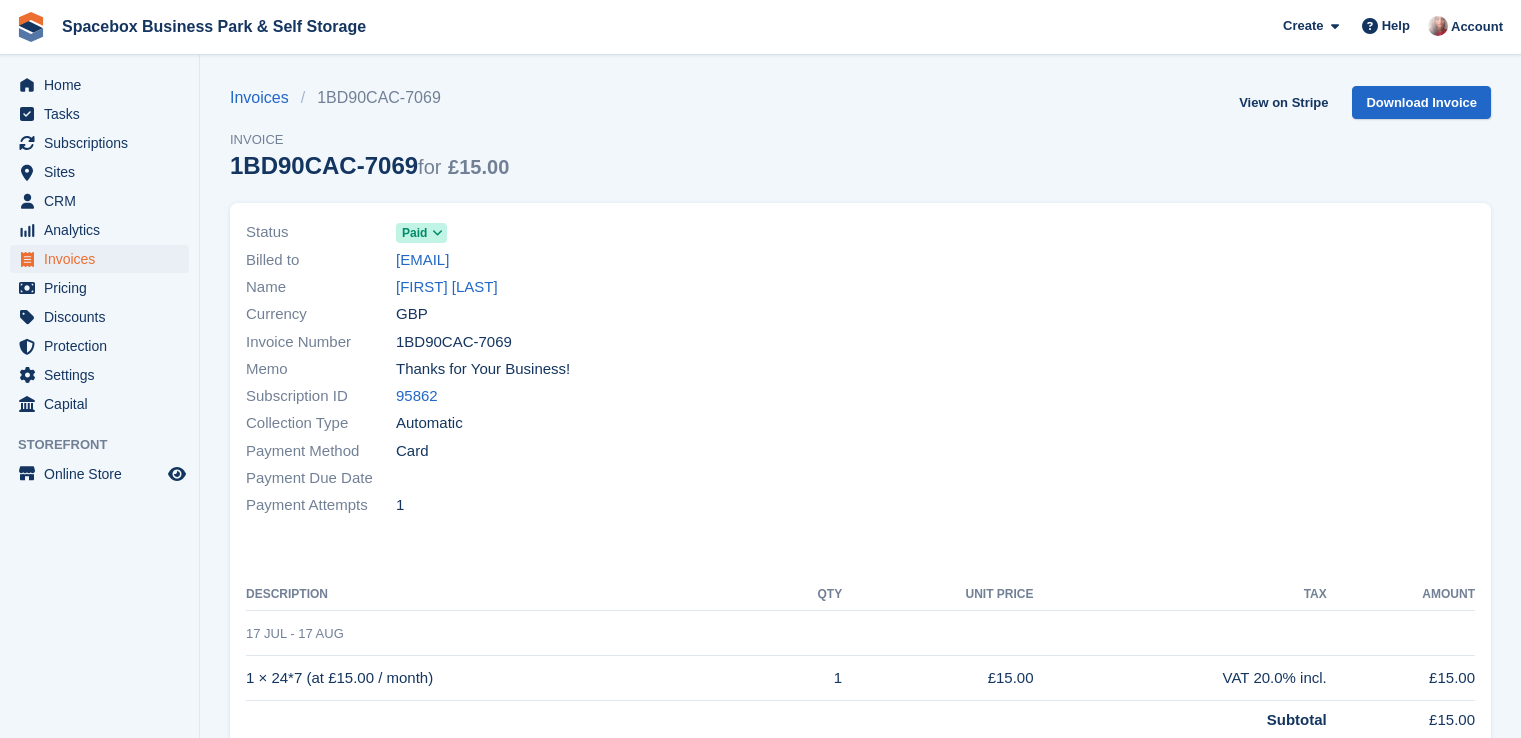 scroll, scrollTop: 0, scrollLeft: 0, axis: both 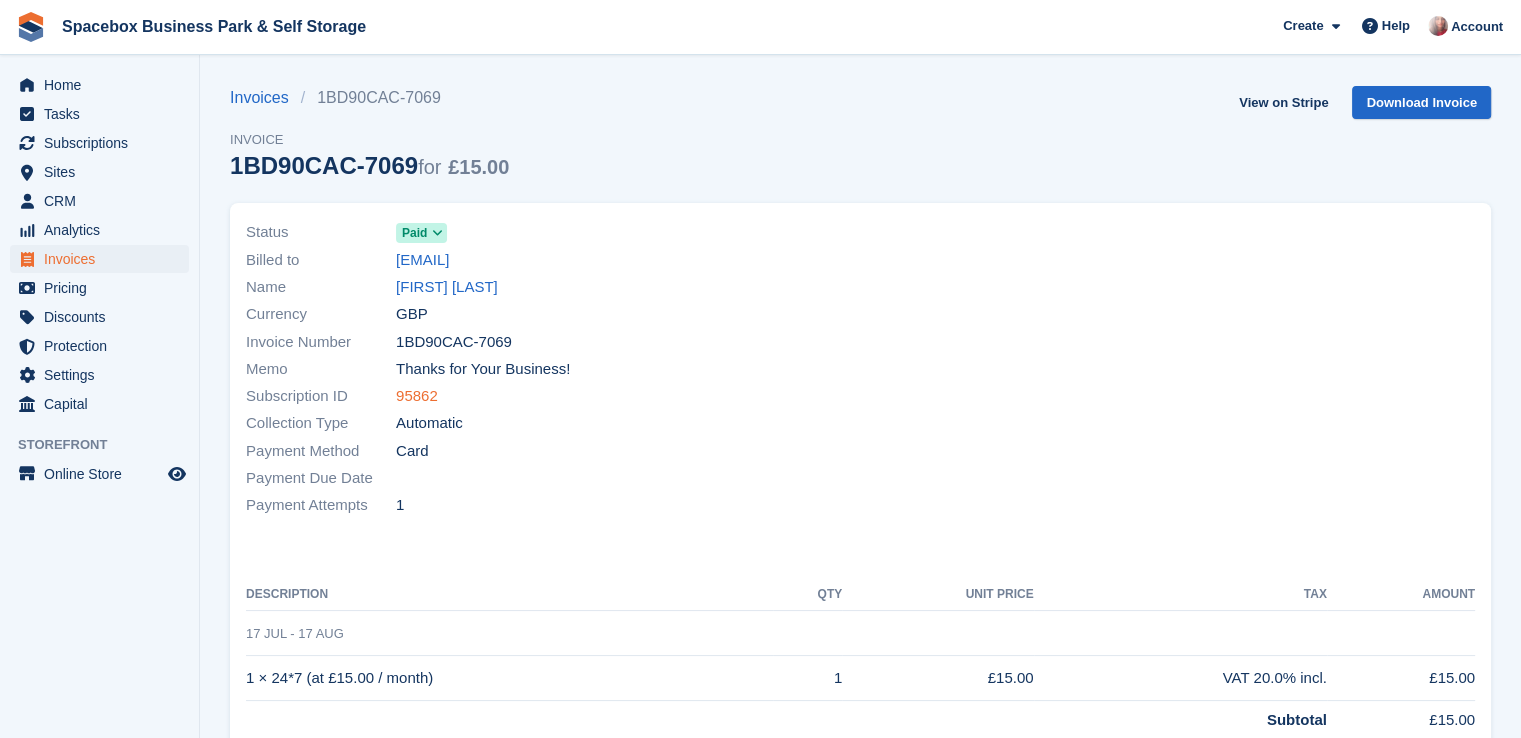 click on "95862" at bounding box center (417, 396) 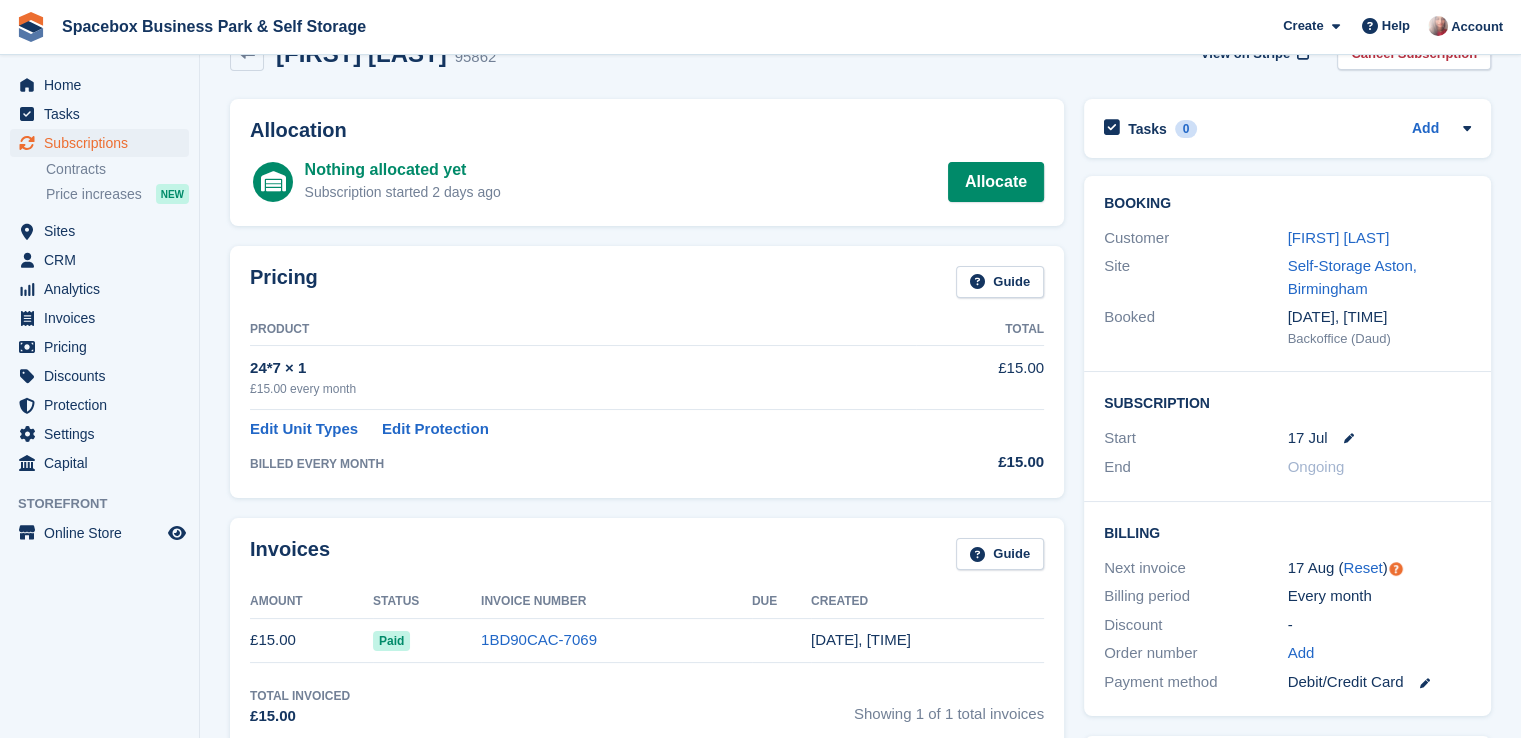 scroll, scrollTop: 0, scrollLeft: 0, axis: both 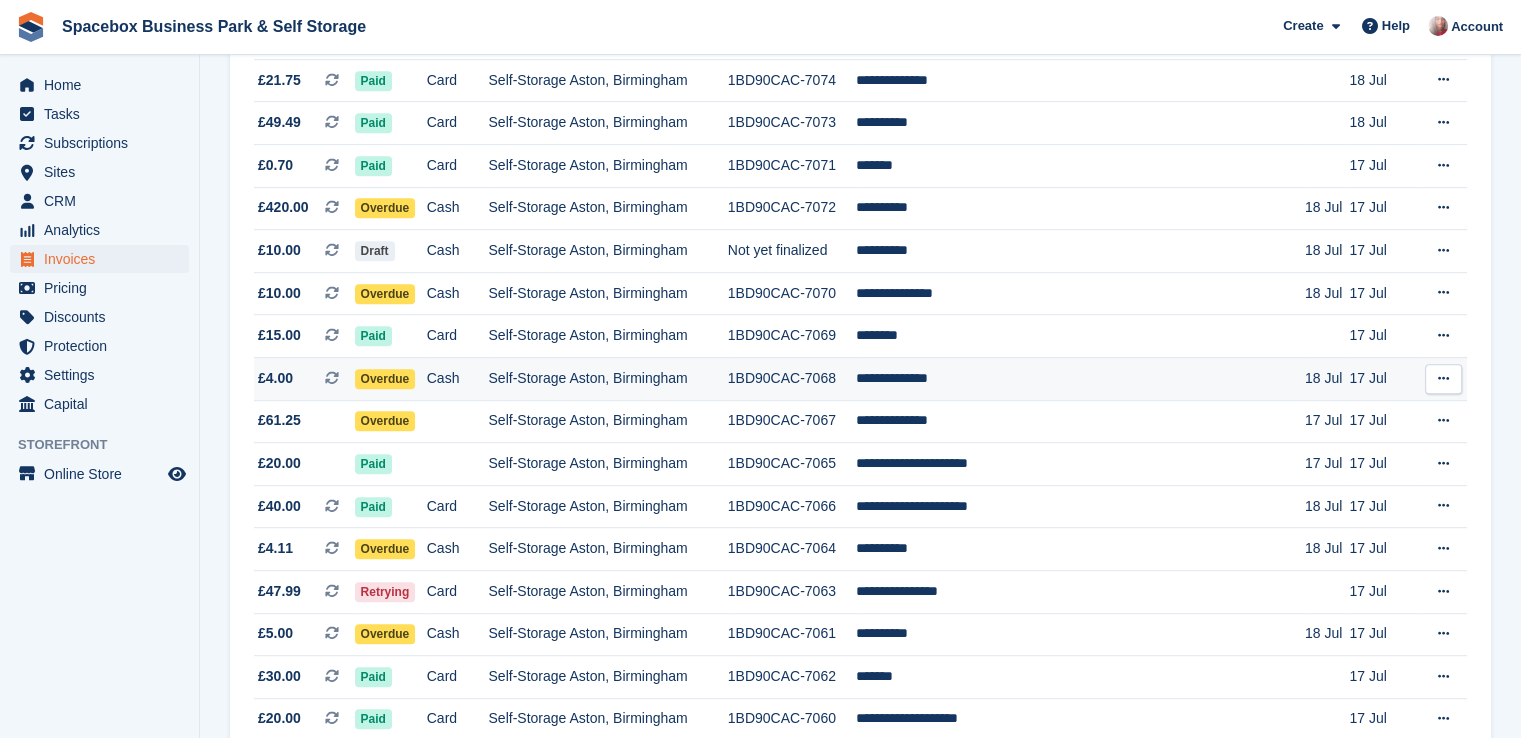 click on "Self-Storage Aston, Birmingham" at bounding box center [607, 378] 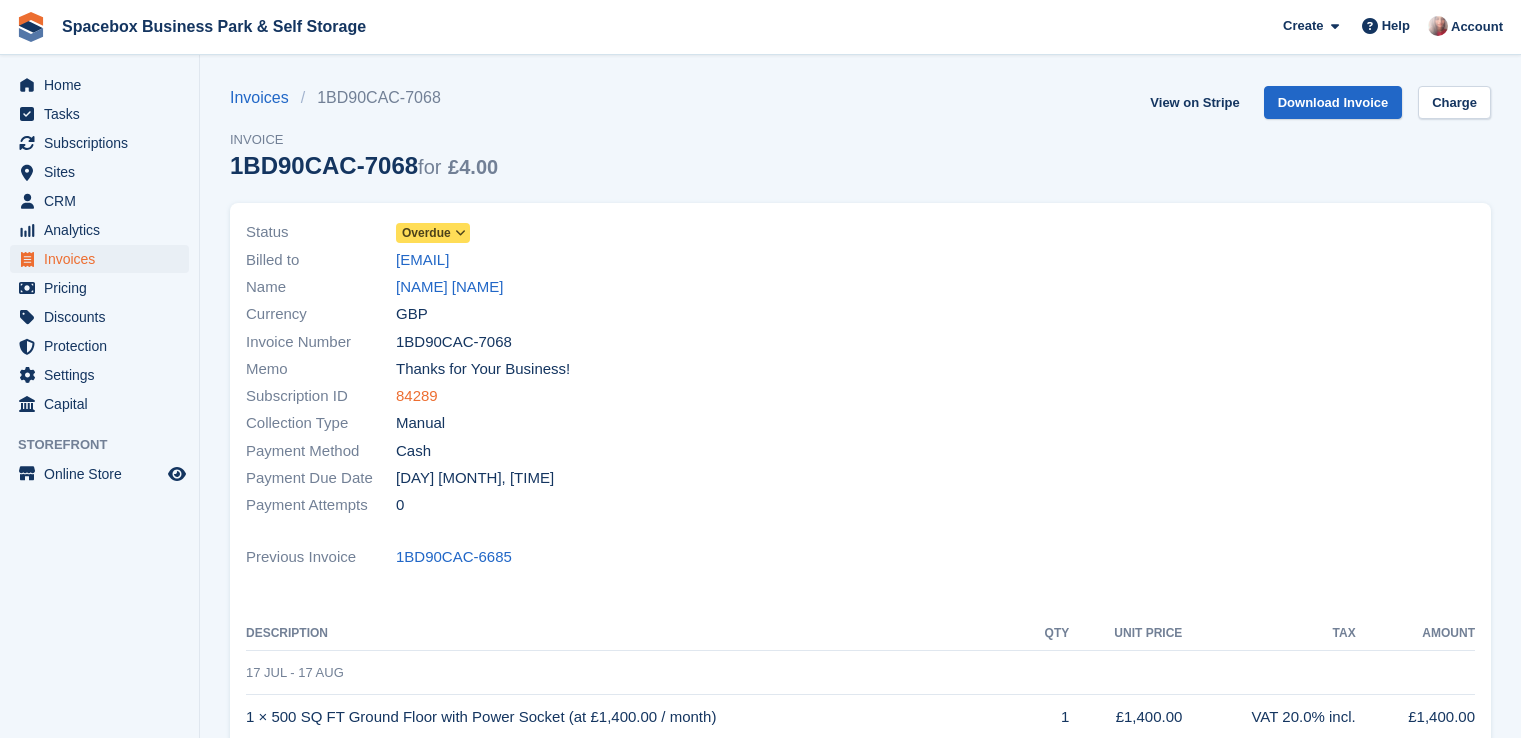 scroll, scrollTop: 0, scrollLeft: 0, axis: both 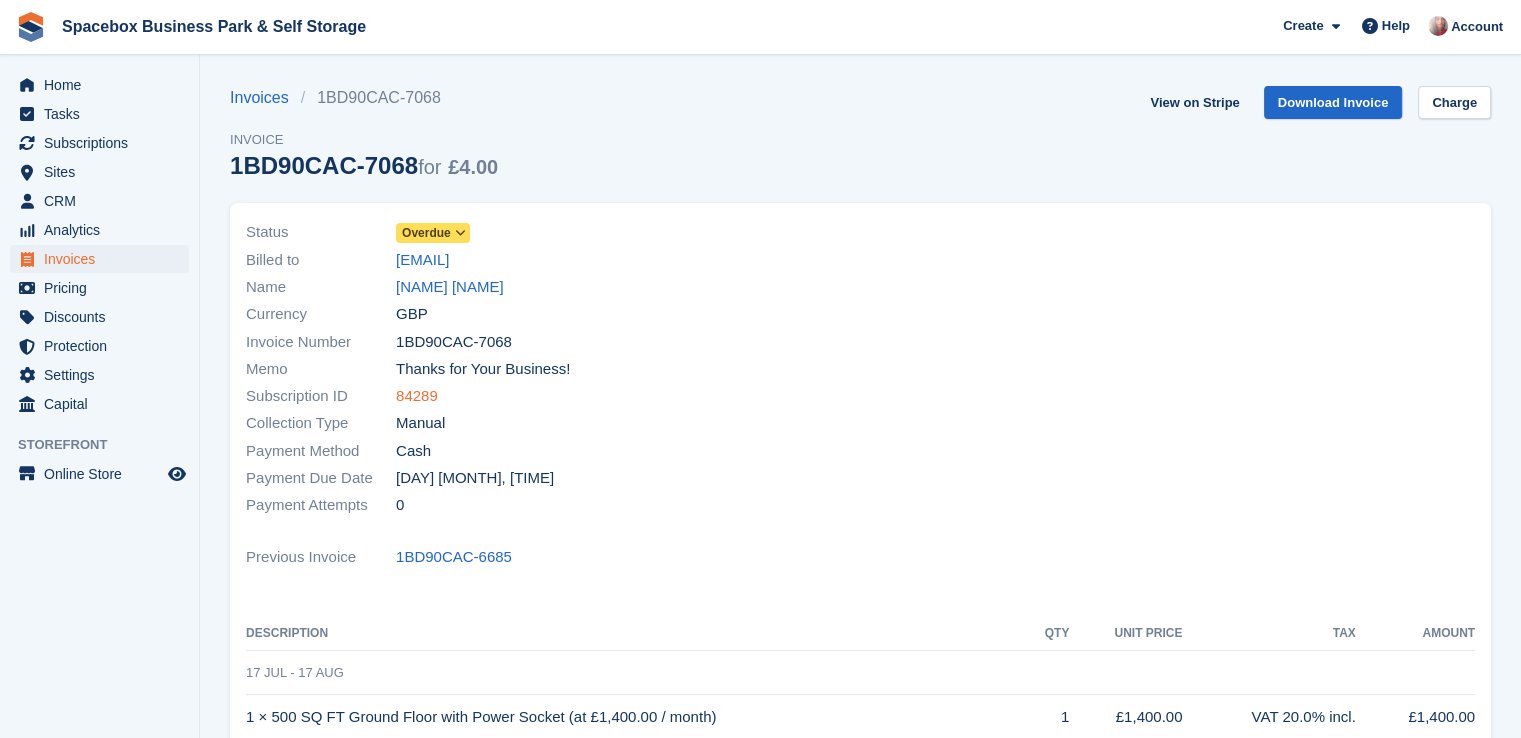 click on "84289" at bounding box center [417, 396] 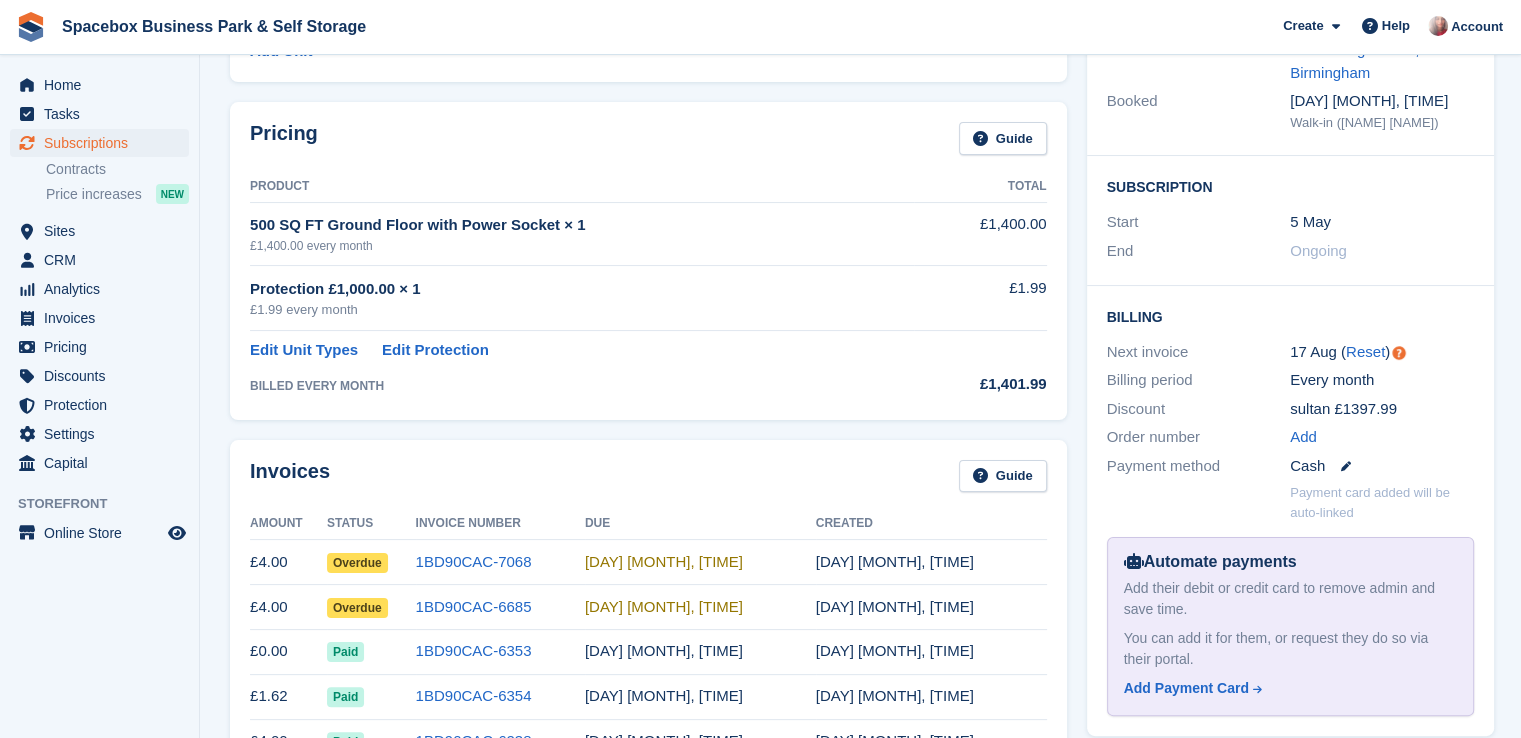 scroll, scrollTop: 300, scrollLeft: 0, axis: vertical 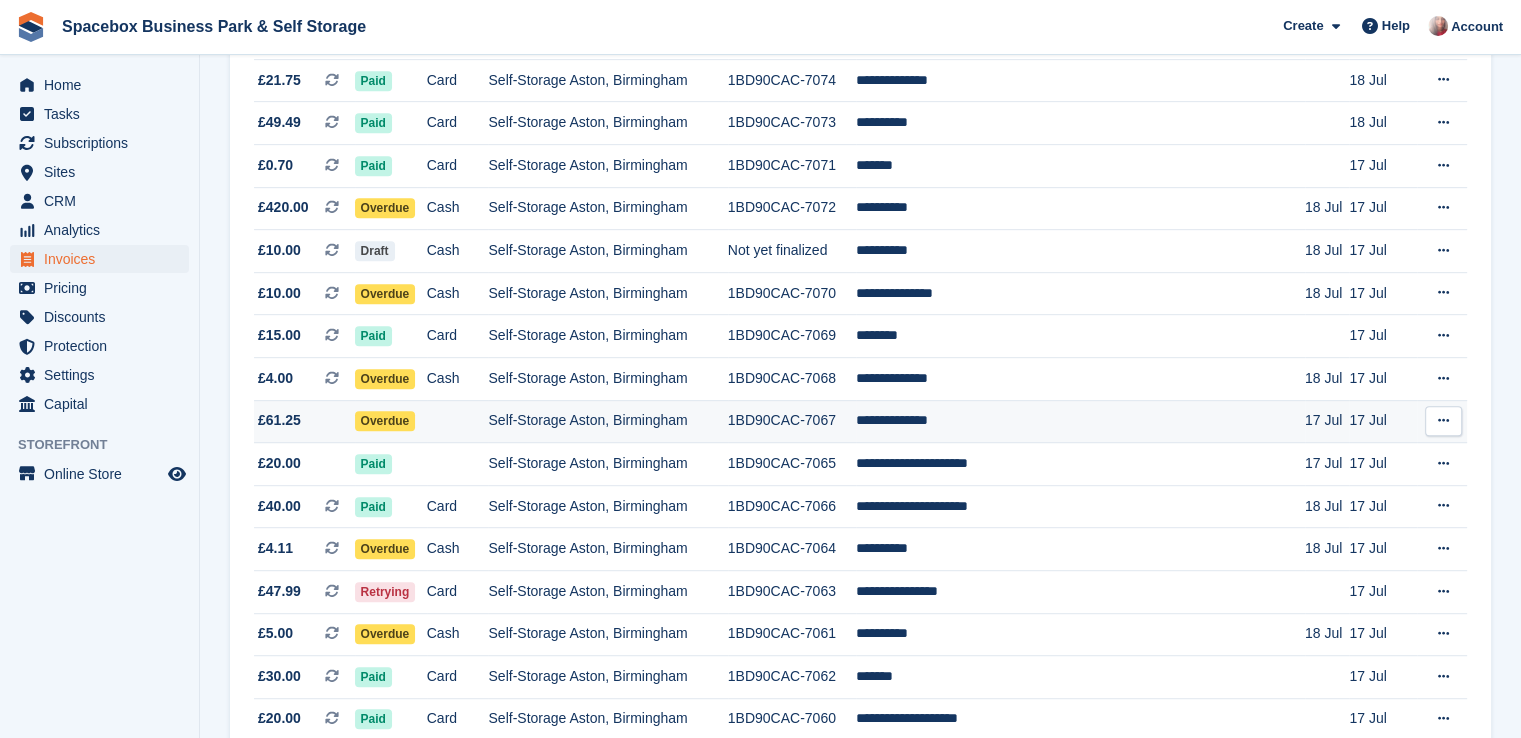 click on "Self-Storage Aston, Birmingham" at bounding box center [607, 421] 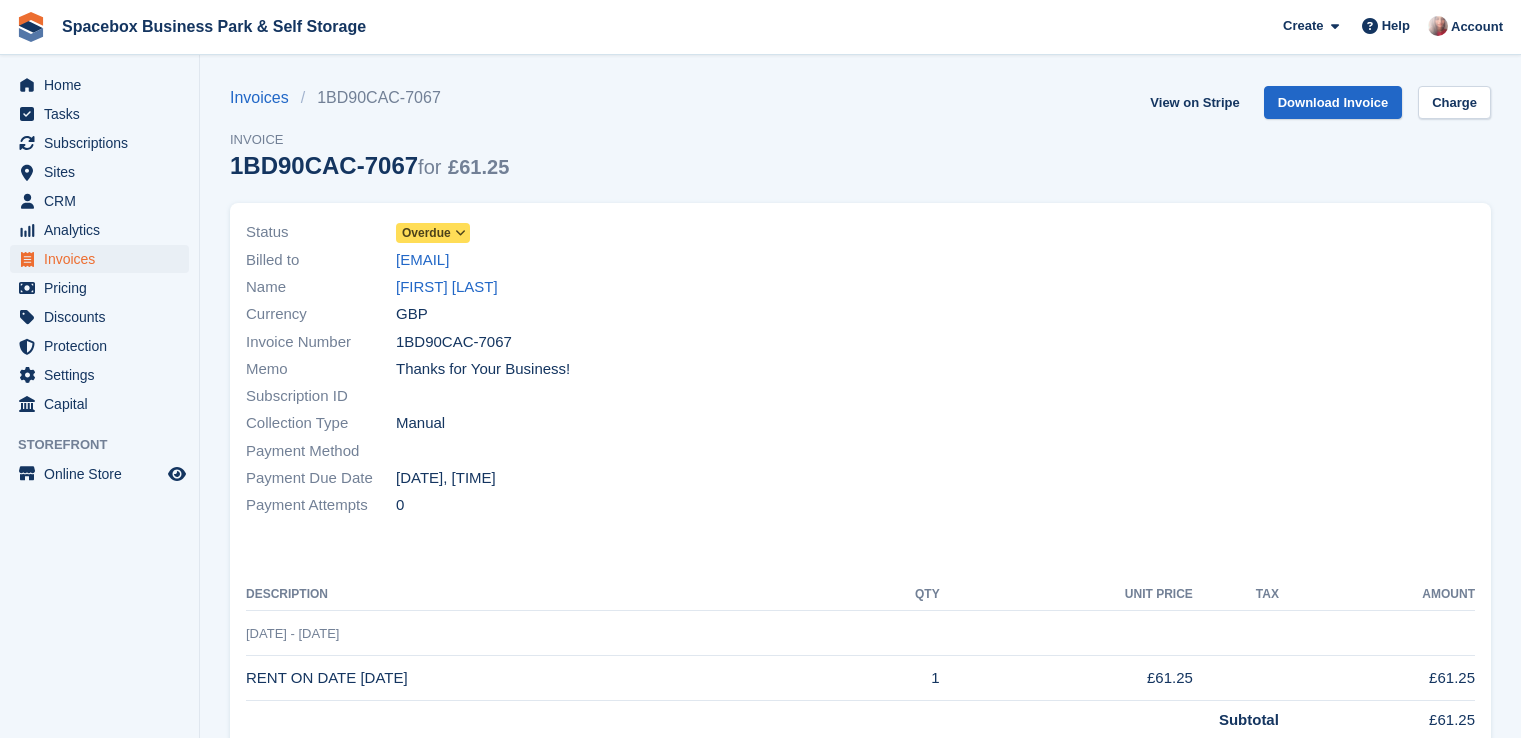 scroll, scrollTop: 0, scrollLeft: 0, axis: both 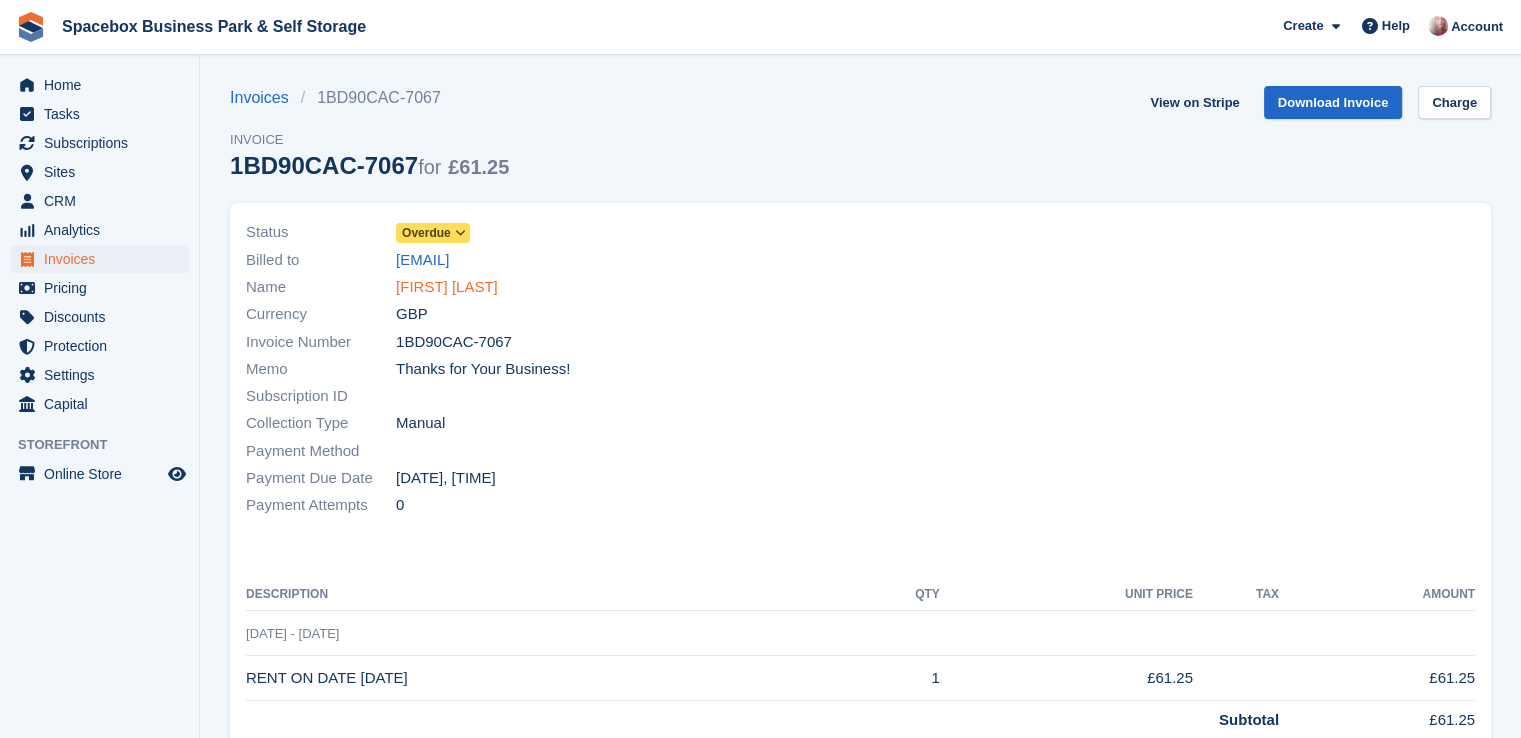click on "Nakesha Nelson" at bounding box center [447, 287] 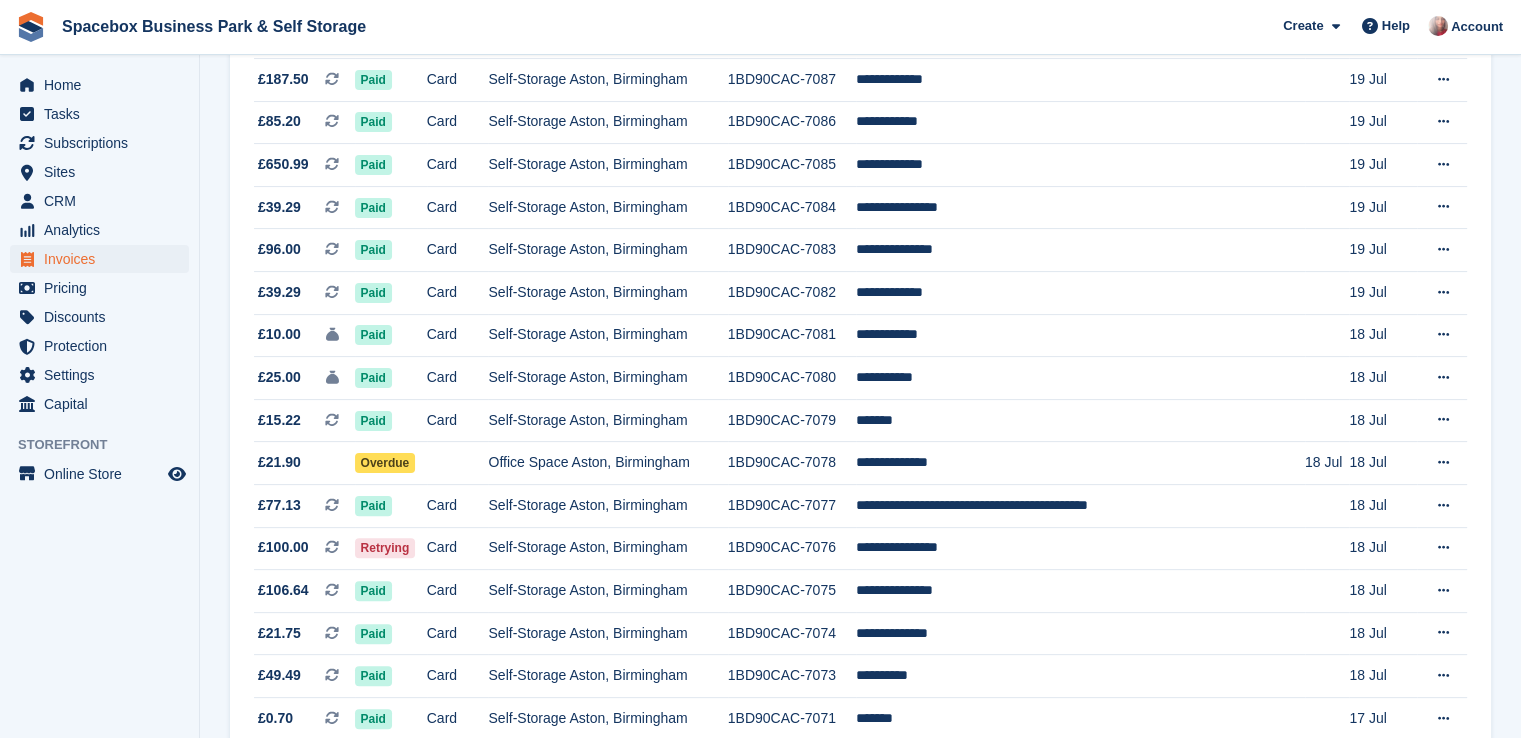 scroll, scrollTop: 300, scrollLeft: 0, axis: vertical 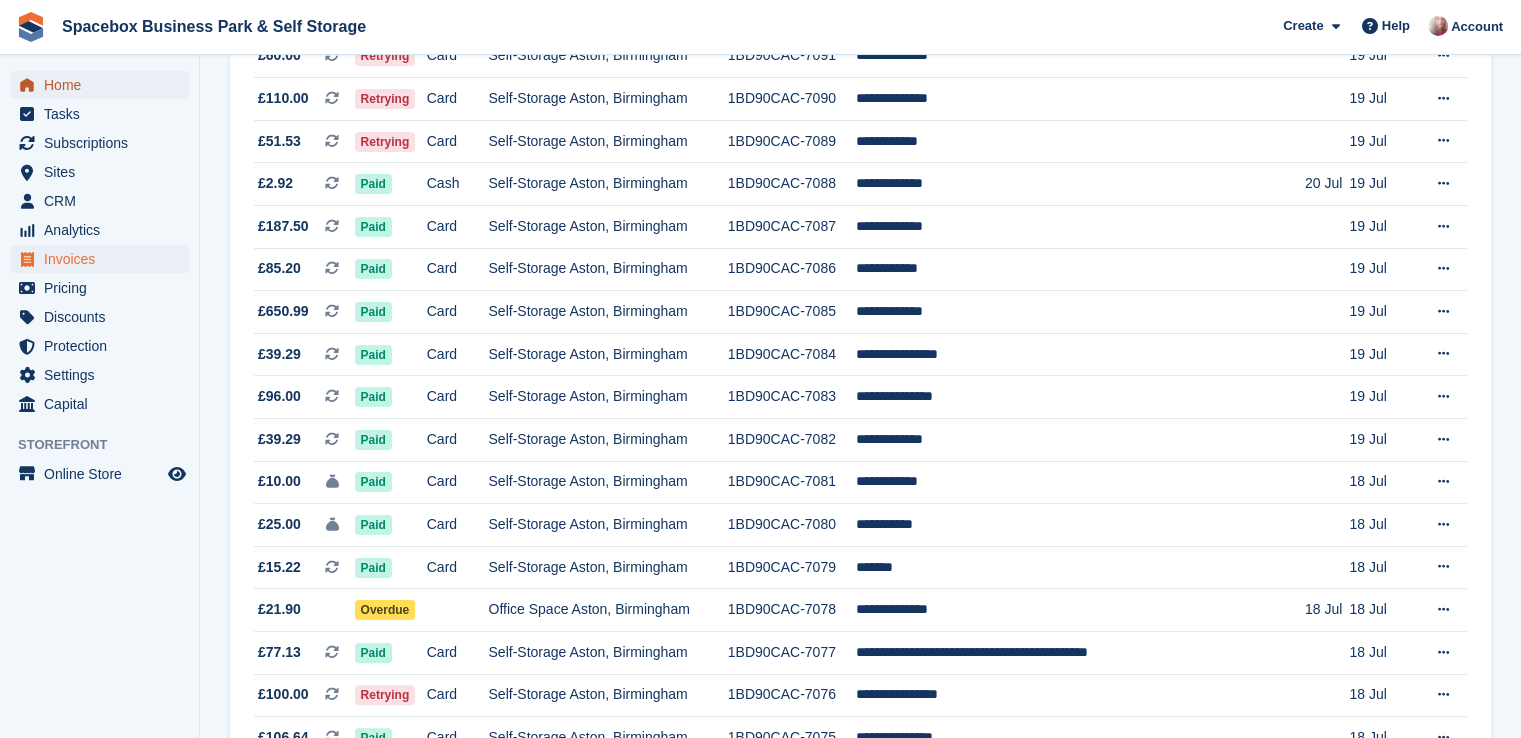 click on "Home" at bounding box center [104, 85] 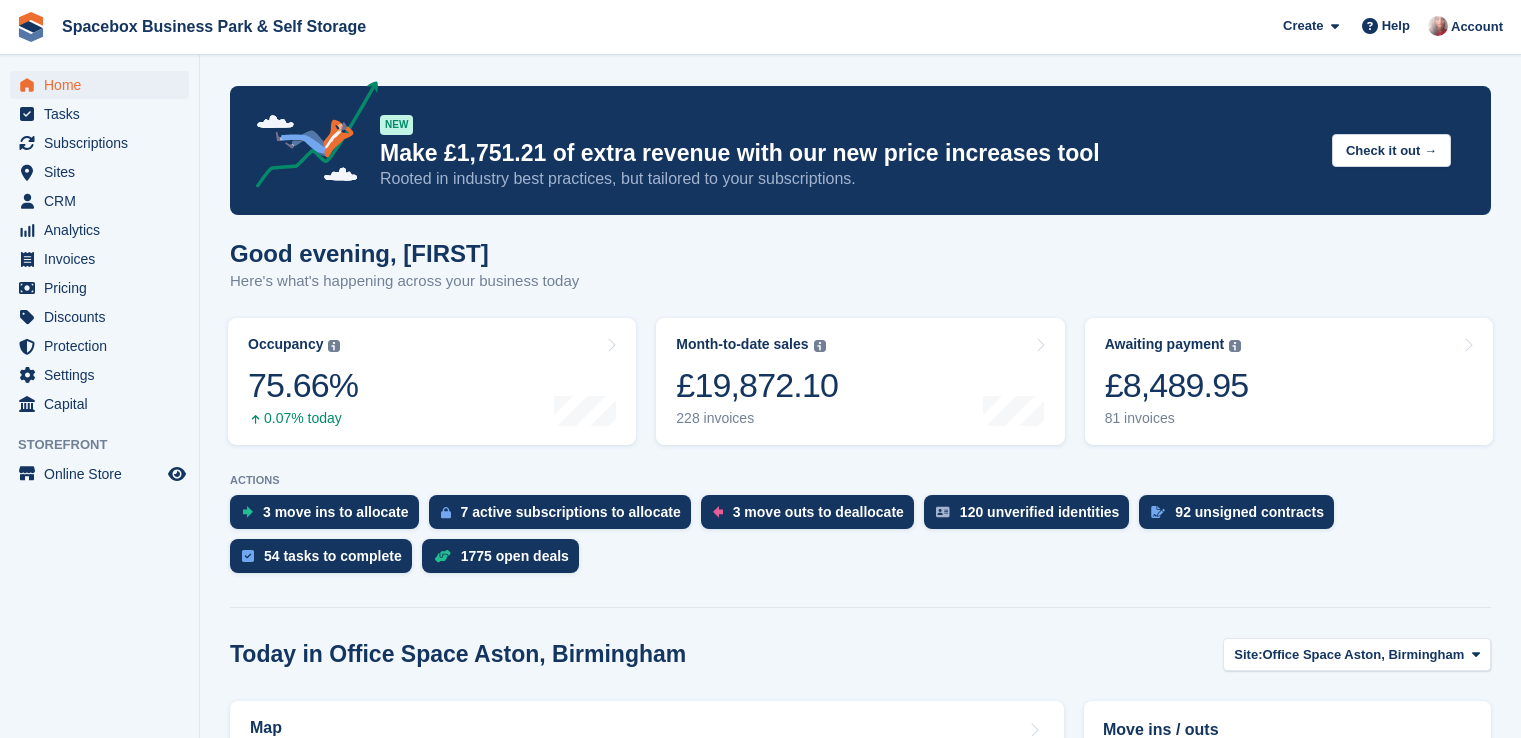 scroll, scrollTop: 0, scrollLeft: 0, axis: both 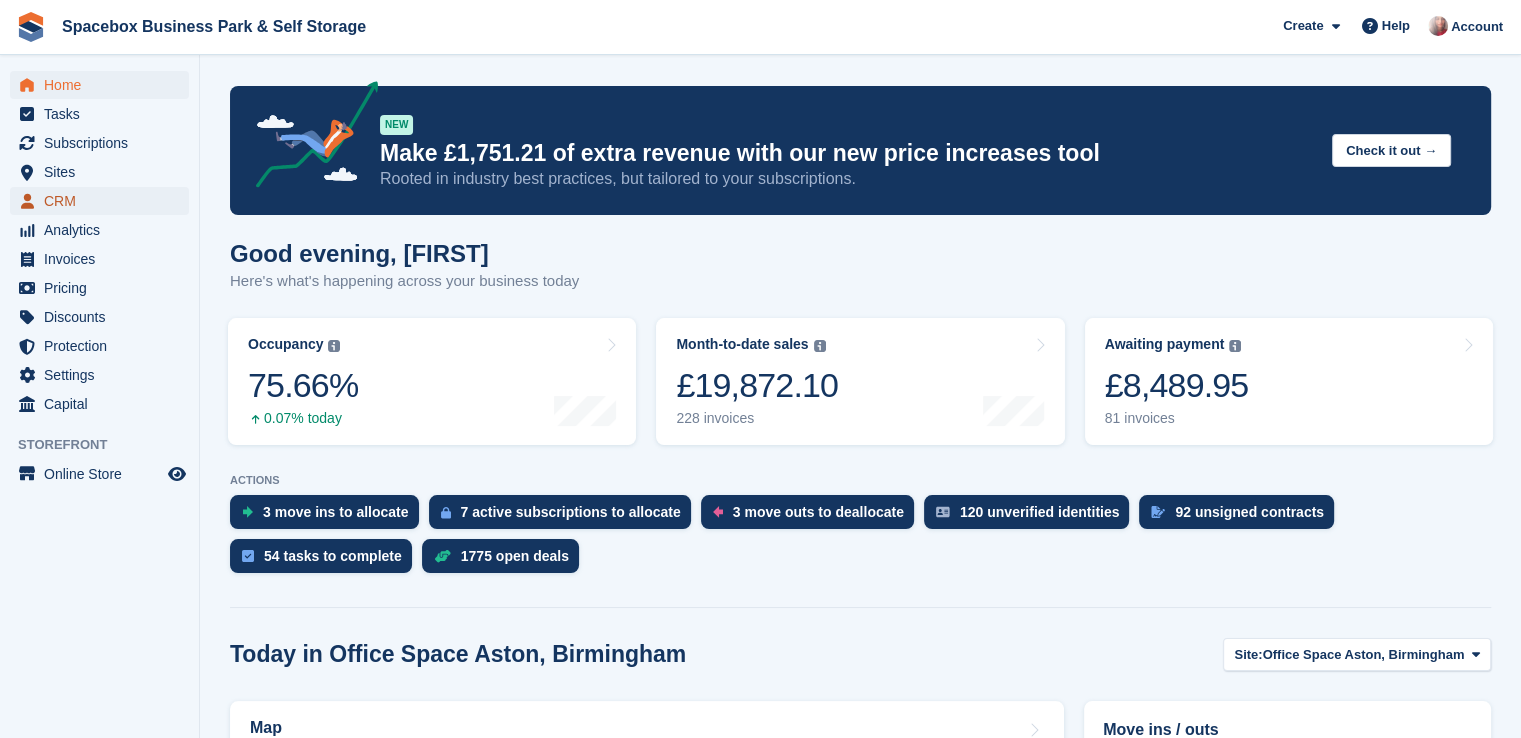 click on "CRM" at bounding box center [104, 201] 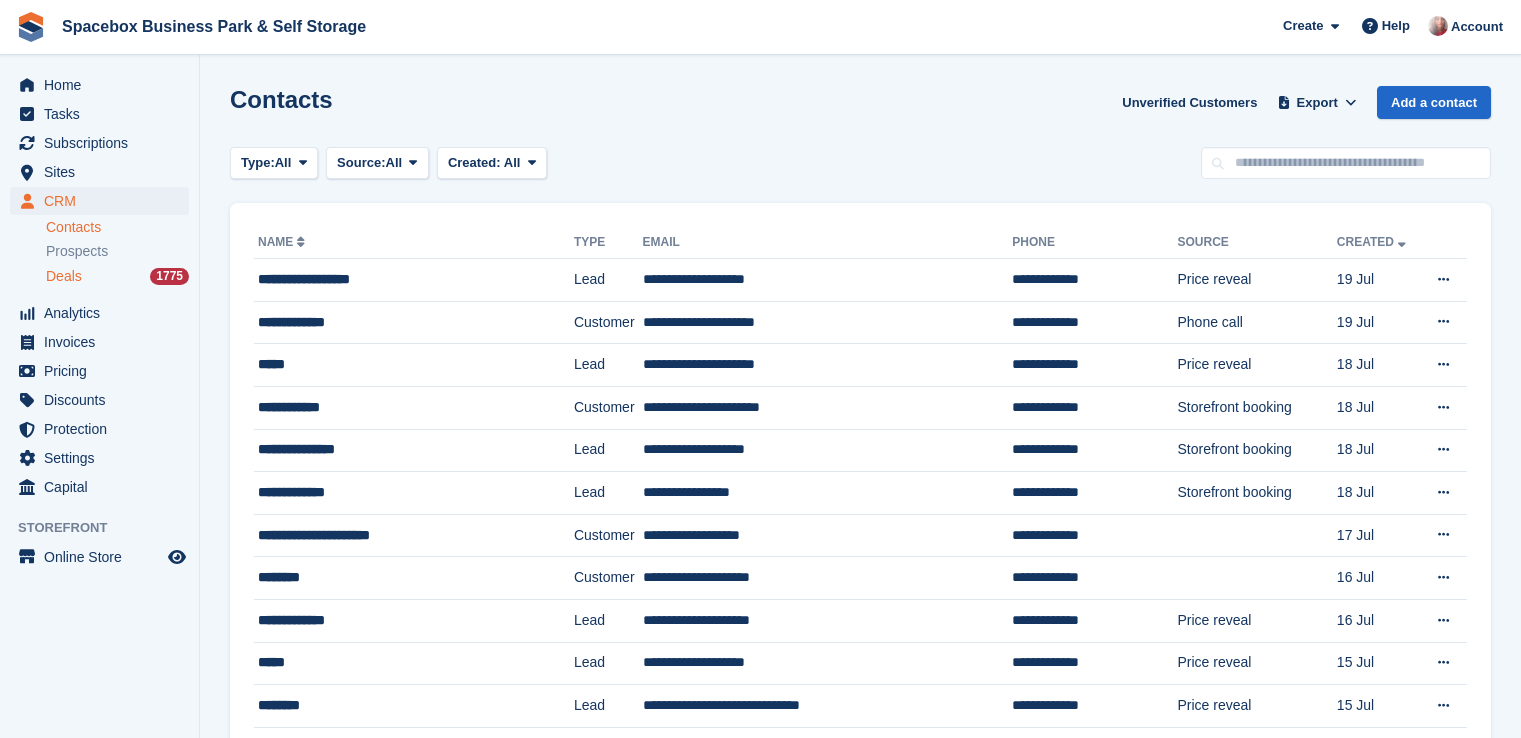 scroll, scrollTop: 0, scrollLeft: 0, axis: both 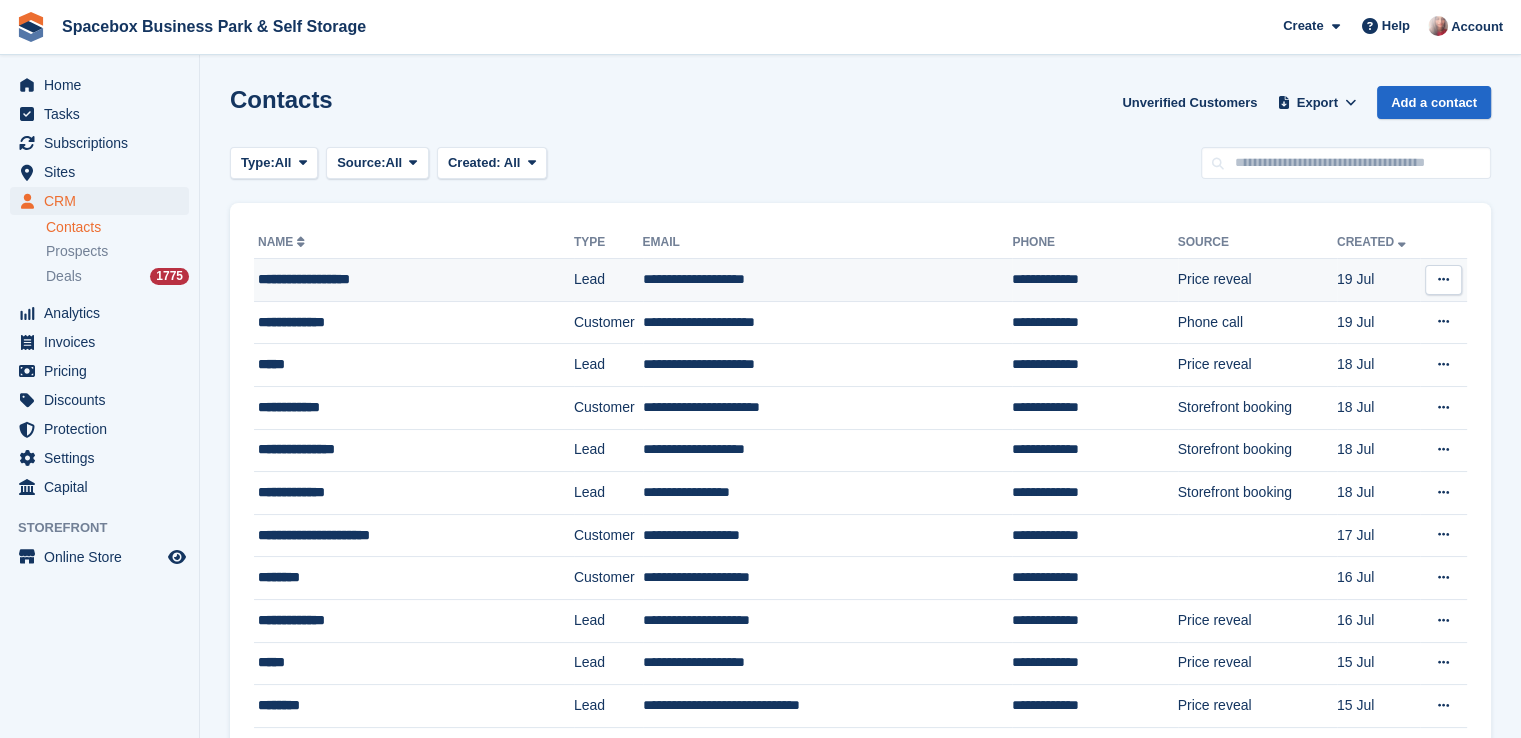 click on "**********" at bounding box center [397, 279] 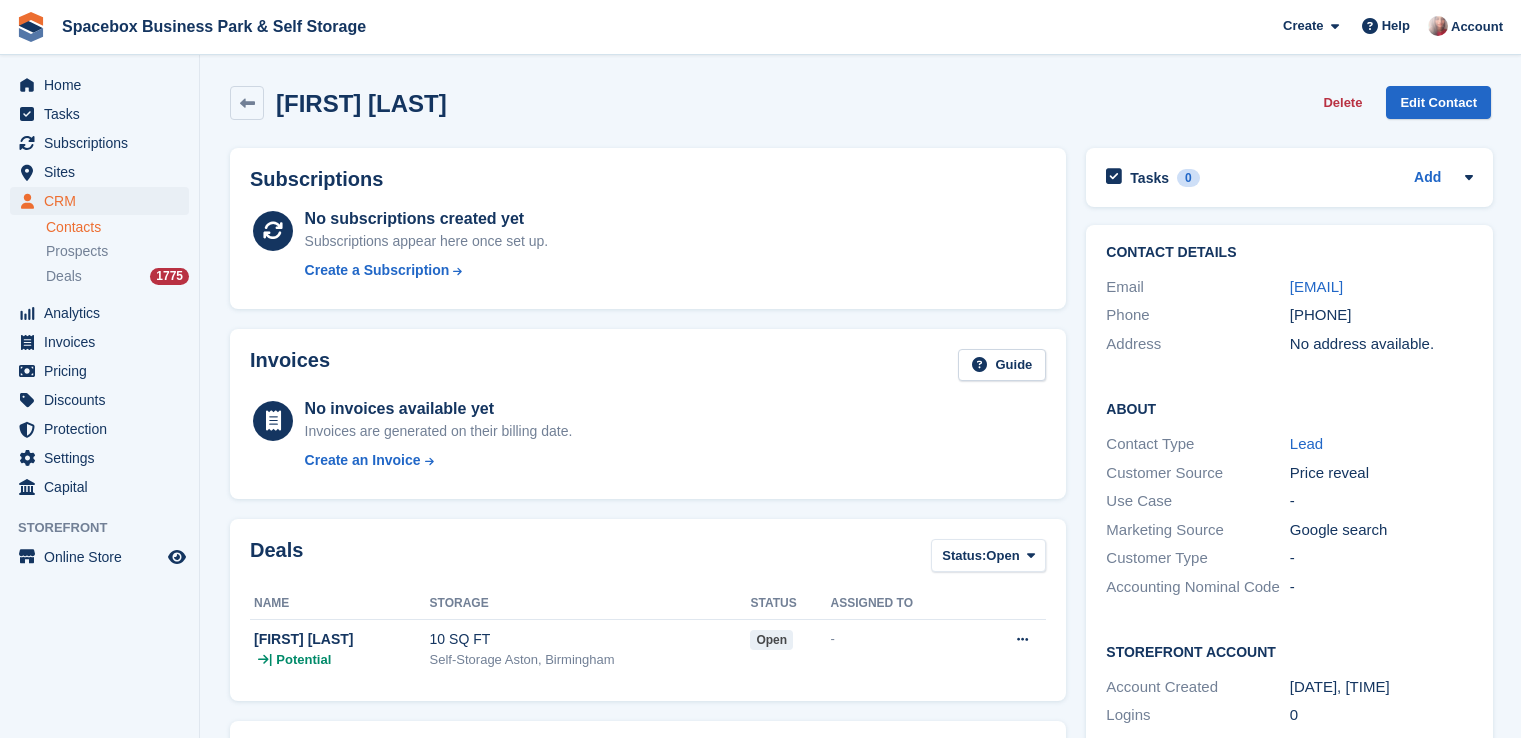 scroll, scrollTop: 0, scrollLeft: 0, axis: both 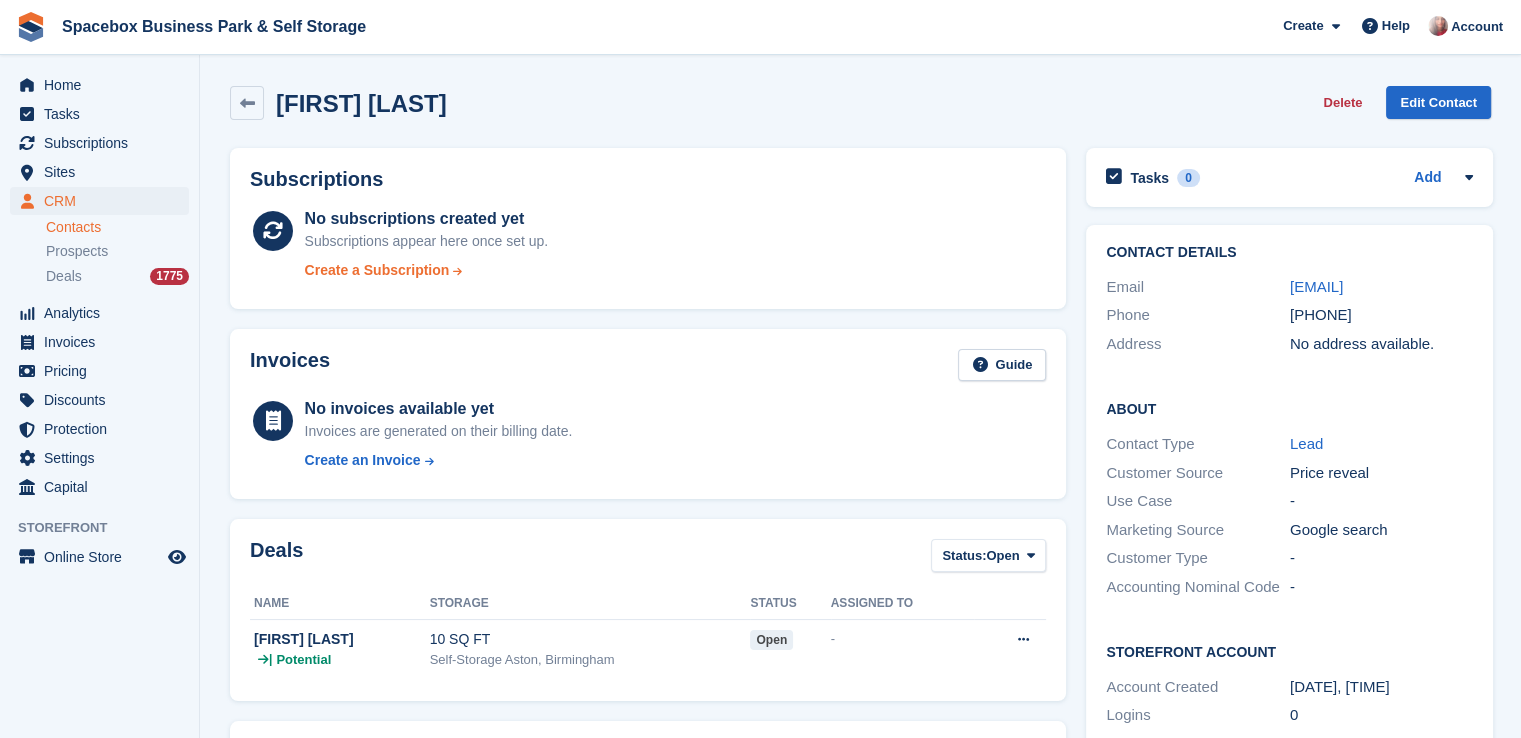 click on "Create a Subscription" at bounding box center (377, 270) 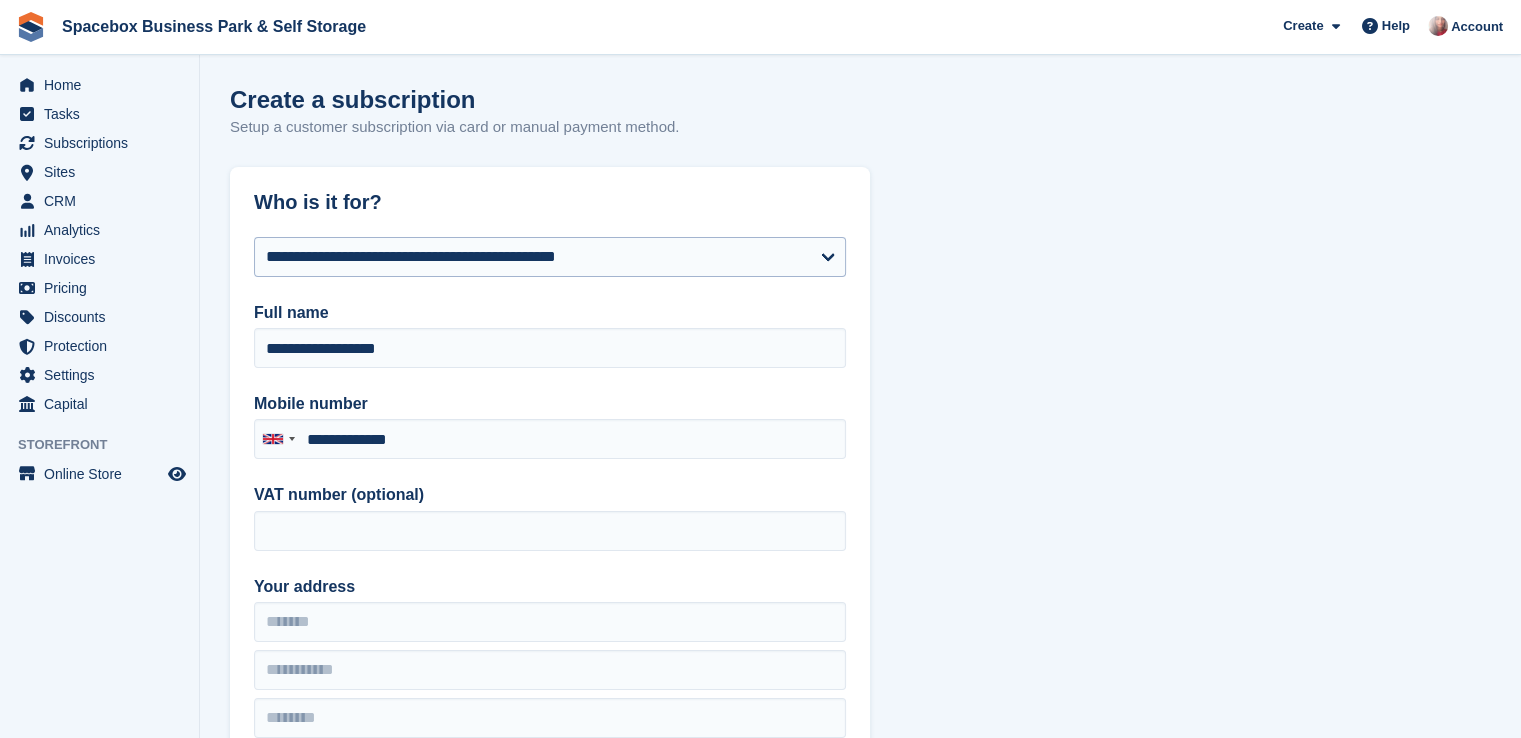 type on "**********" 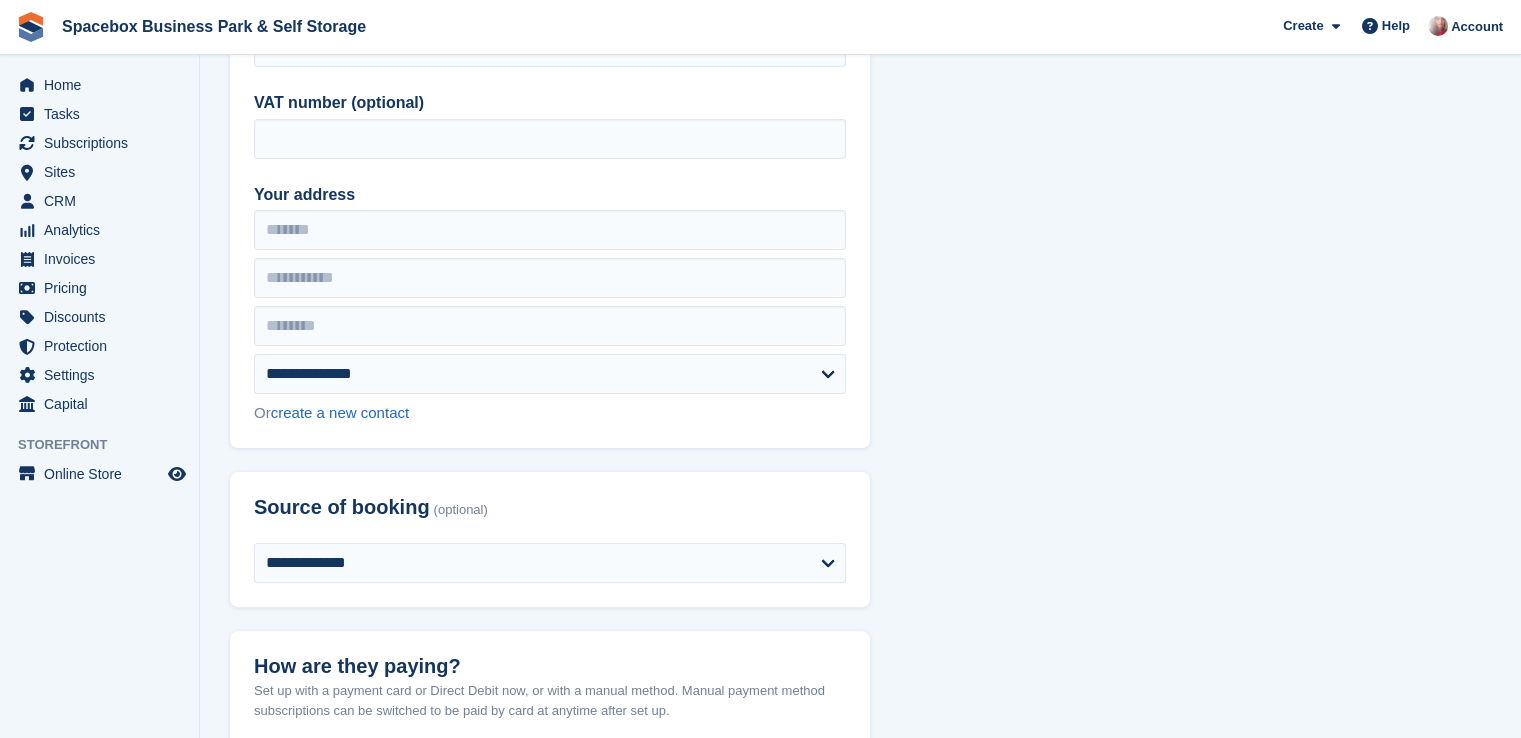 scroll, scrollTop: 500, scrollLeft: 0, axis: vertical 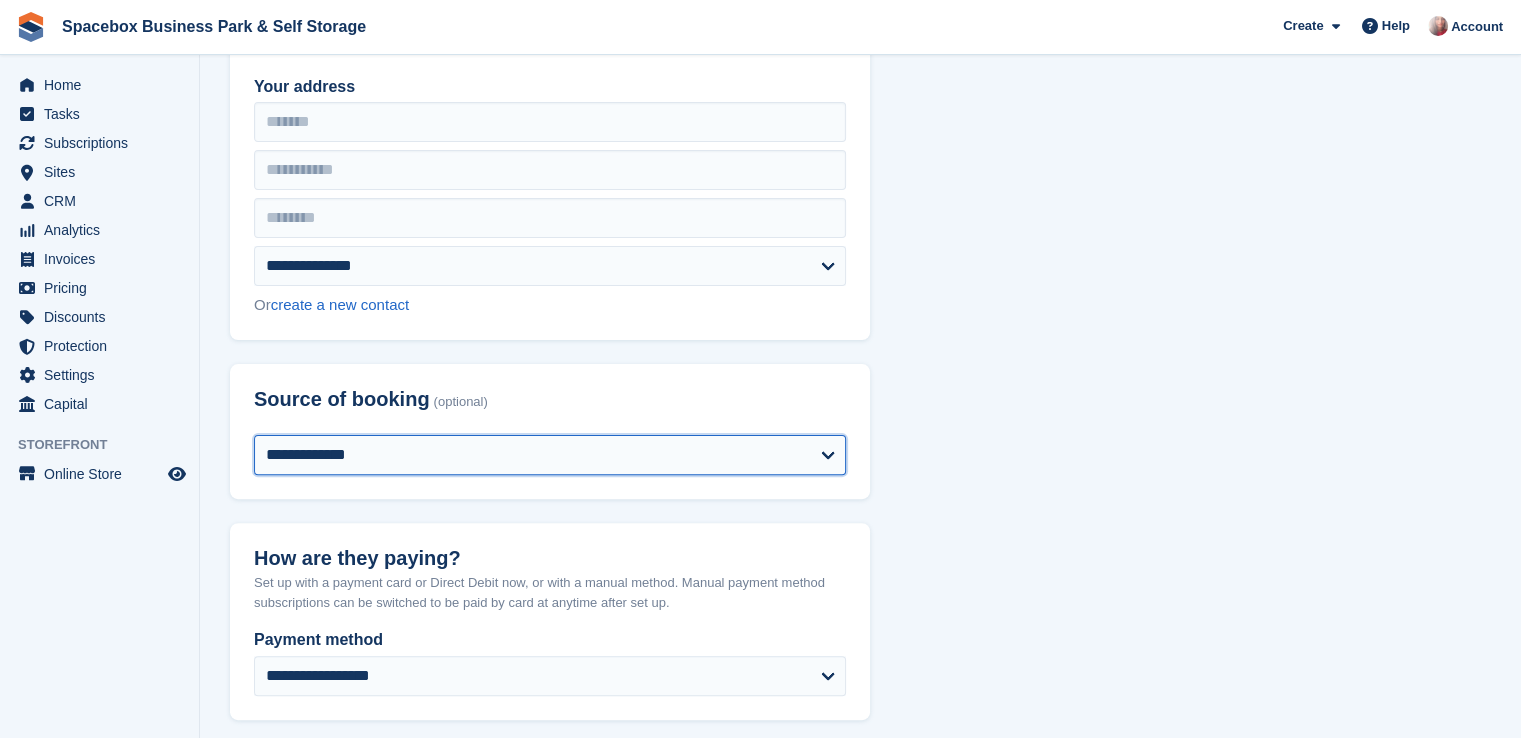 click on "**********" at bounding box center (550, 455) 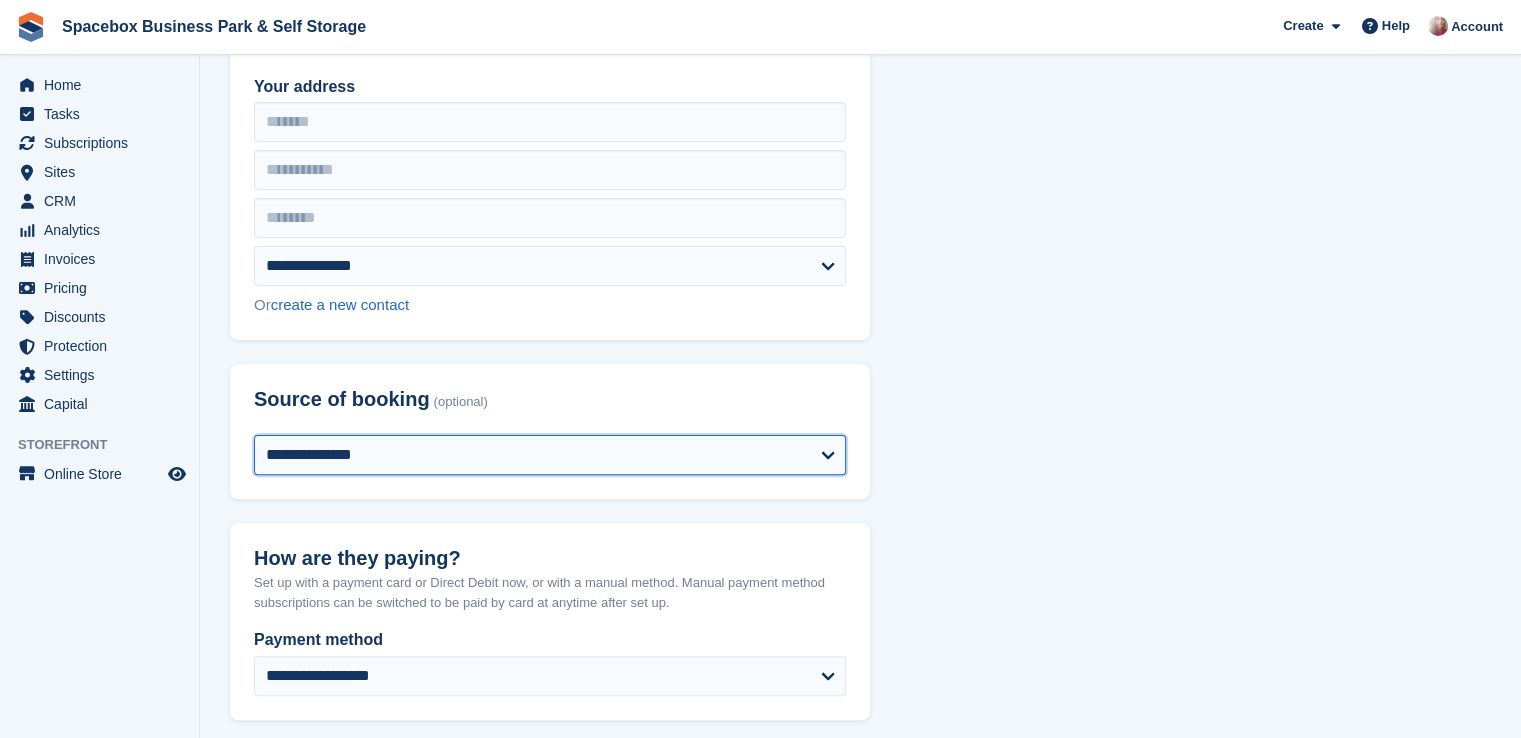 click on "**********" at bounding box center (550, 455) 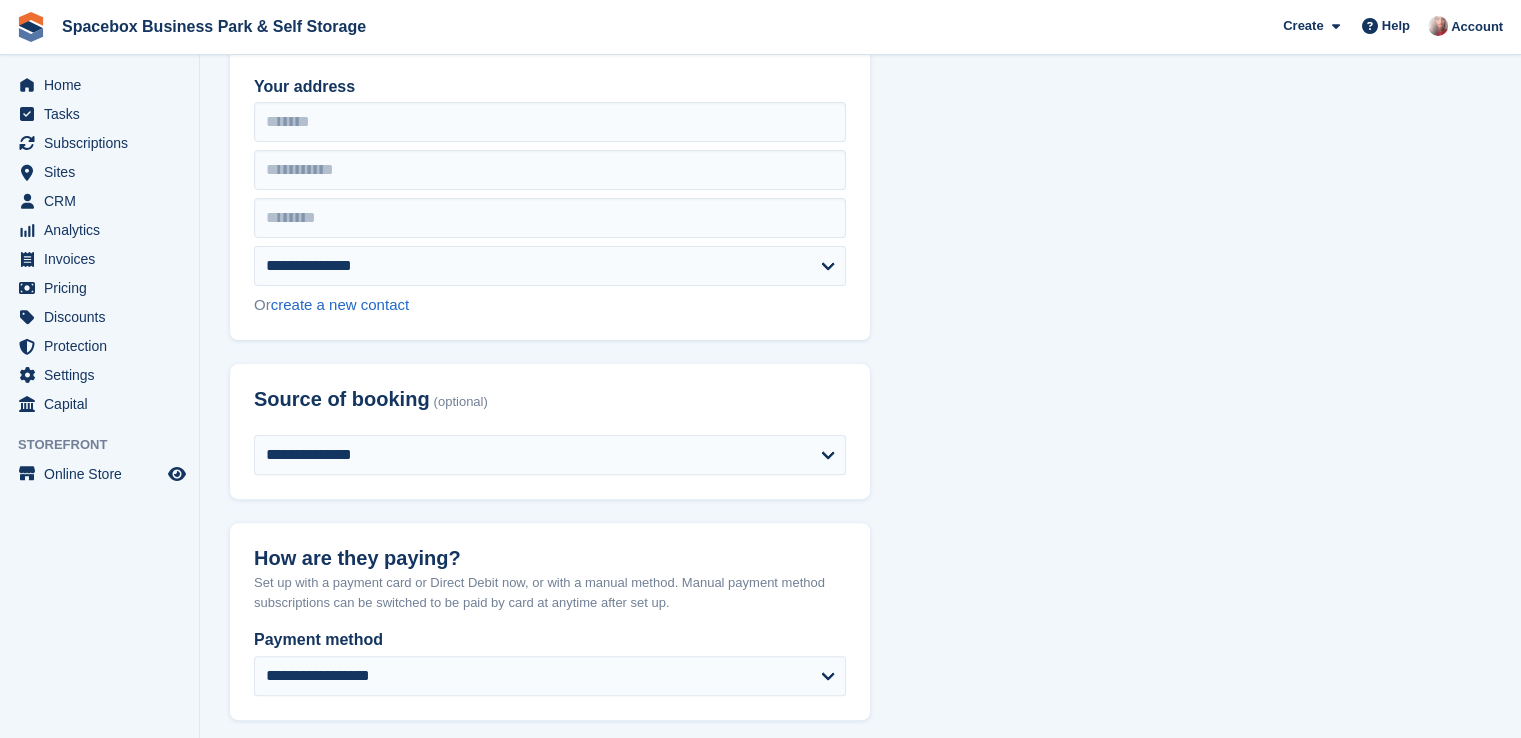 click on "How are they paying?" at bounding box center (550, 558) 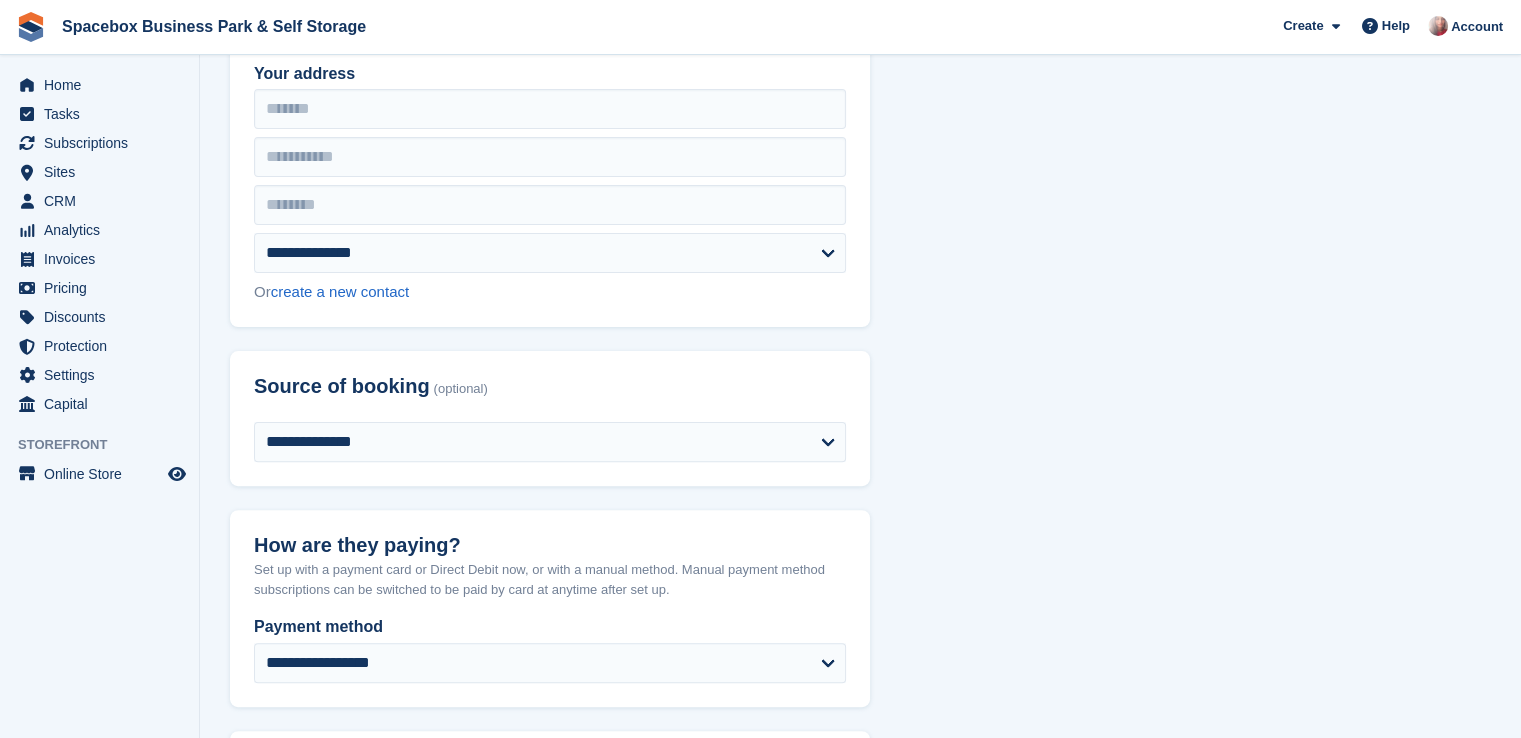 scroll, scrollTop: 700, scrollLeft: 0, axis: vertical 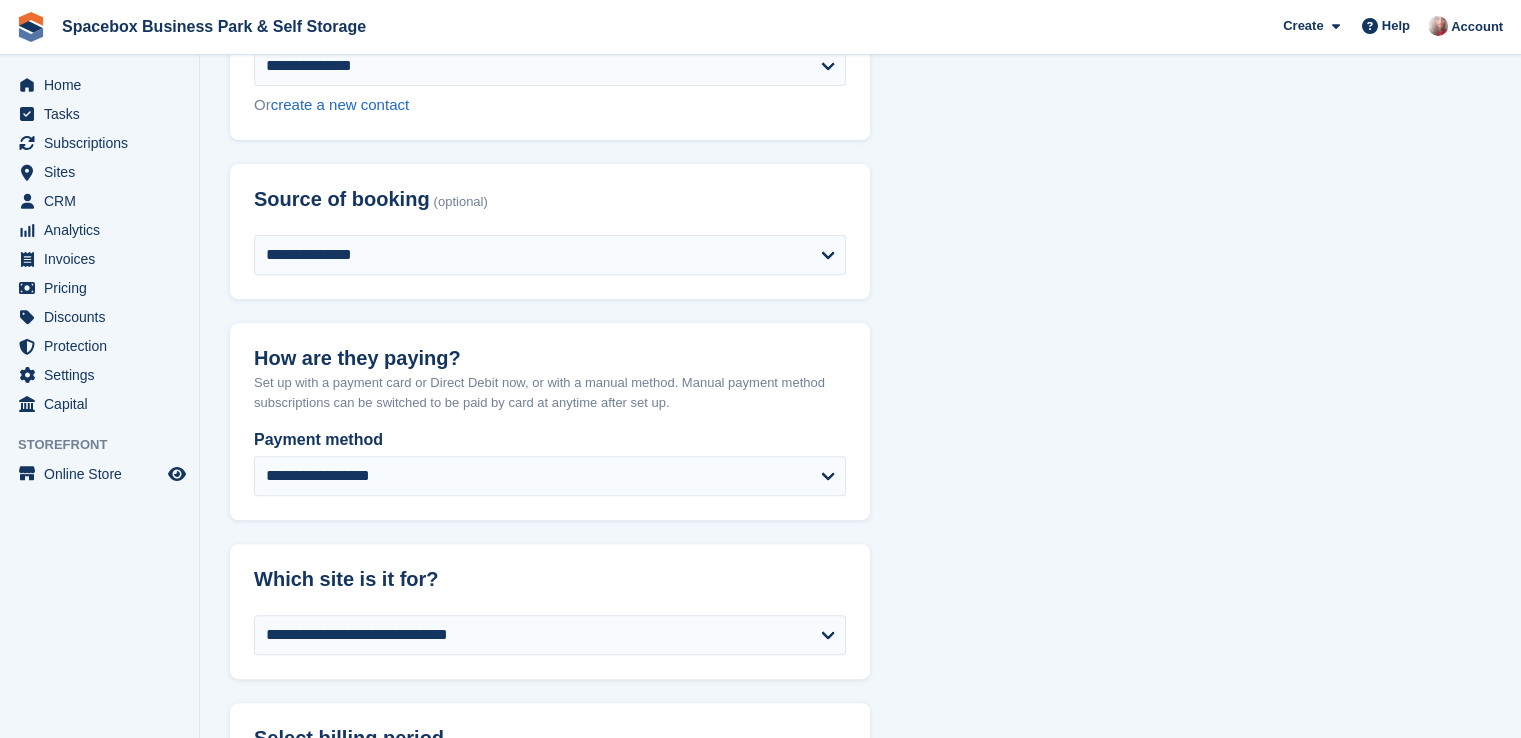 click on "**********" at bounding box center [860, 1049] 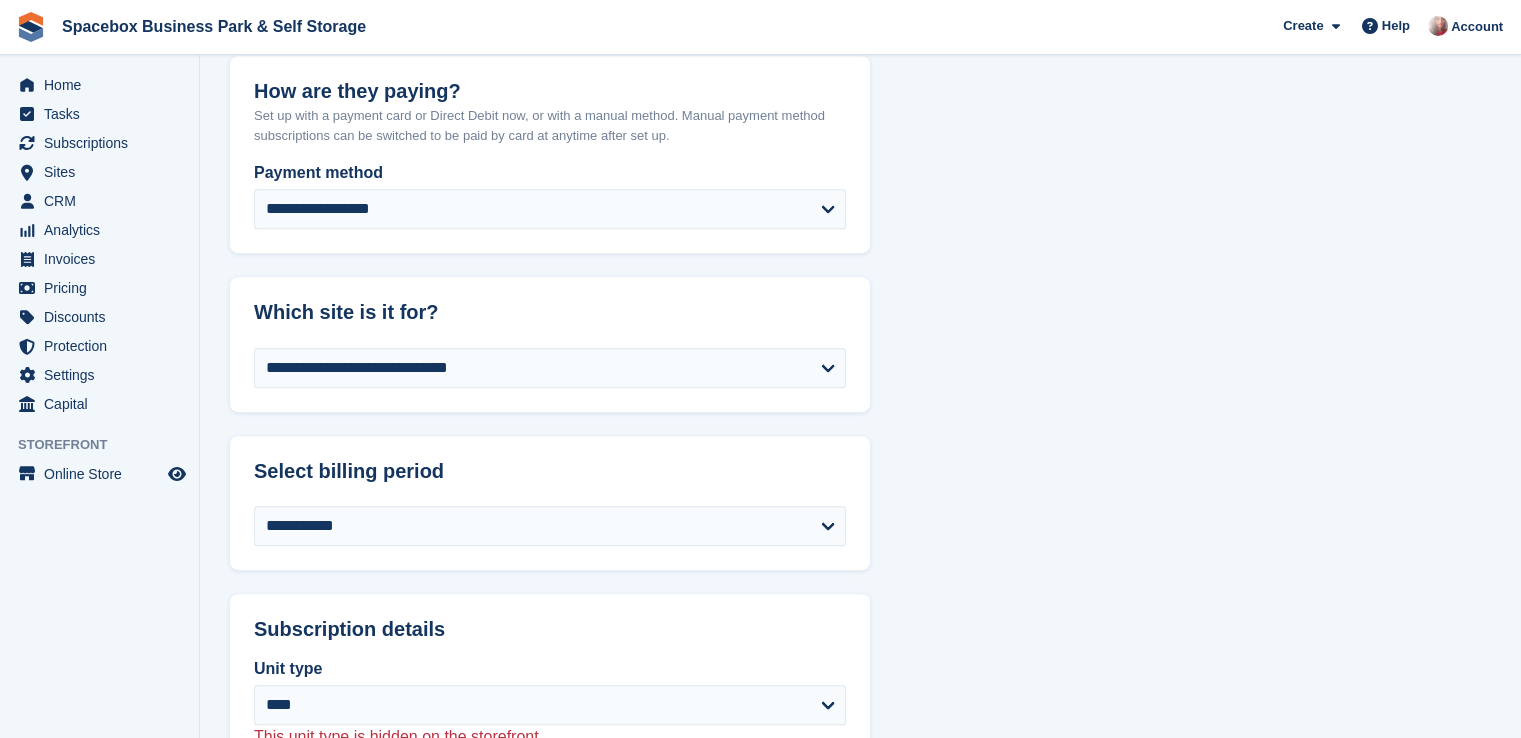 scroll, scrollTop: 1000, scrollLeft: 0, axis: vertical 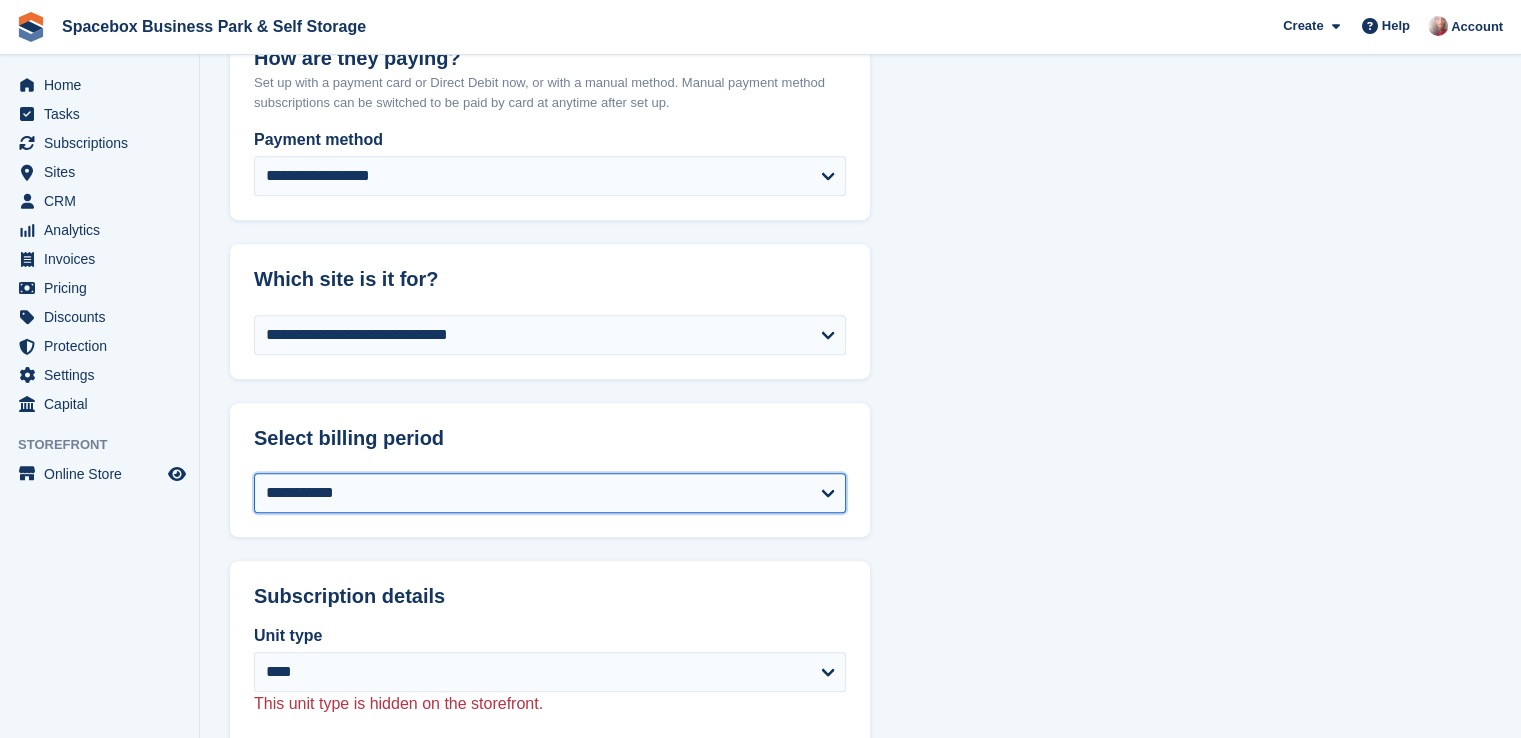 click on "**********" at bounding box center (550, 493) 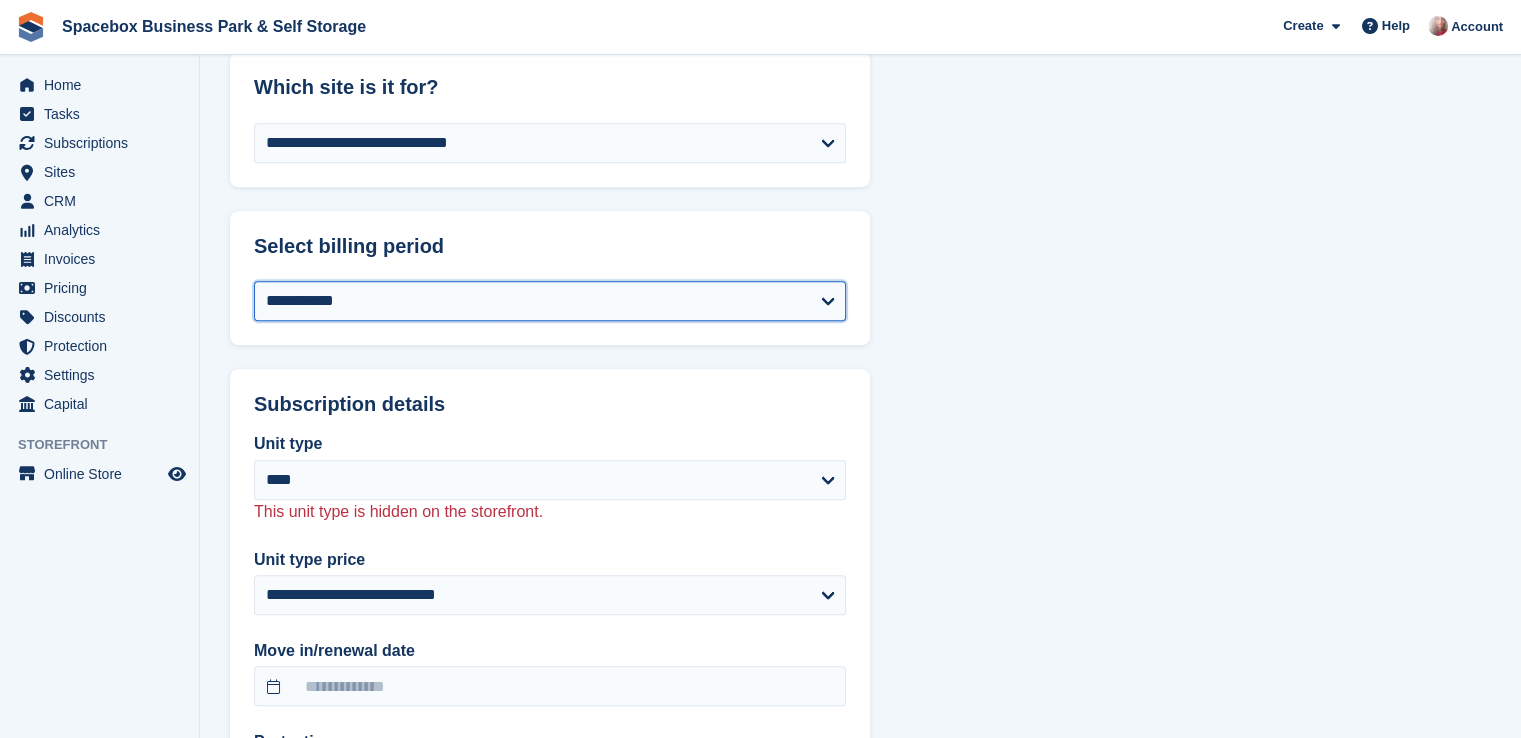 scroll, scrollTop: 1200, scrollLeft: 0, axis: vertical 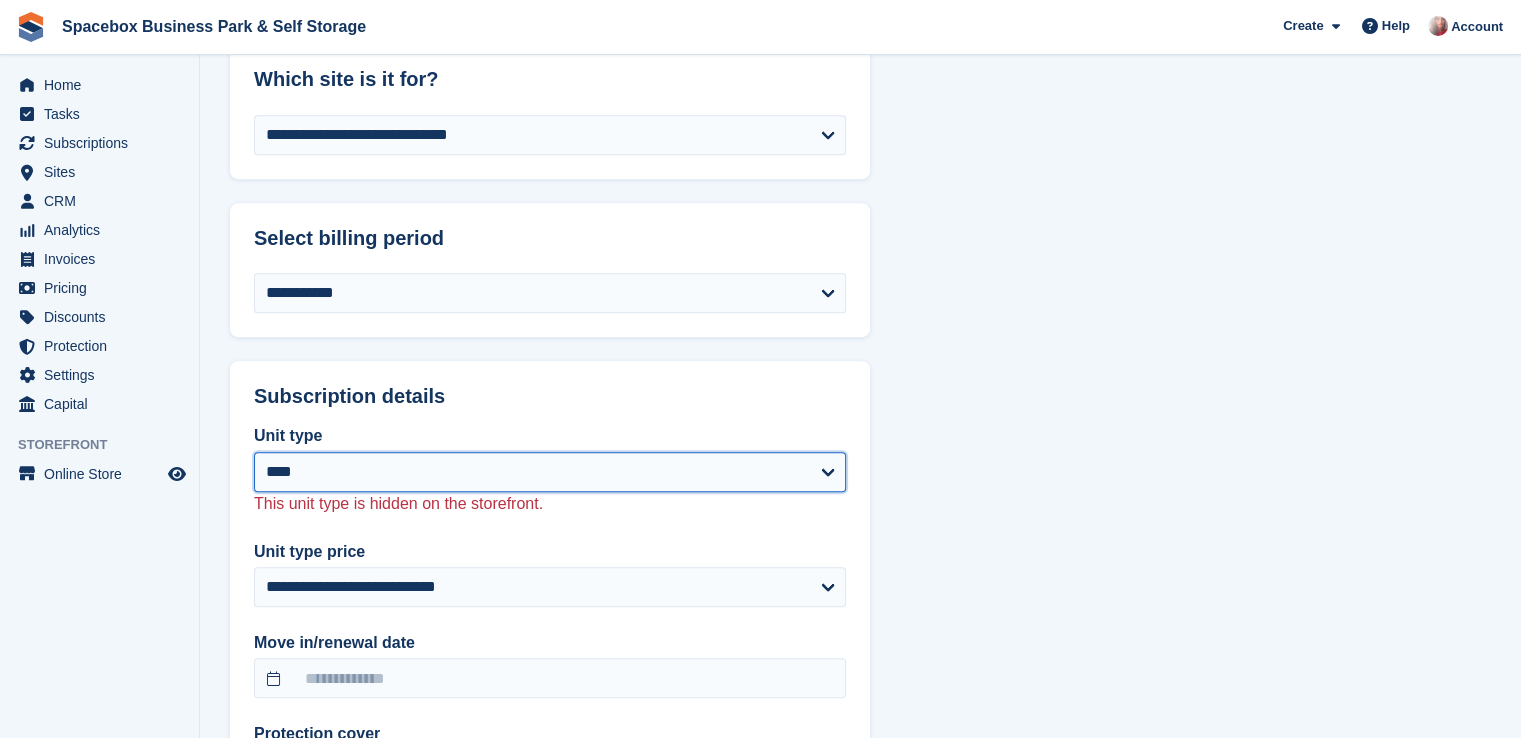 click on "**********" at bounding box center [550, 472] 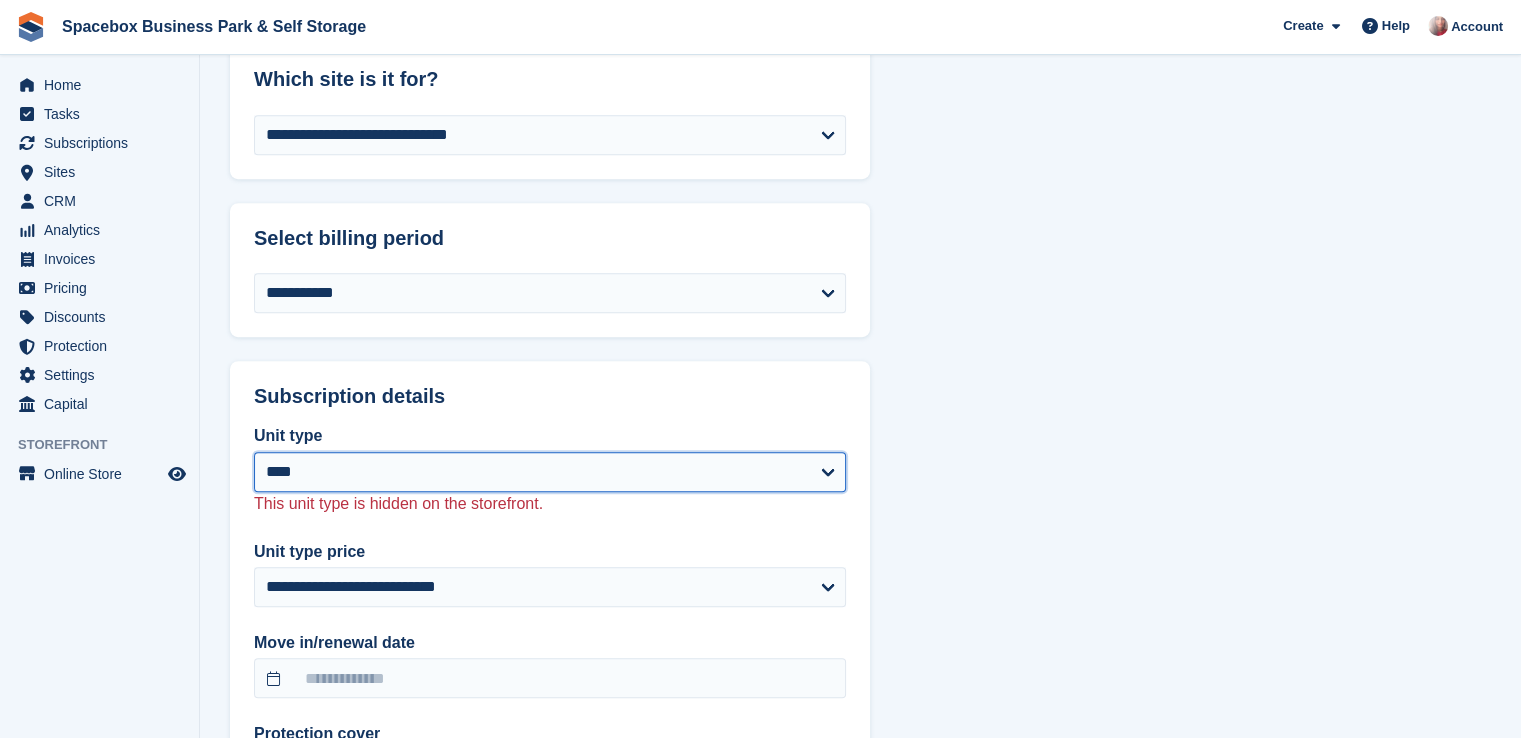 select on "****" 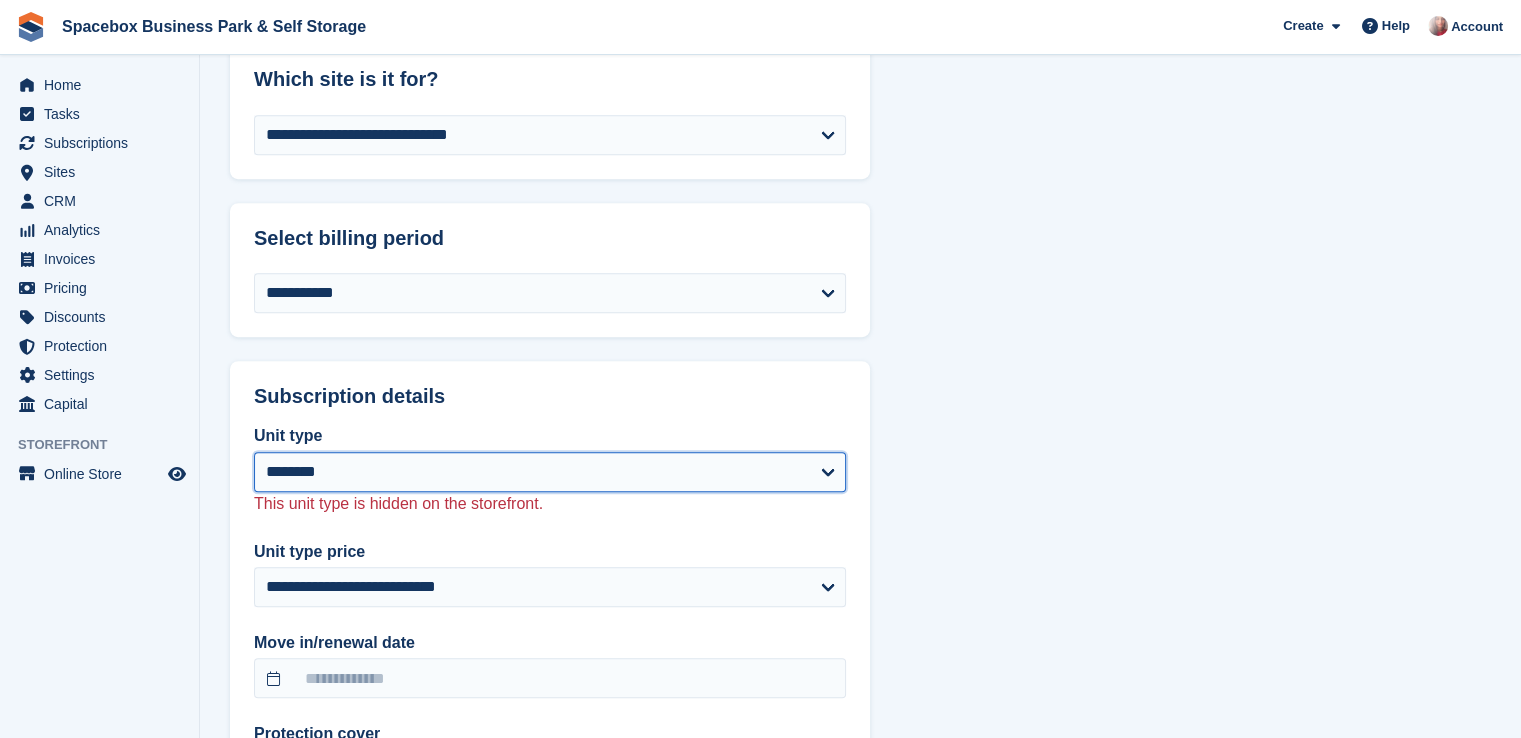 click on "**********" at bounding box center [550, 472] 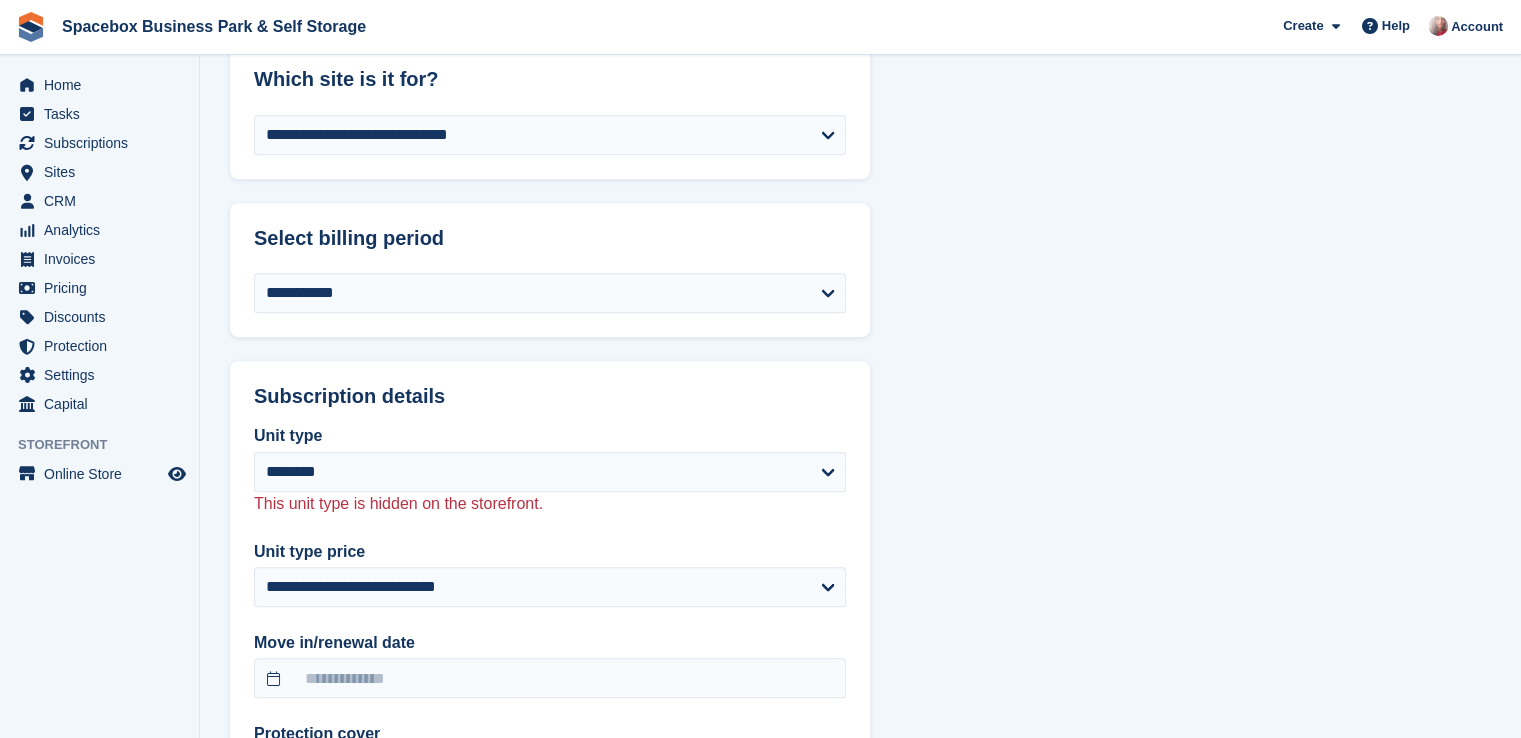 click on "**********" at bounding box center [860, 549] 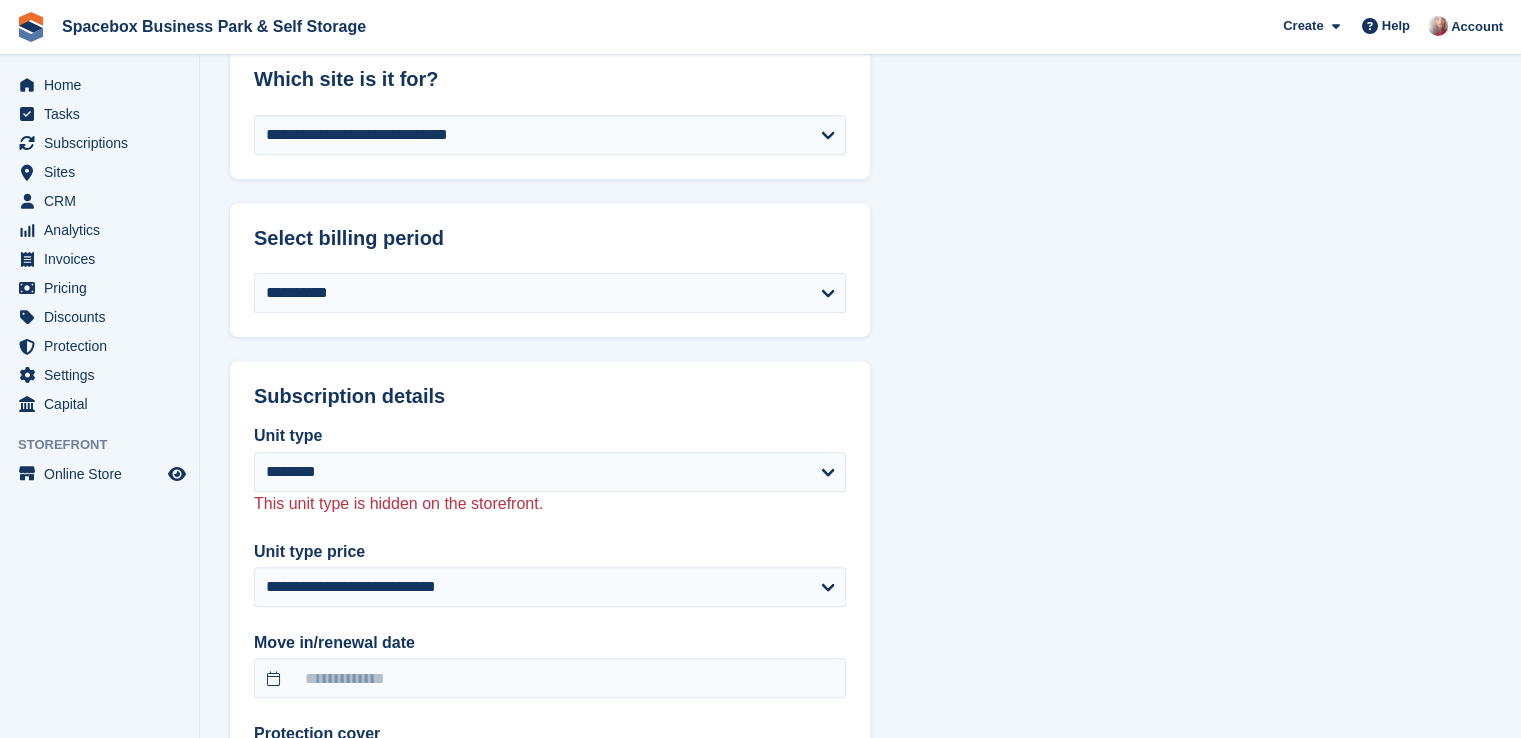 select 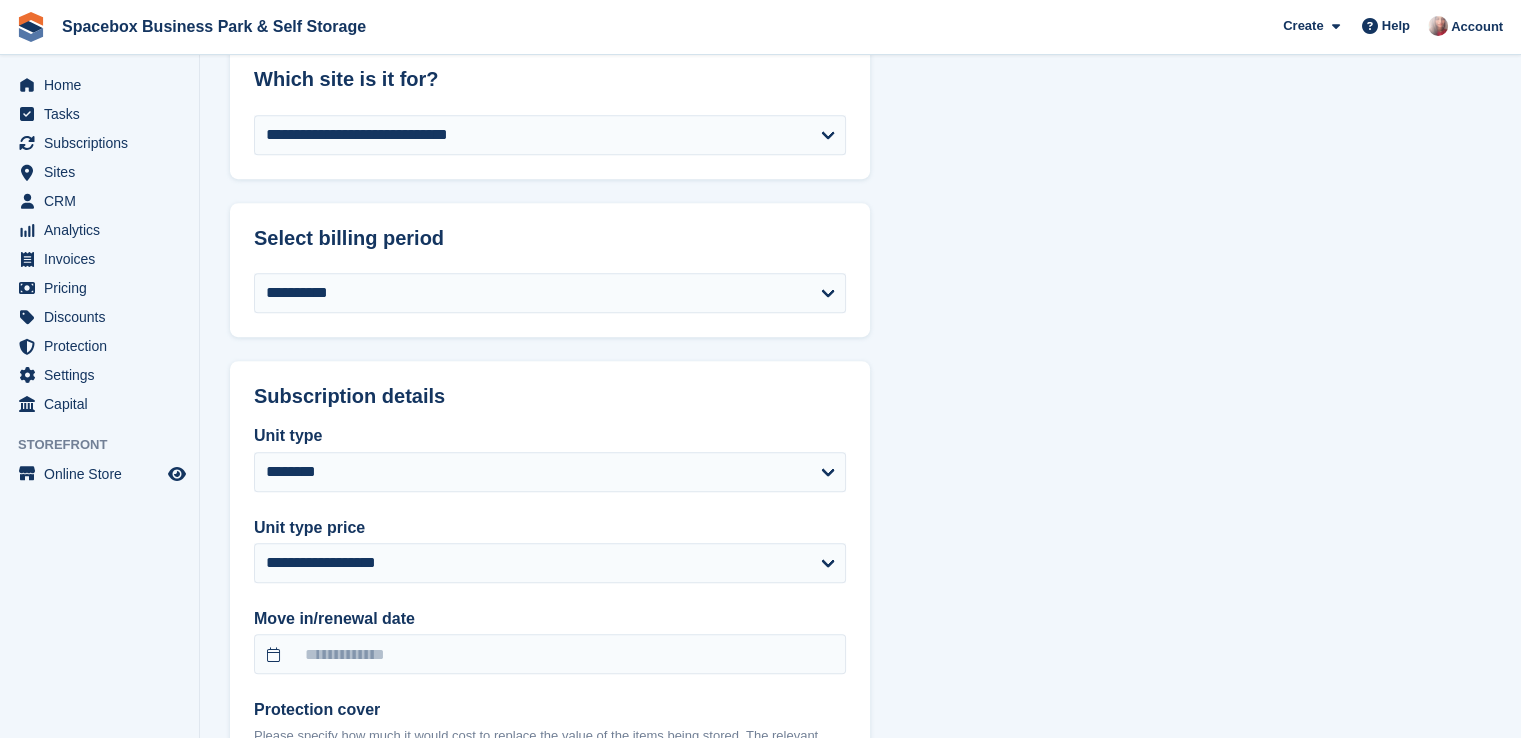 type on "**********" 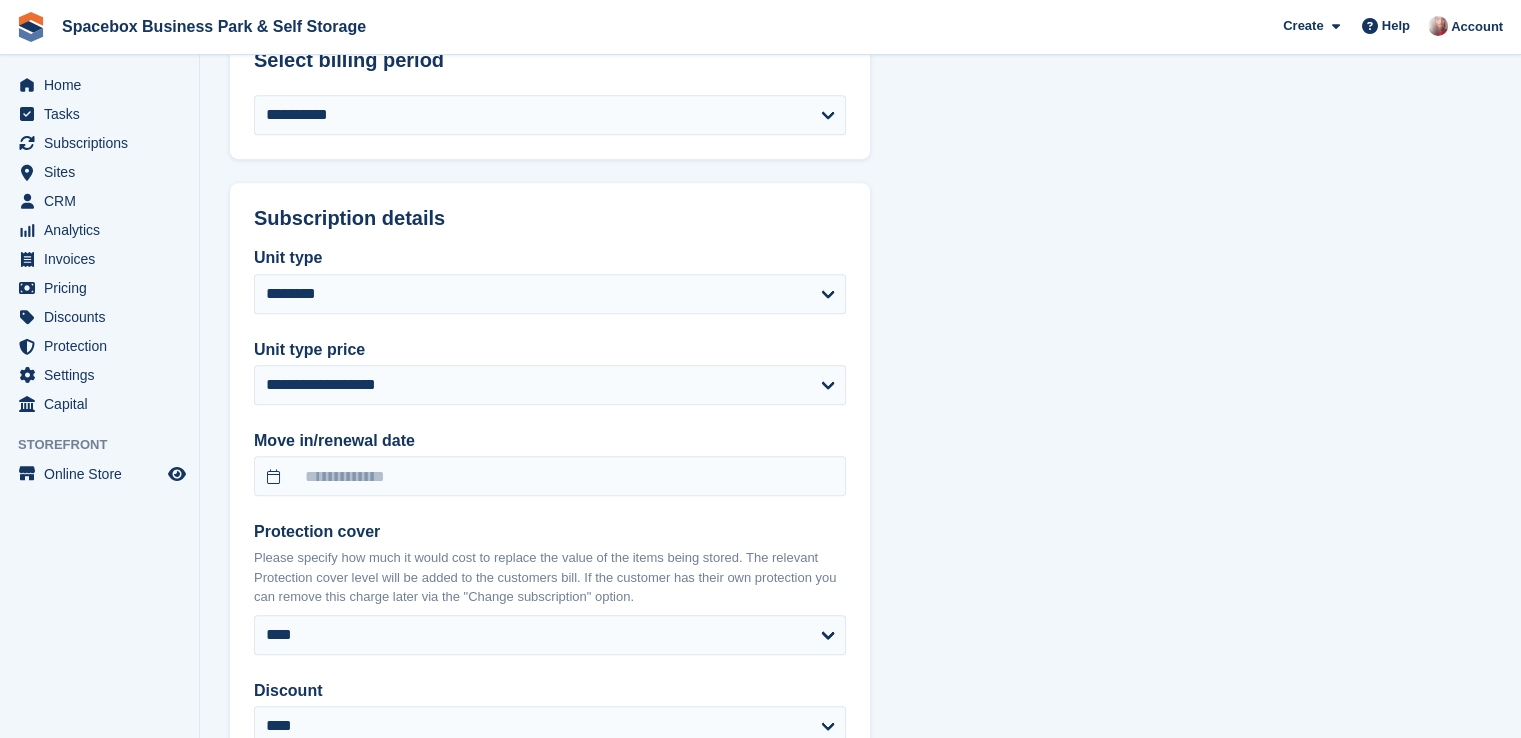 scroll, scrollTop: 1385, scrollLeft: 0, axis: vertical 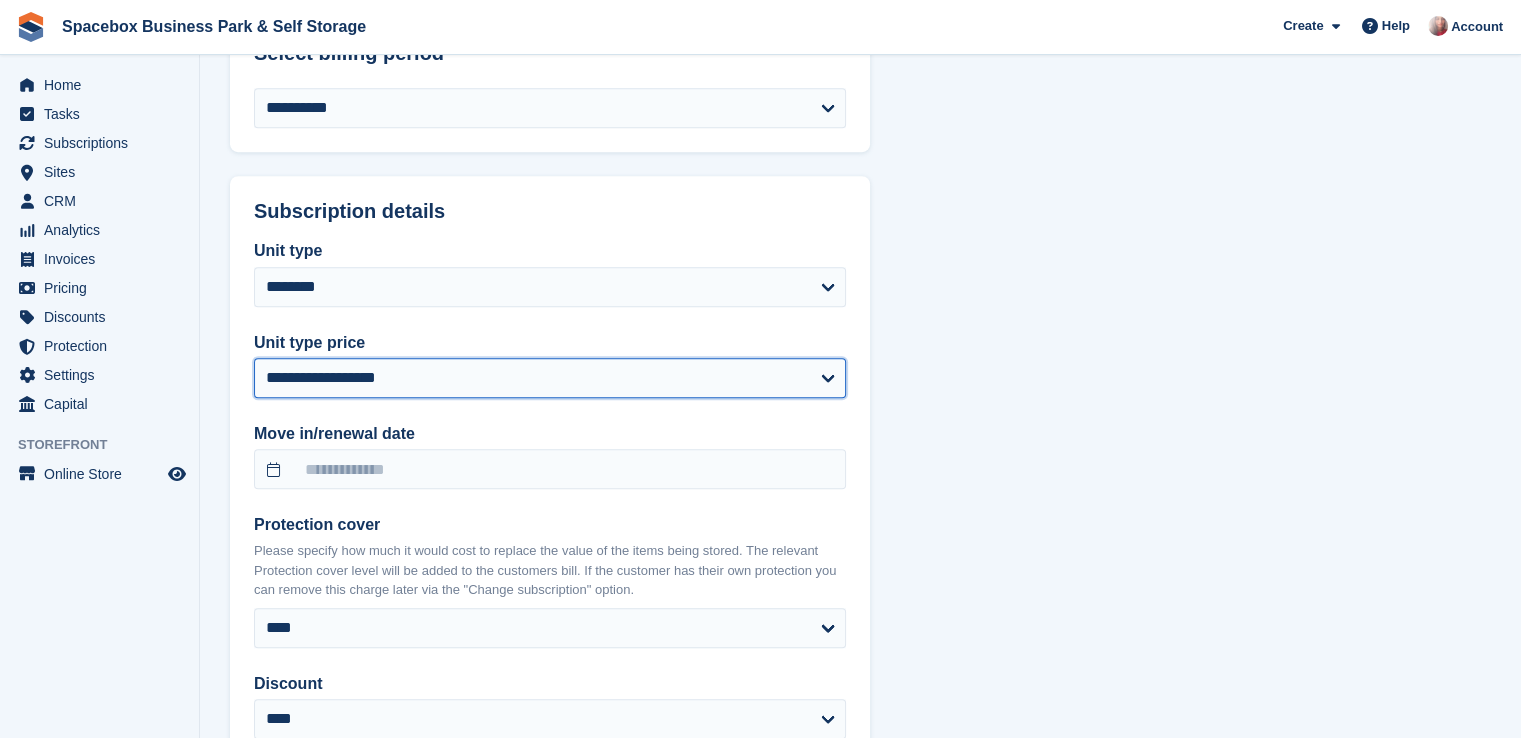 click on "**********" at bounding box center (550, 378) 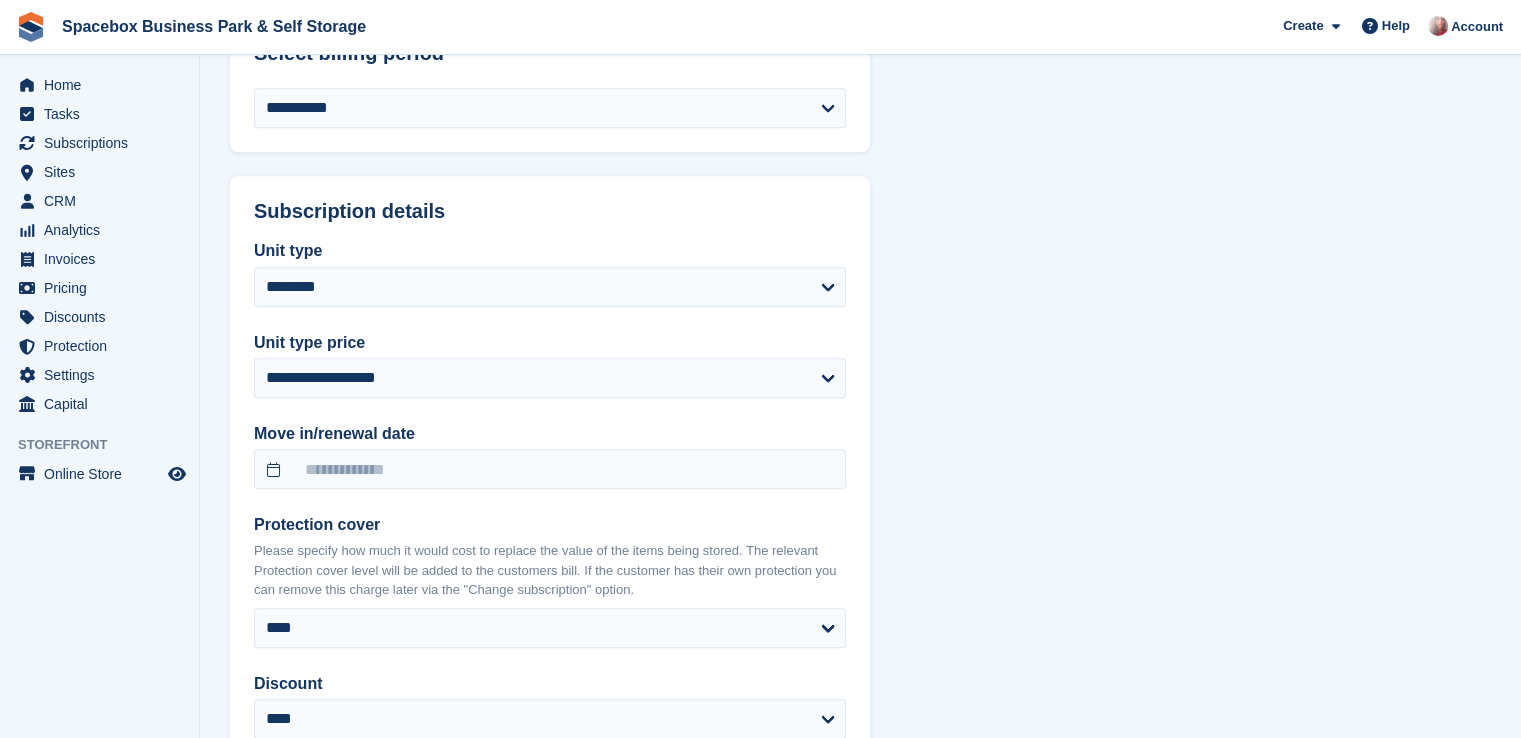 click on "**********" at bounding box center (860, 352) 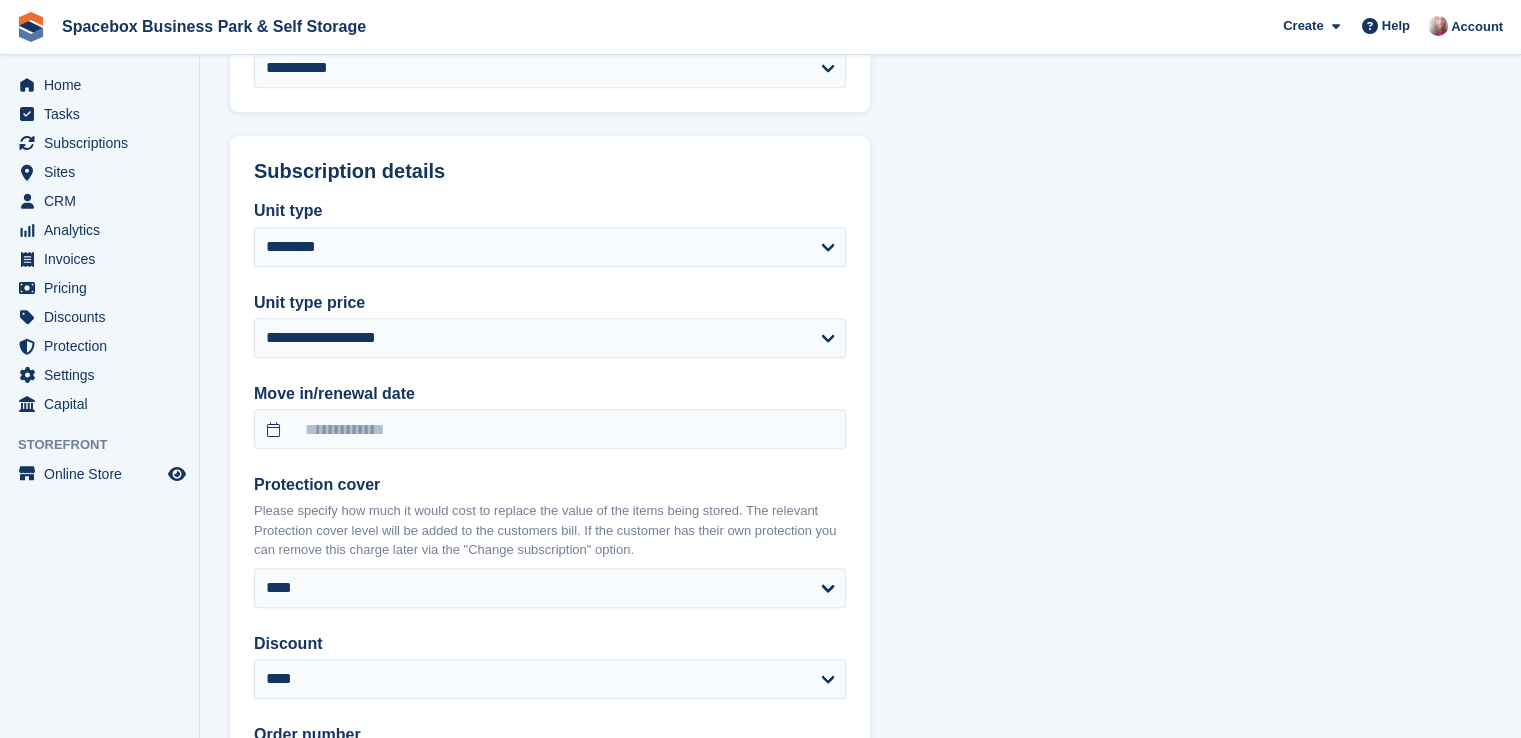 scroll, scrollTop: 1480, scrollLeft: 0, axis: vertical 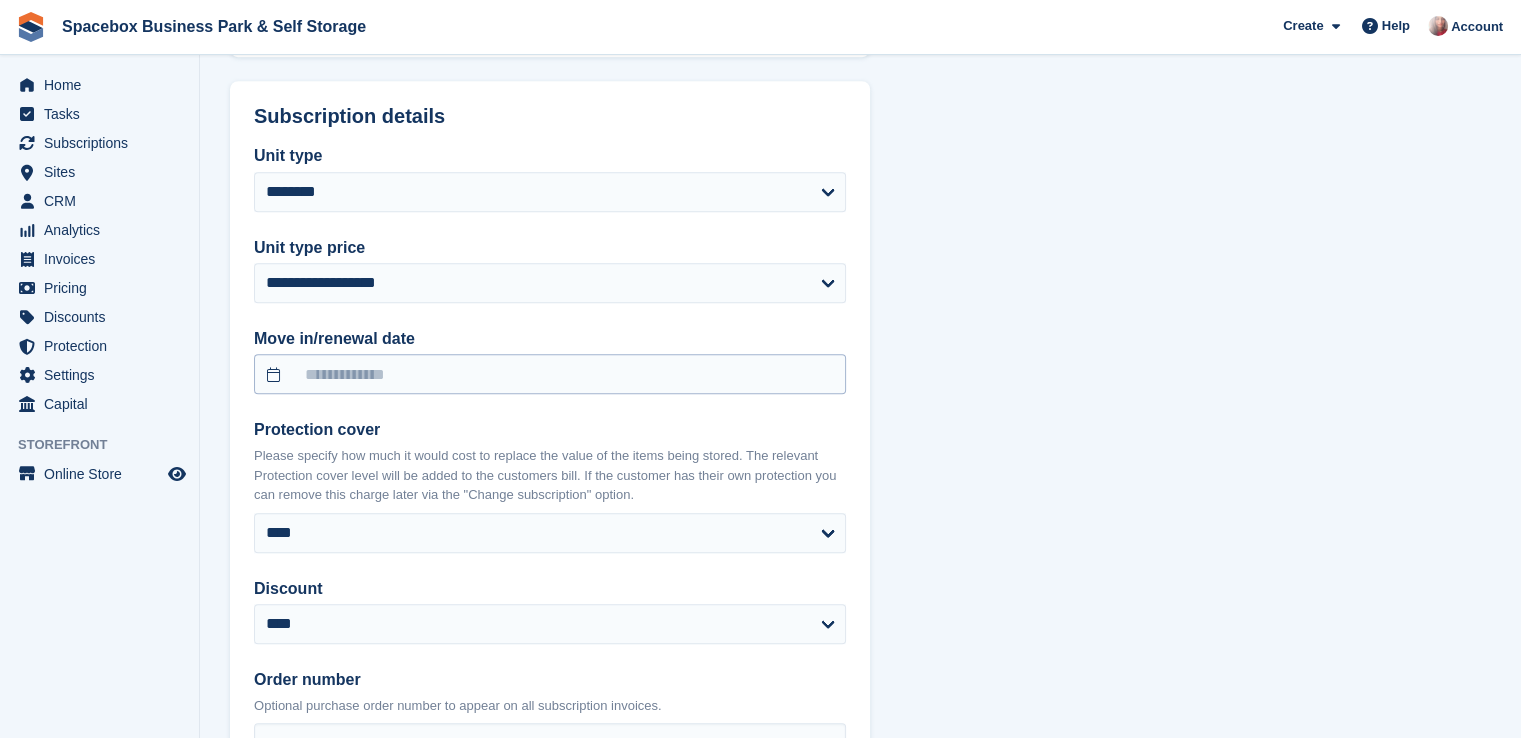 select on "******" 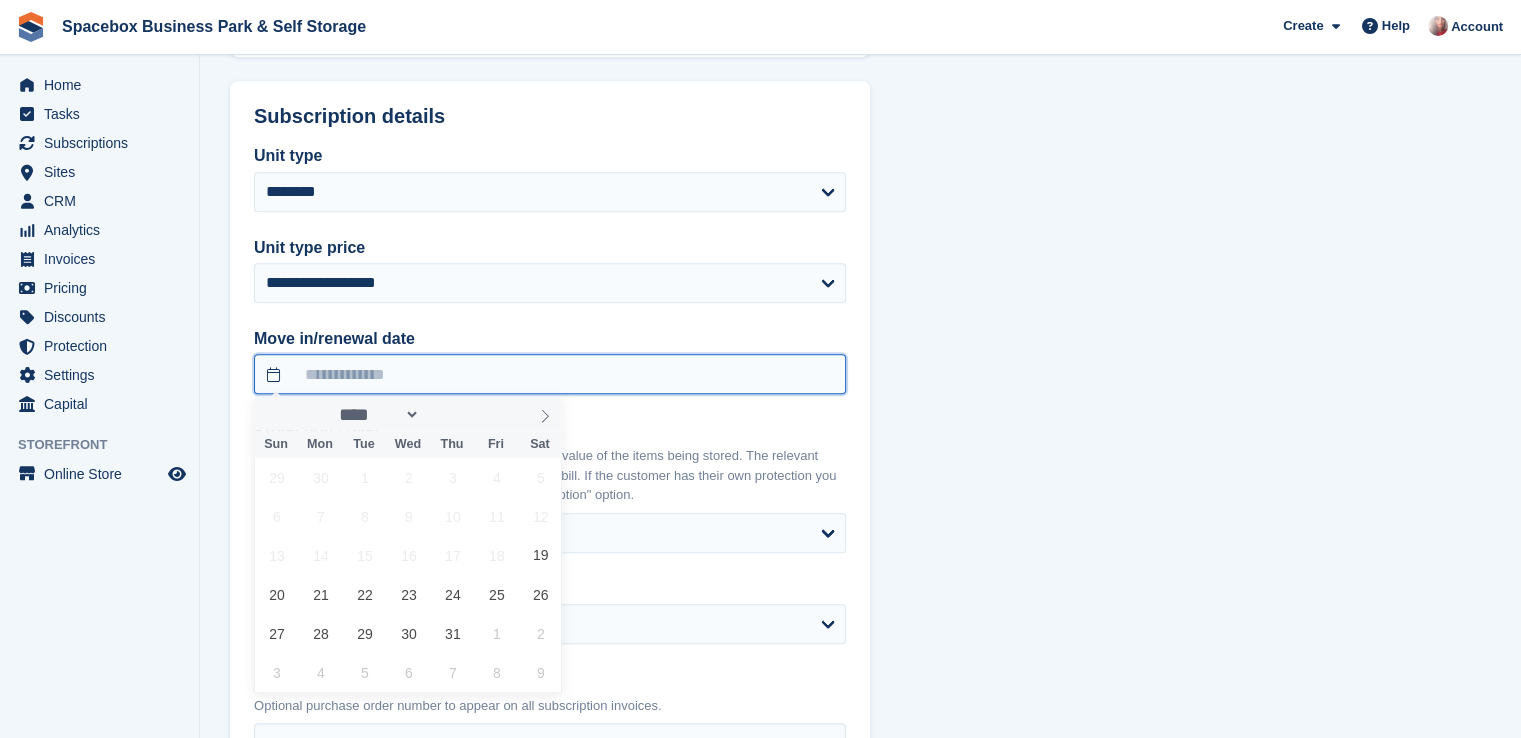 scroll, scrollTop: 1505, scrollLeft: 0, axis: vertical 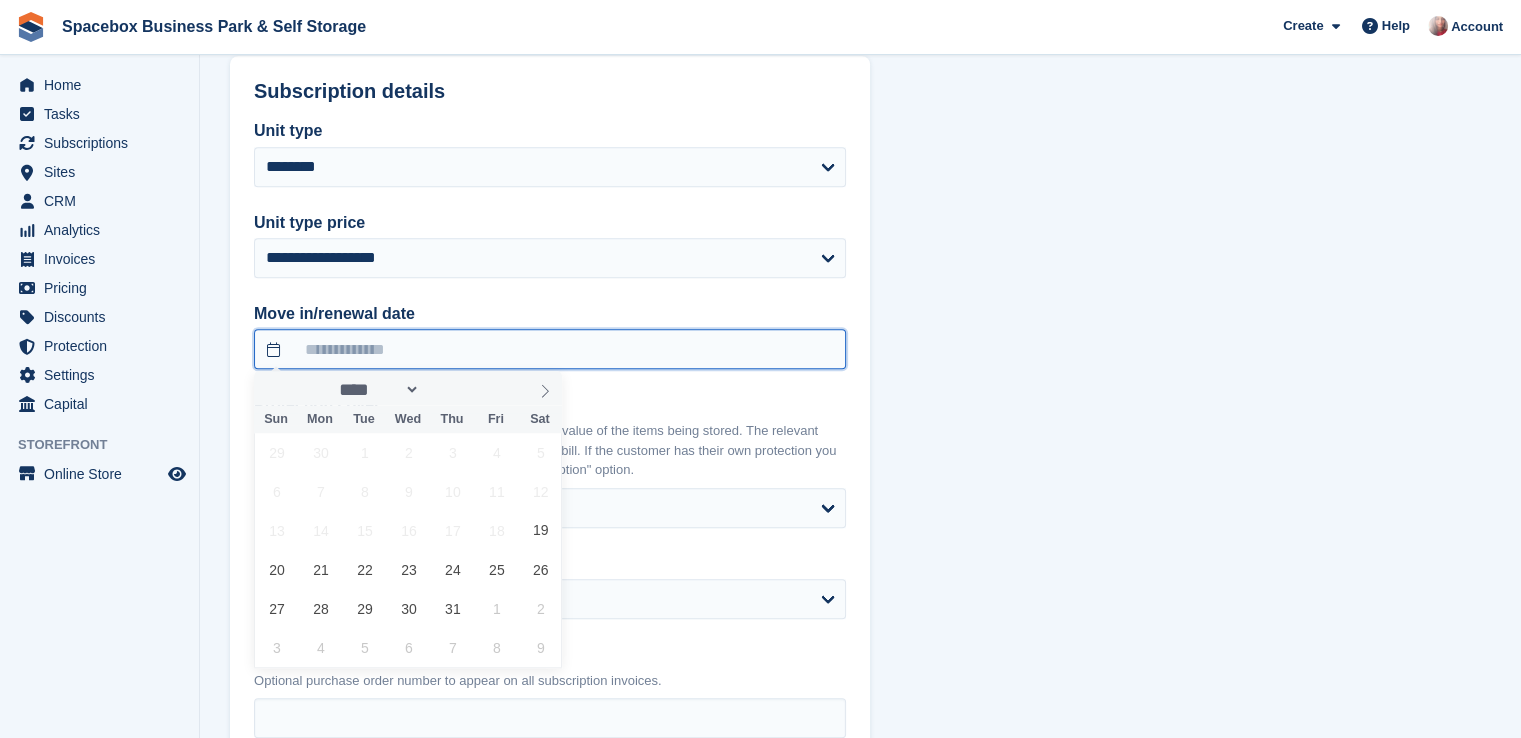 click at bounding box center (550, 349) 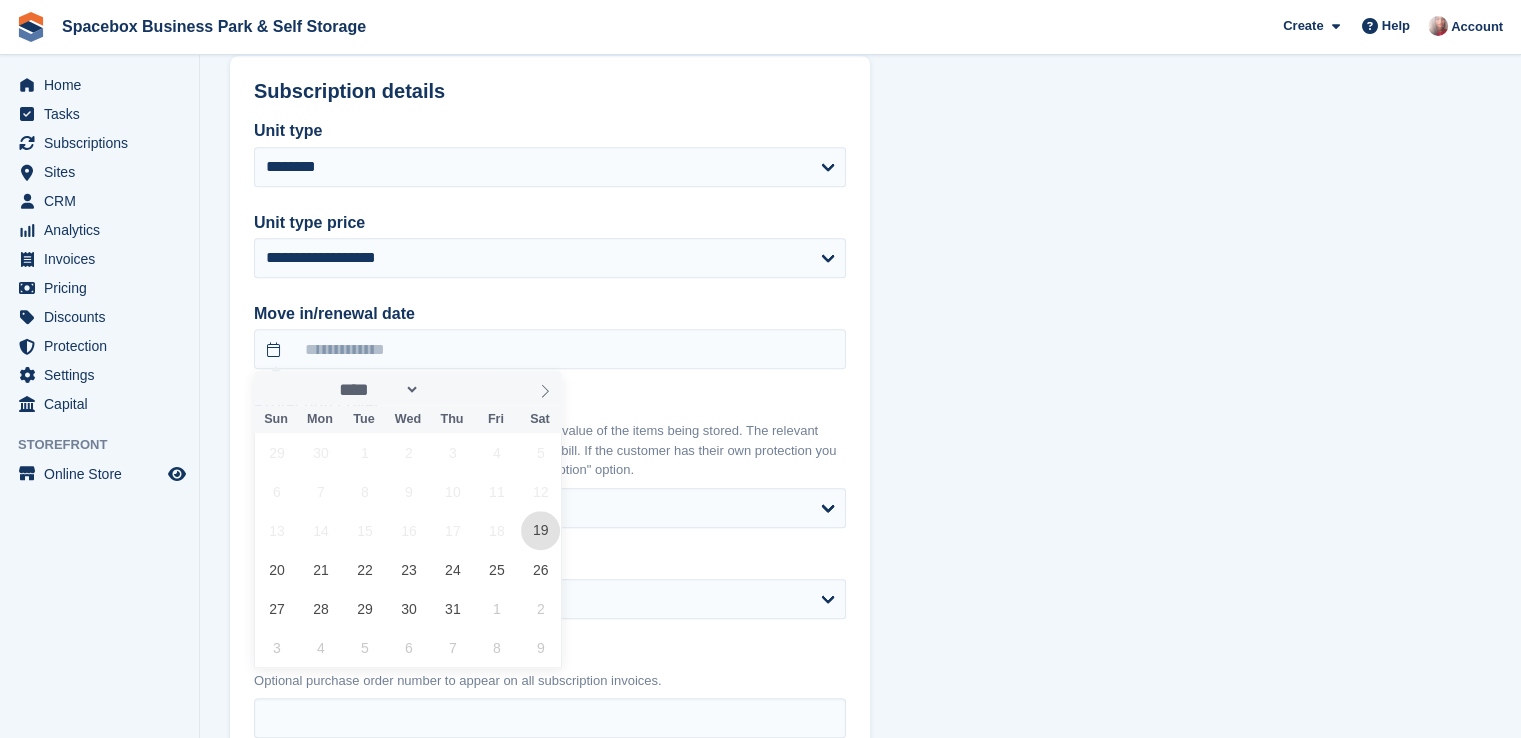 click on "19" at bounding box center (540, 530) 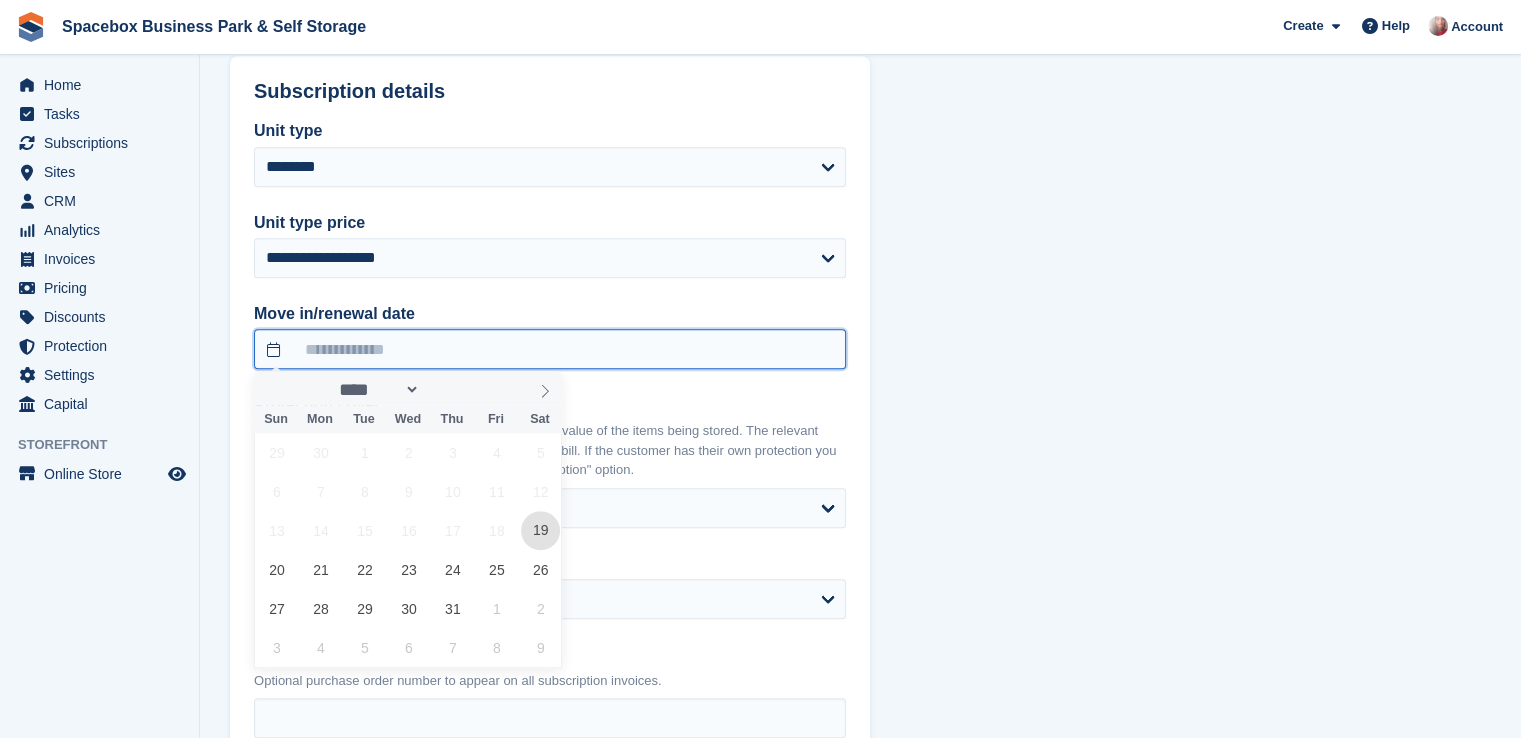 type on "**********" 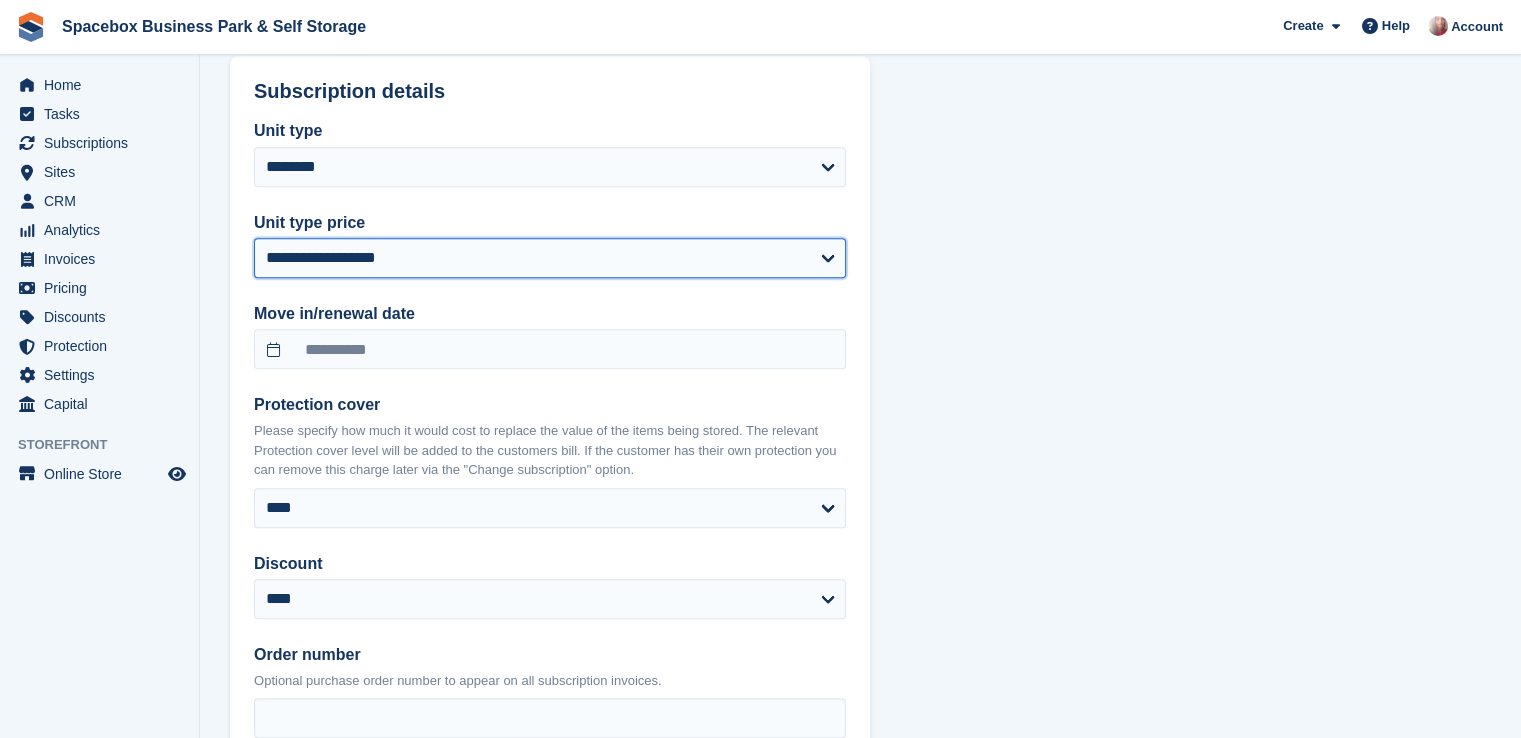 click on "**********" at bounding box center [550, 258] 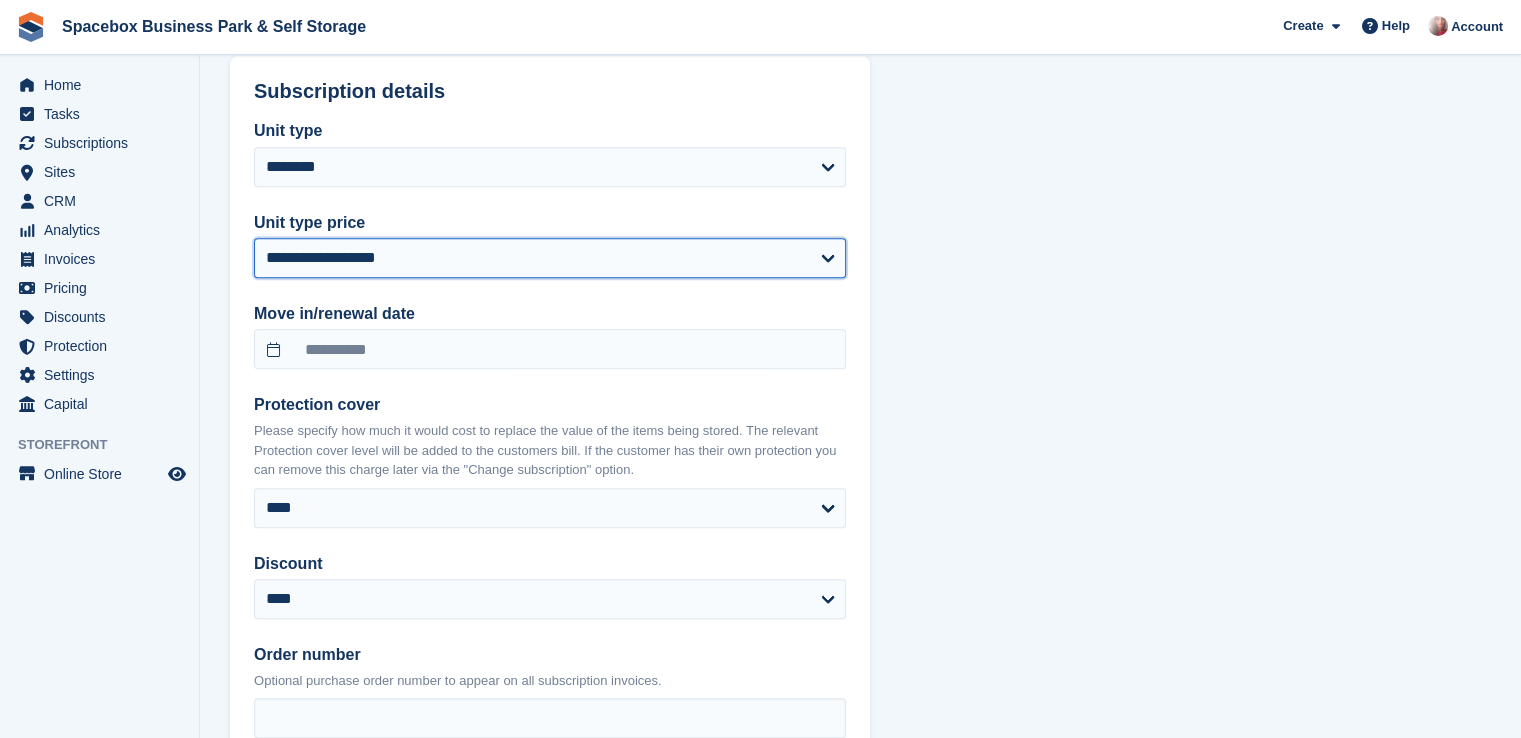 click on "**********" at bounding box center [550, 258] 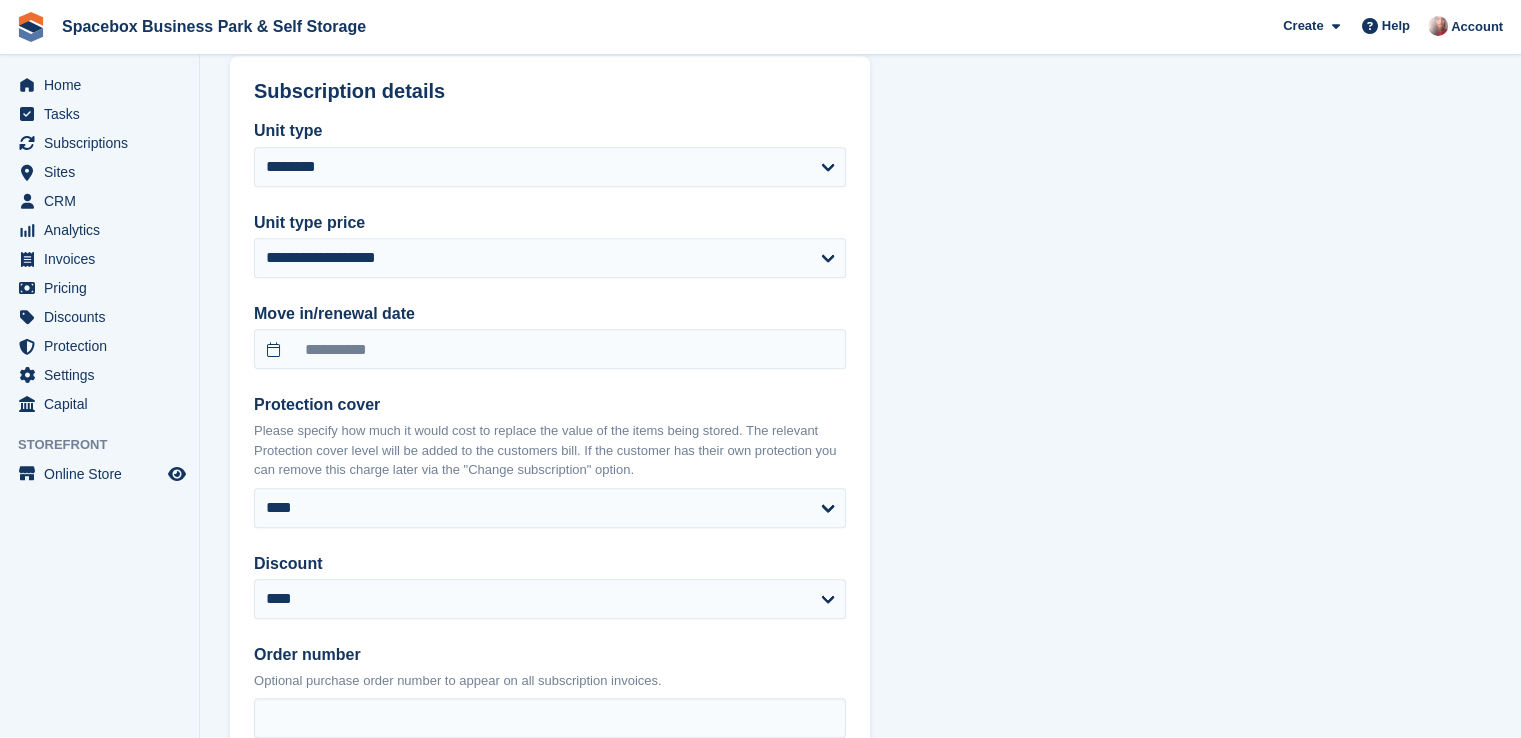 click on "**********" at bounding box center (860, 232) 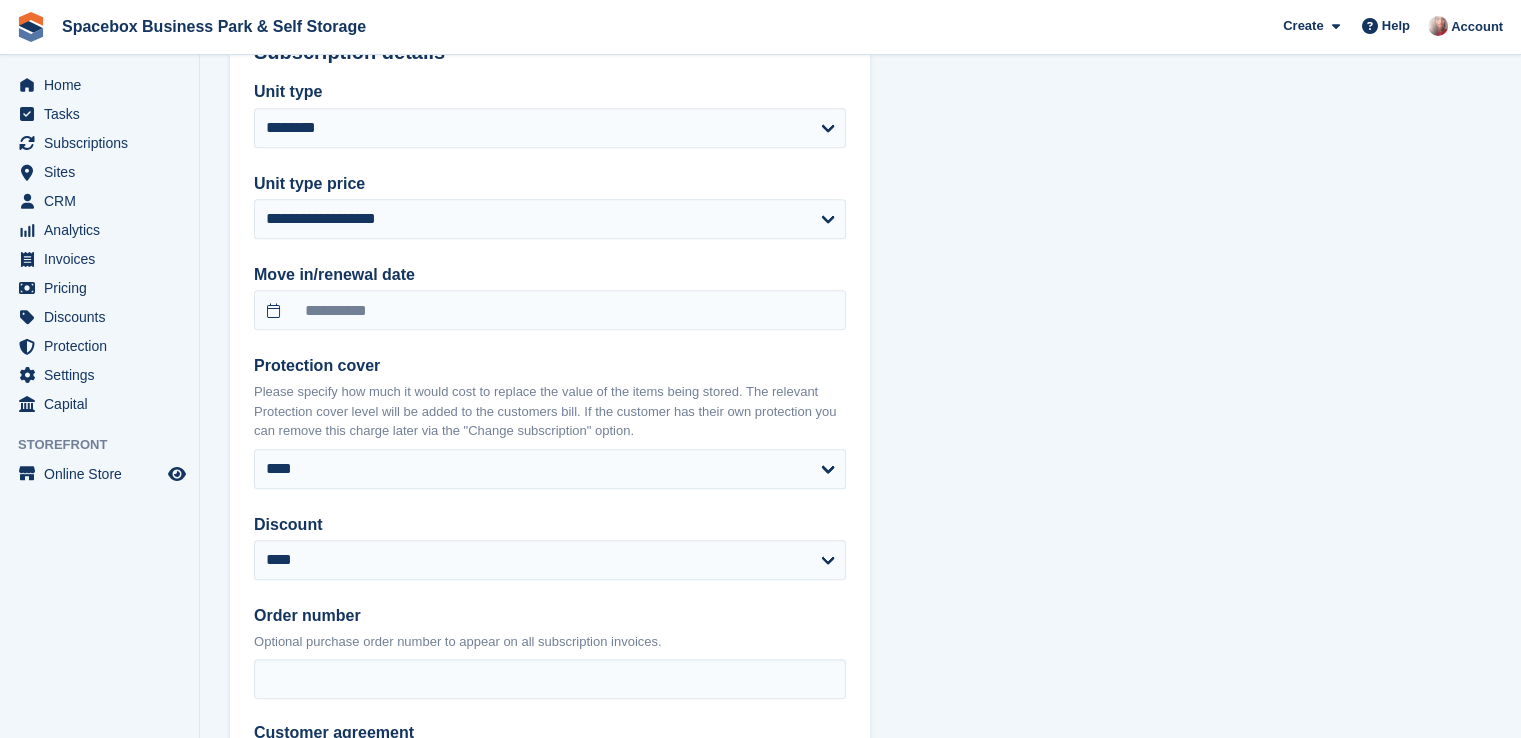 scroll, scrollTop: 1545, scrollLeft: 0, axis: vertical 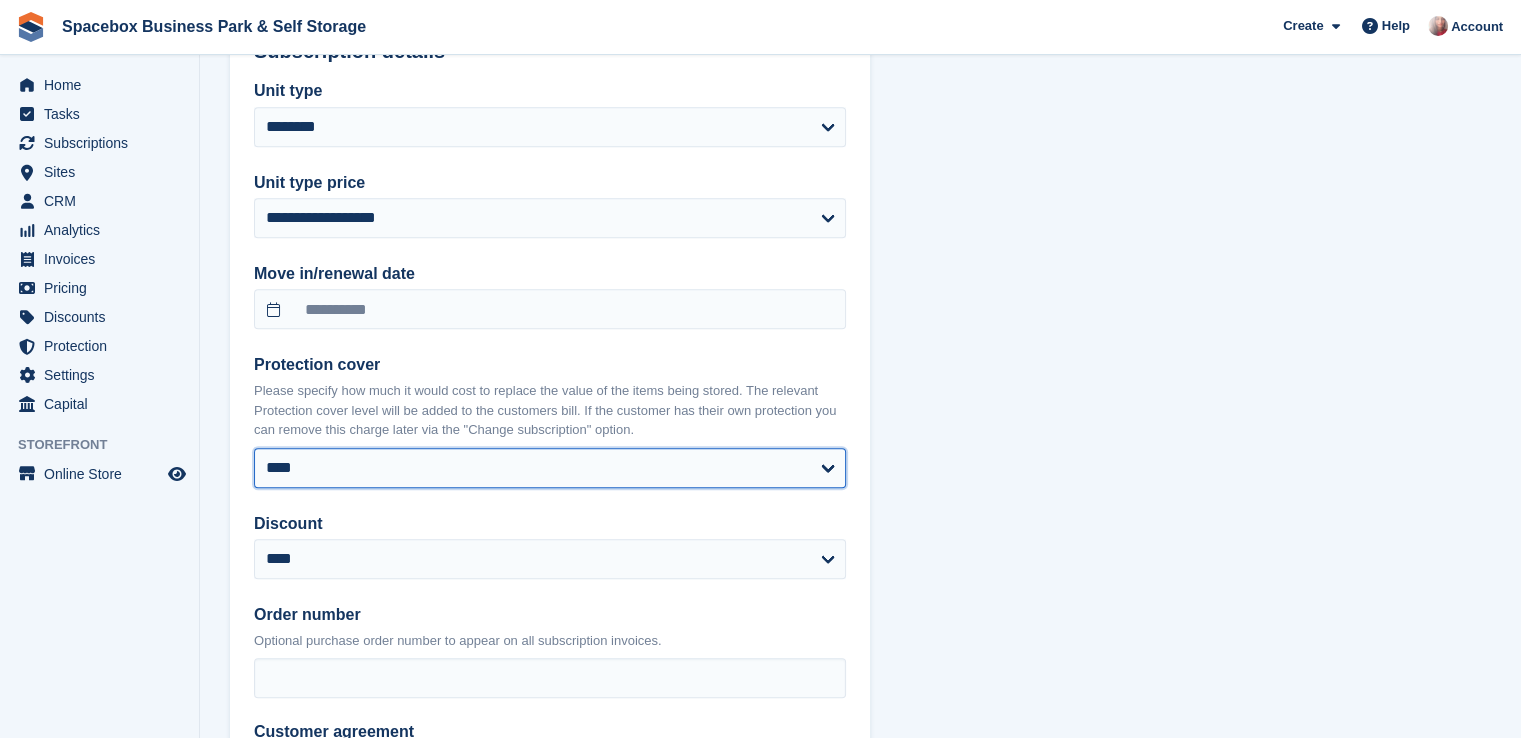 click on "****
******
******
******
******
******
******
******
******
******
******
*******
*******
*******
*******" at bounding box center [550, 468] 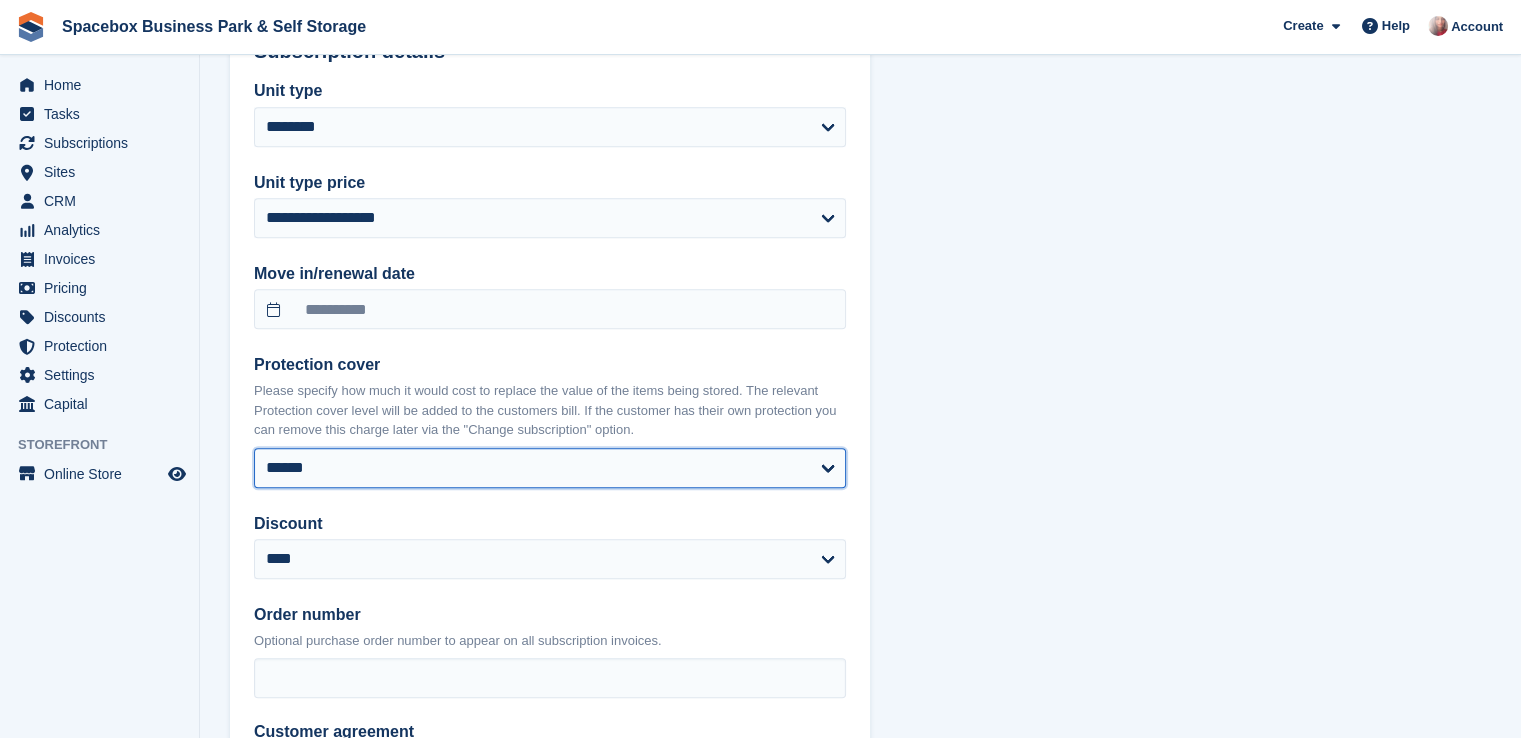 click on "****
******
******
******
******
******
******
******
******
******
******
*******
*******
*******
*******" at bounding box center (550, 468) 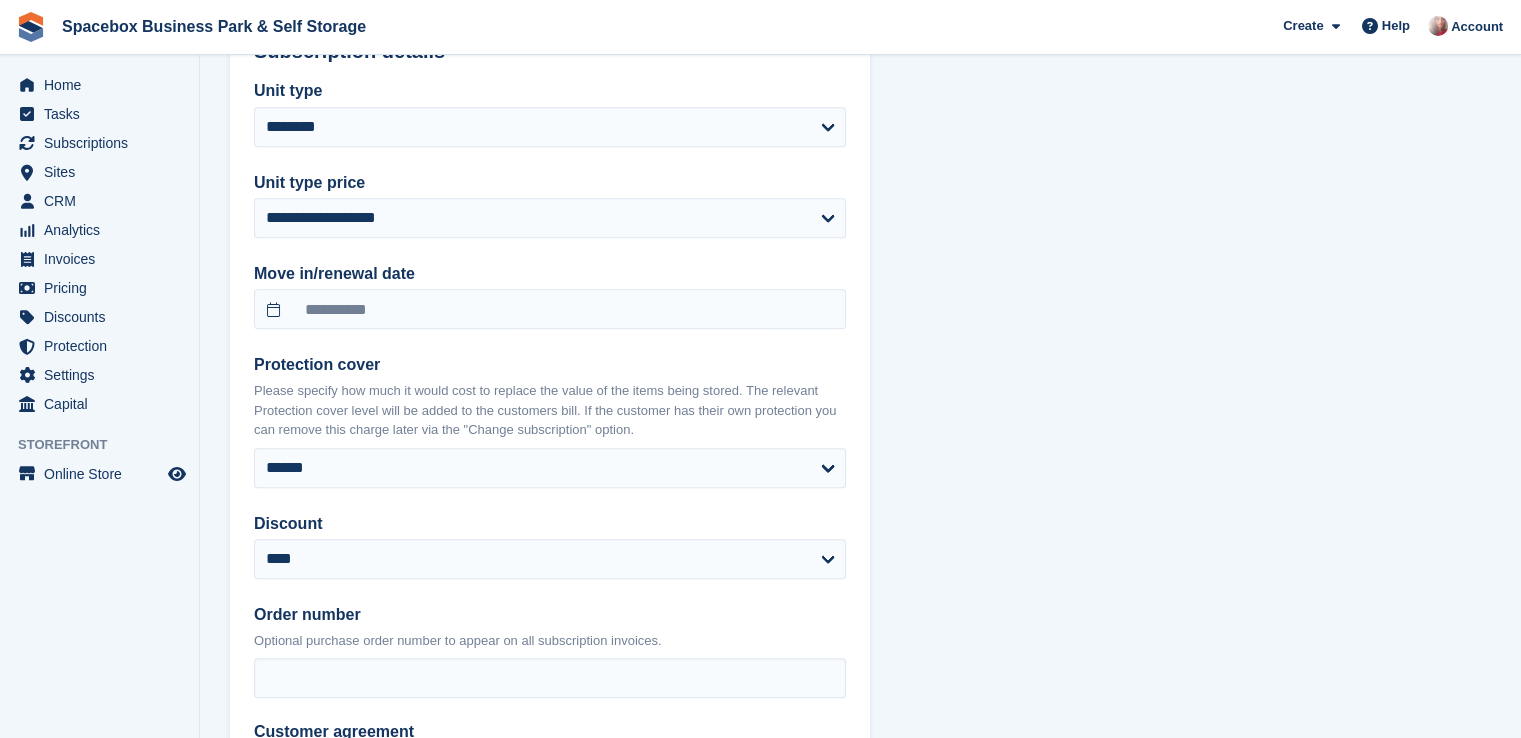 click on "**********" at bounding box center [860, 192] 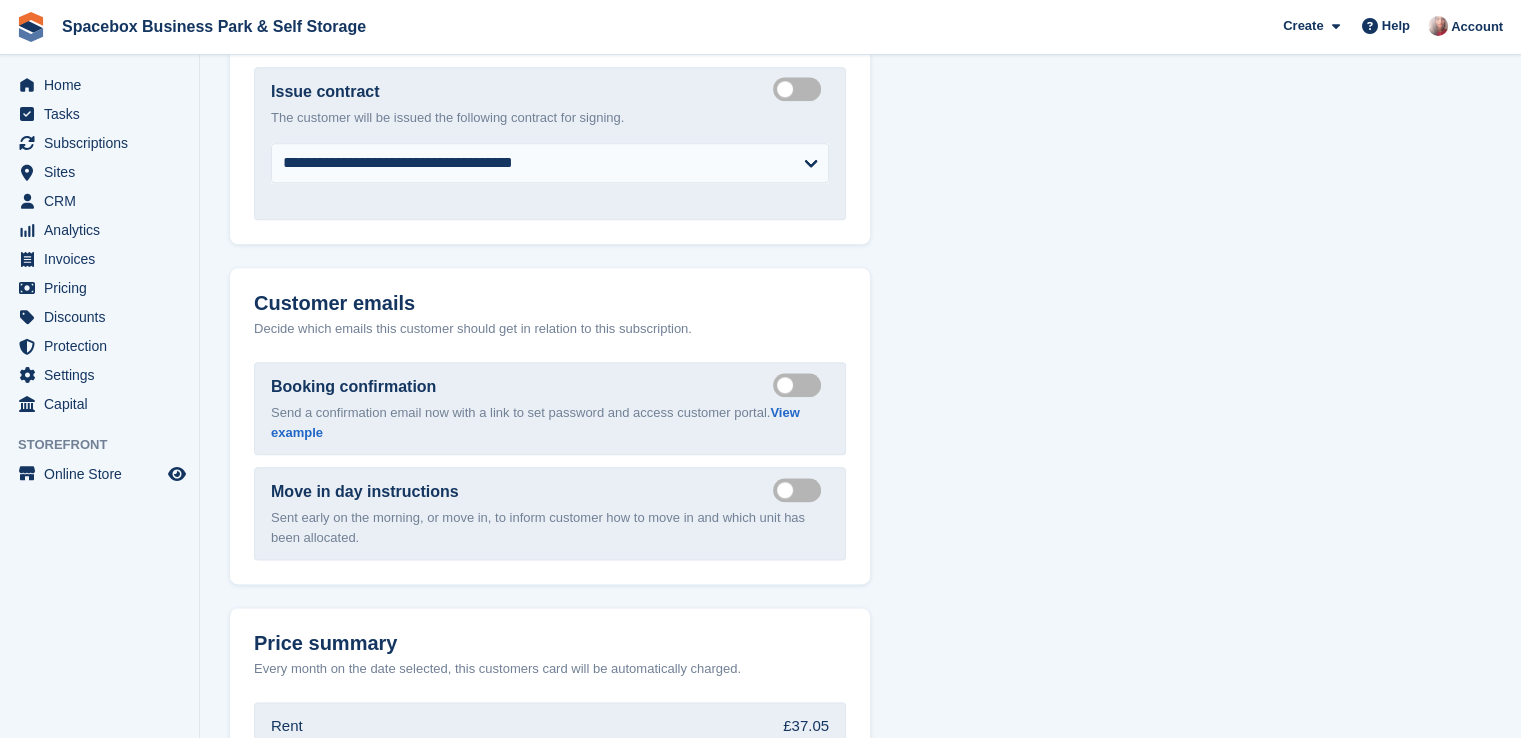 scroll, scrollTop: 2545, scrollLeft: 0, axis: vertical 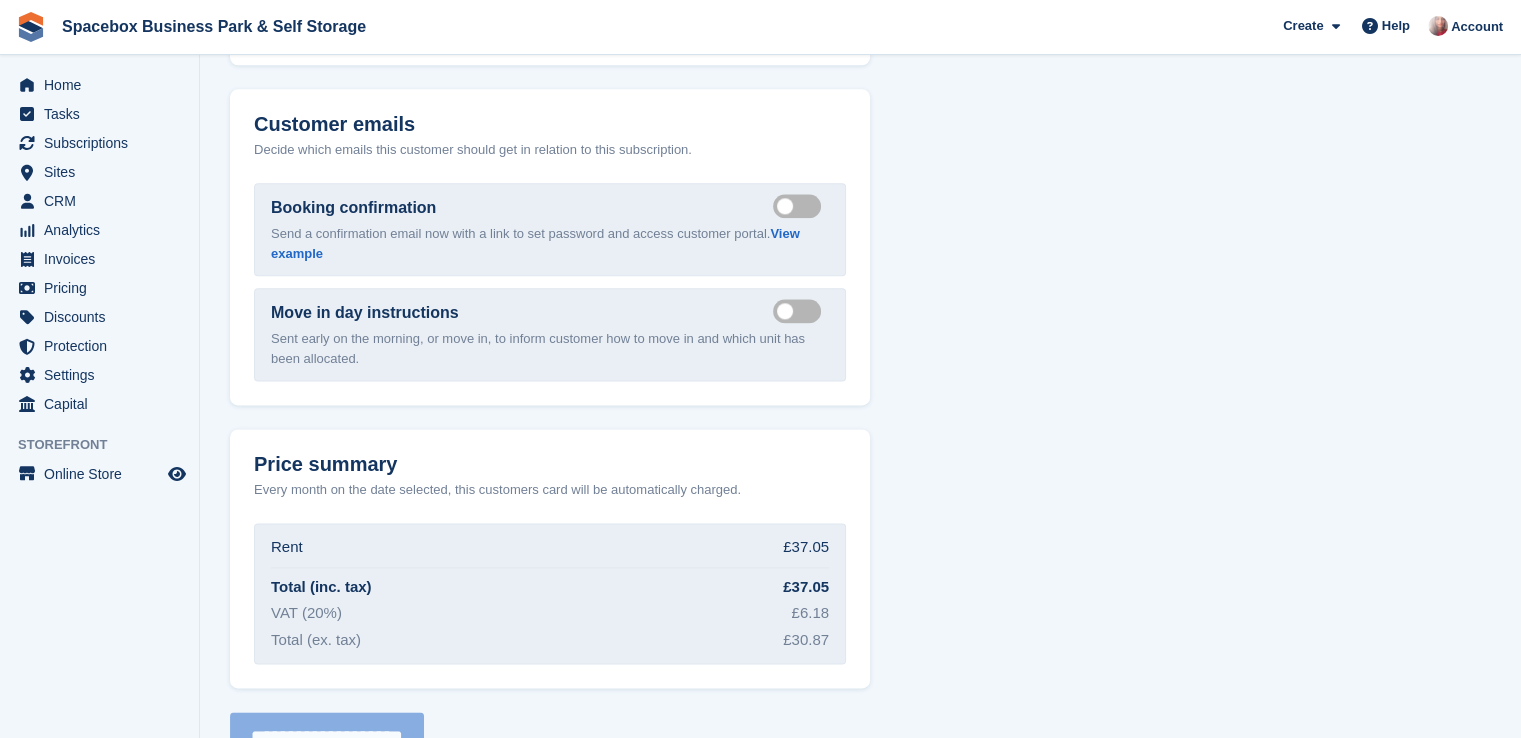 select on "******" 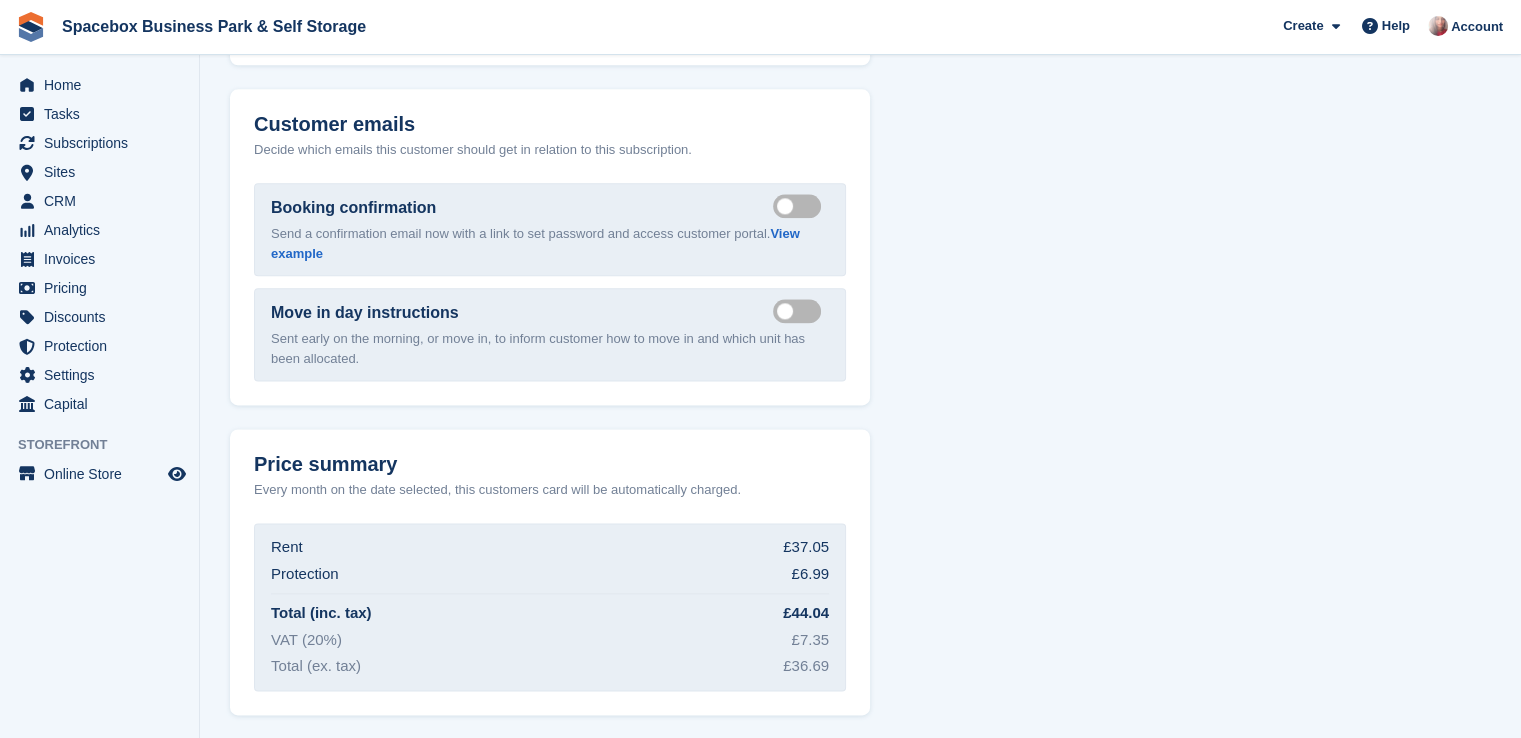 type on "**********" 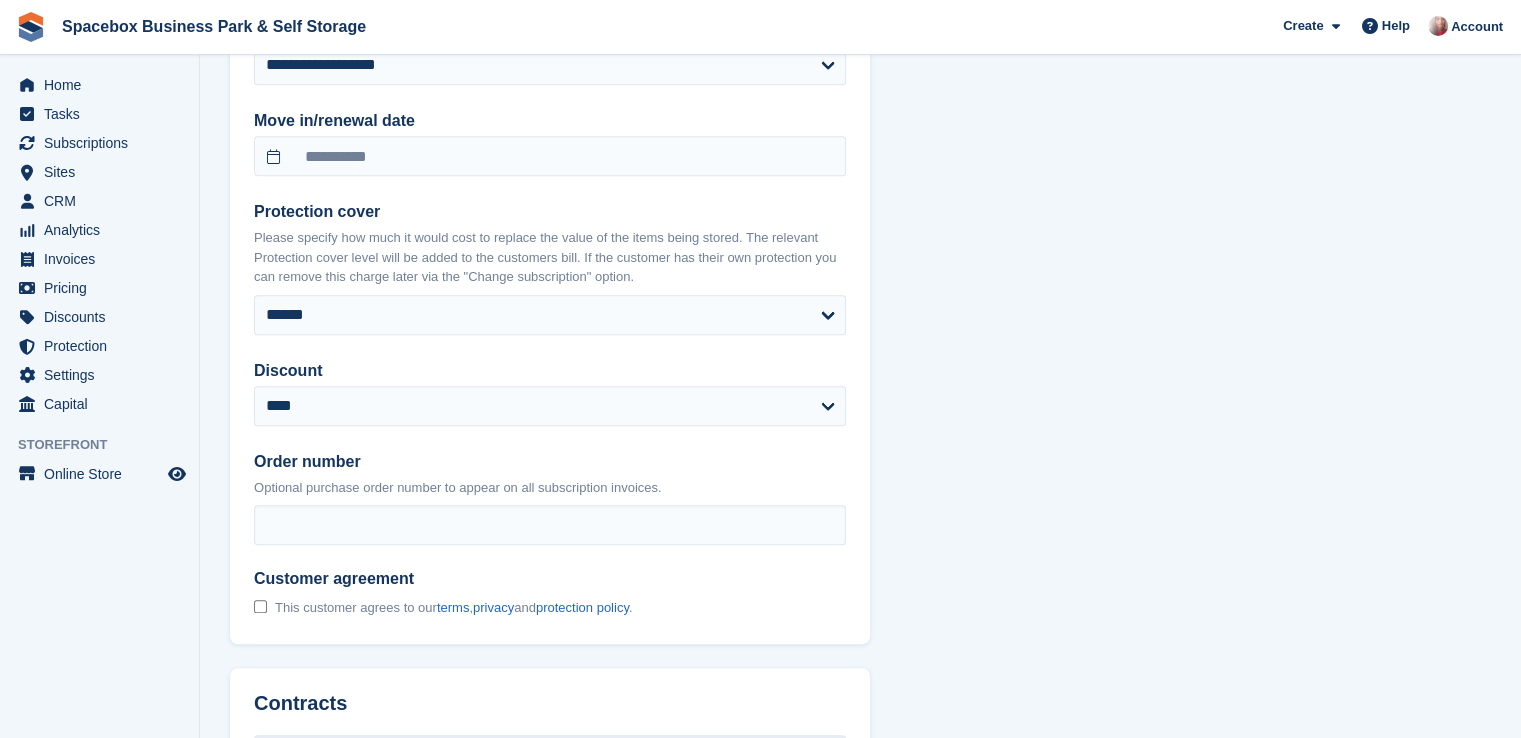 scroll, scrollTop: 1998, scrollLeft: 0, axis: vertical 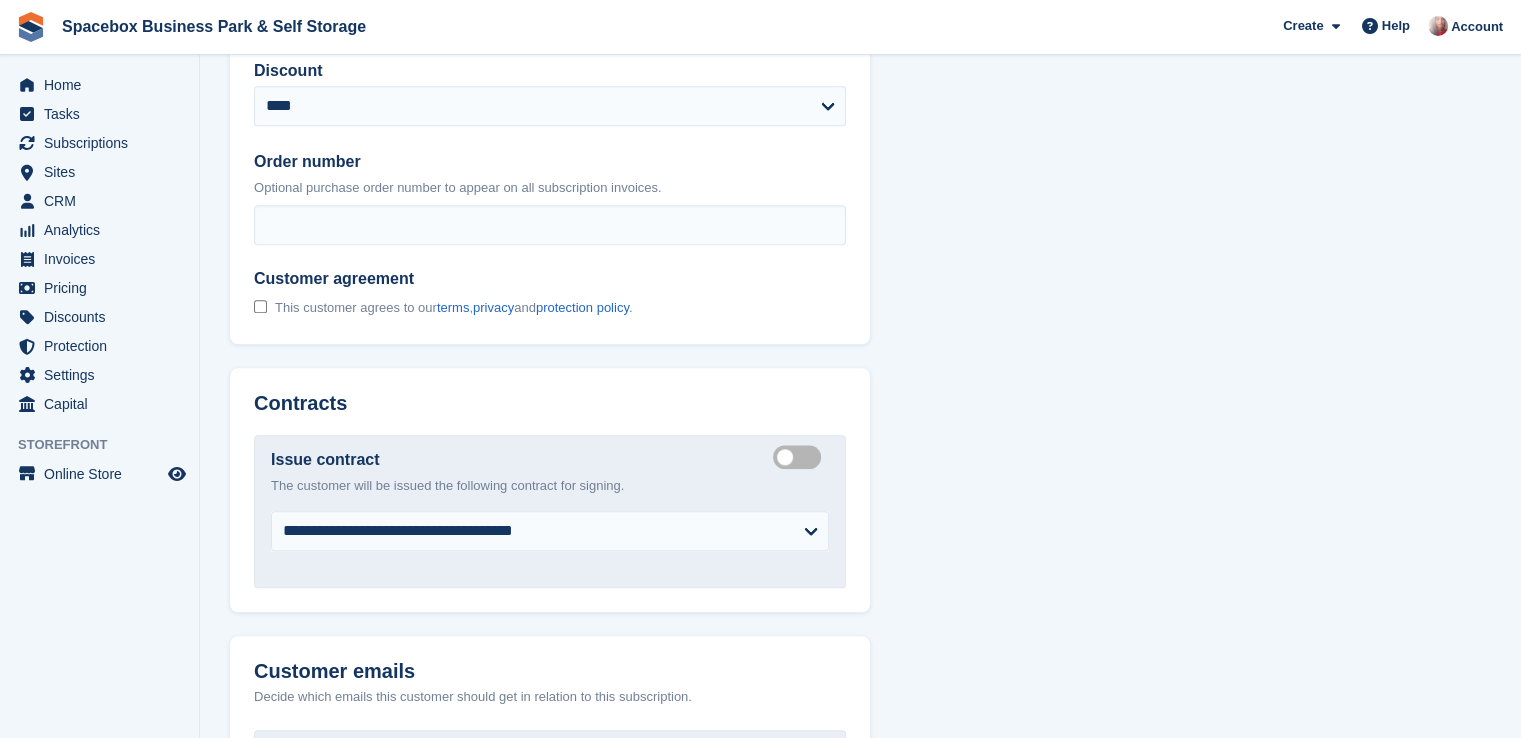 click at bounding box center (260, 308) 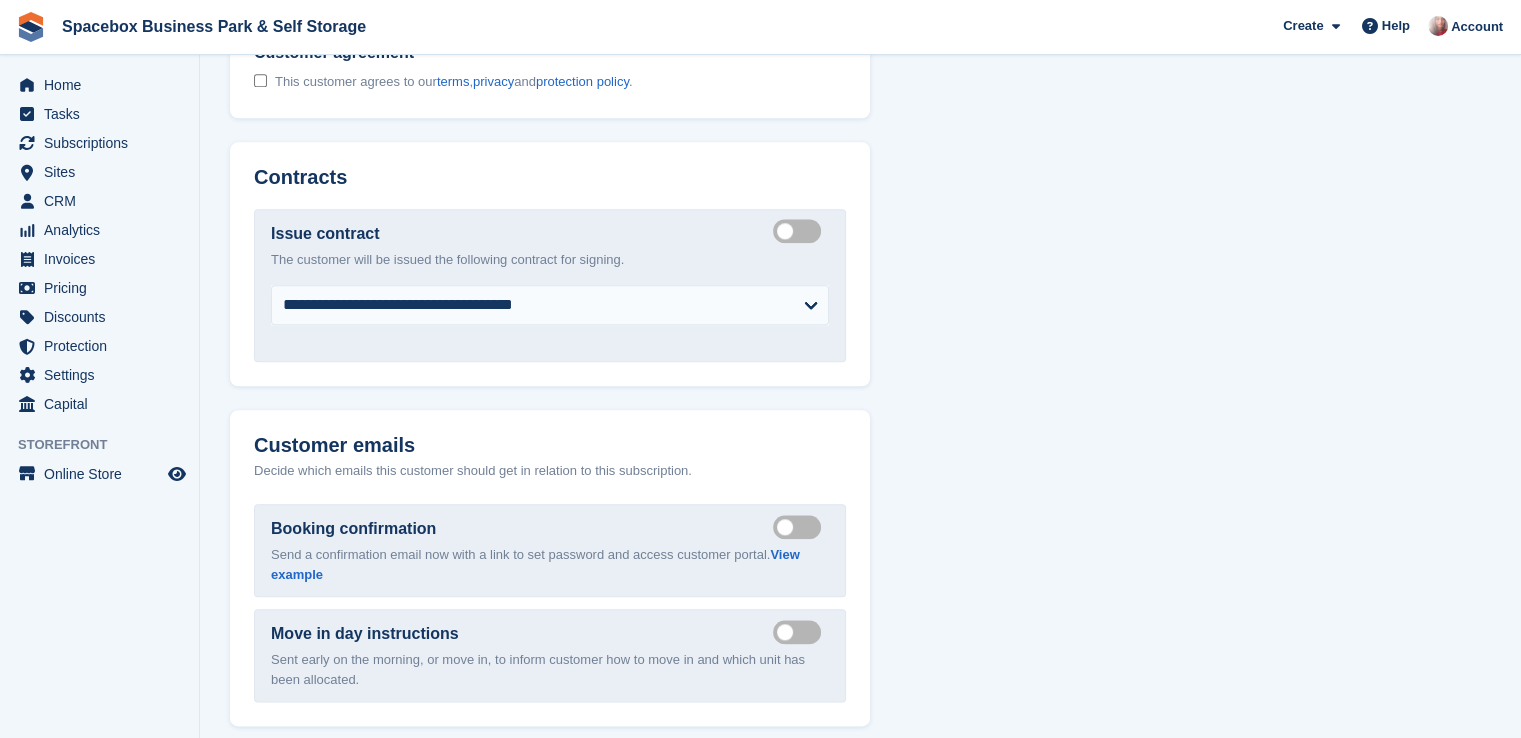 scroll, scrollTop: 2624, scrollLeft: 0, axis: vertical 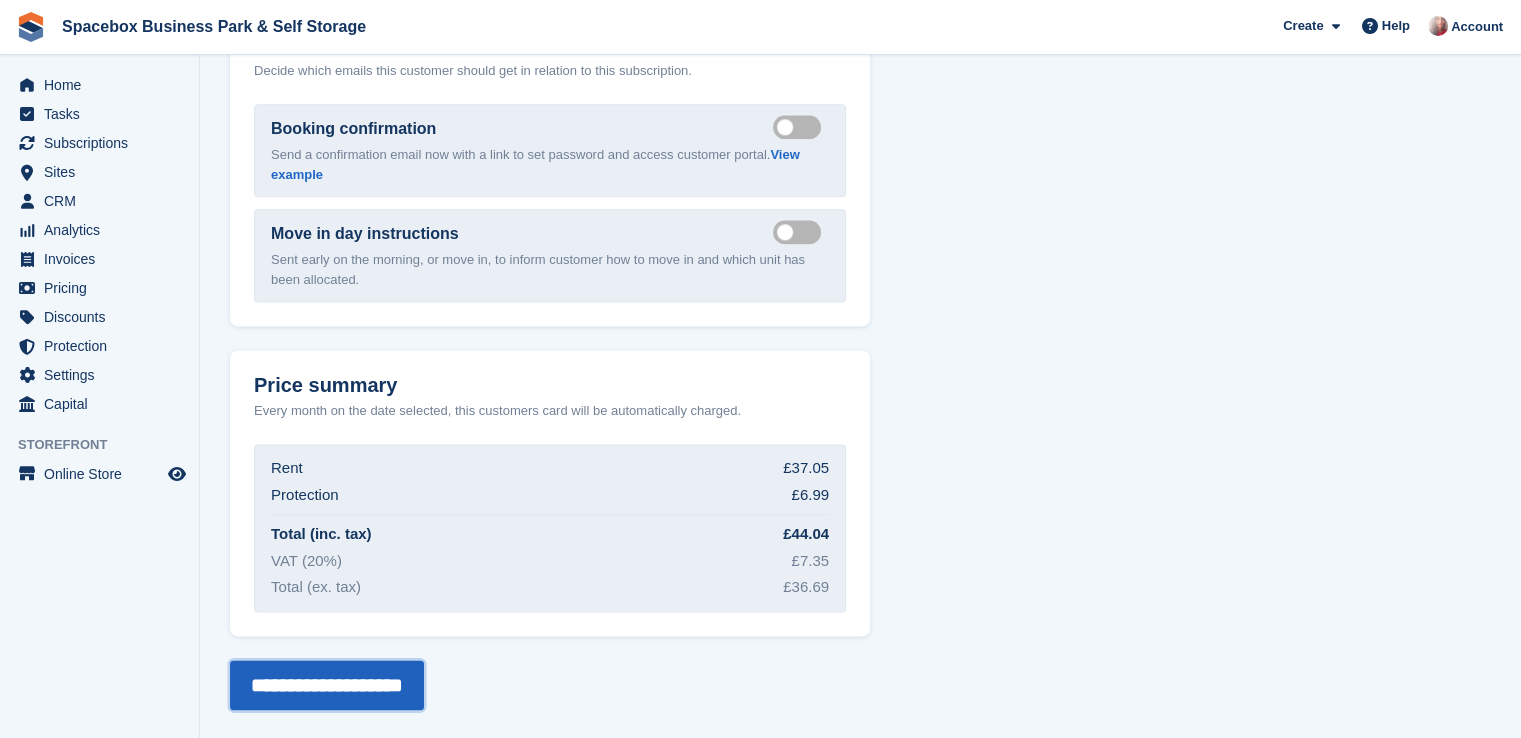 click on "**********" at bounding box center (327, 685) 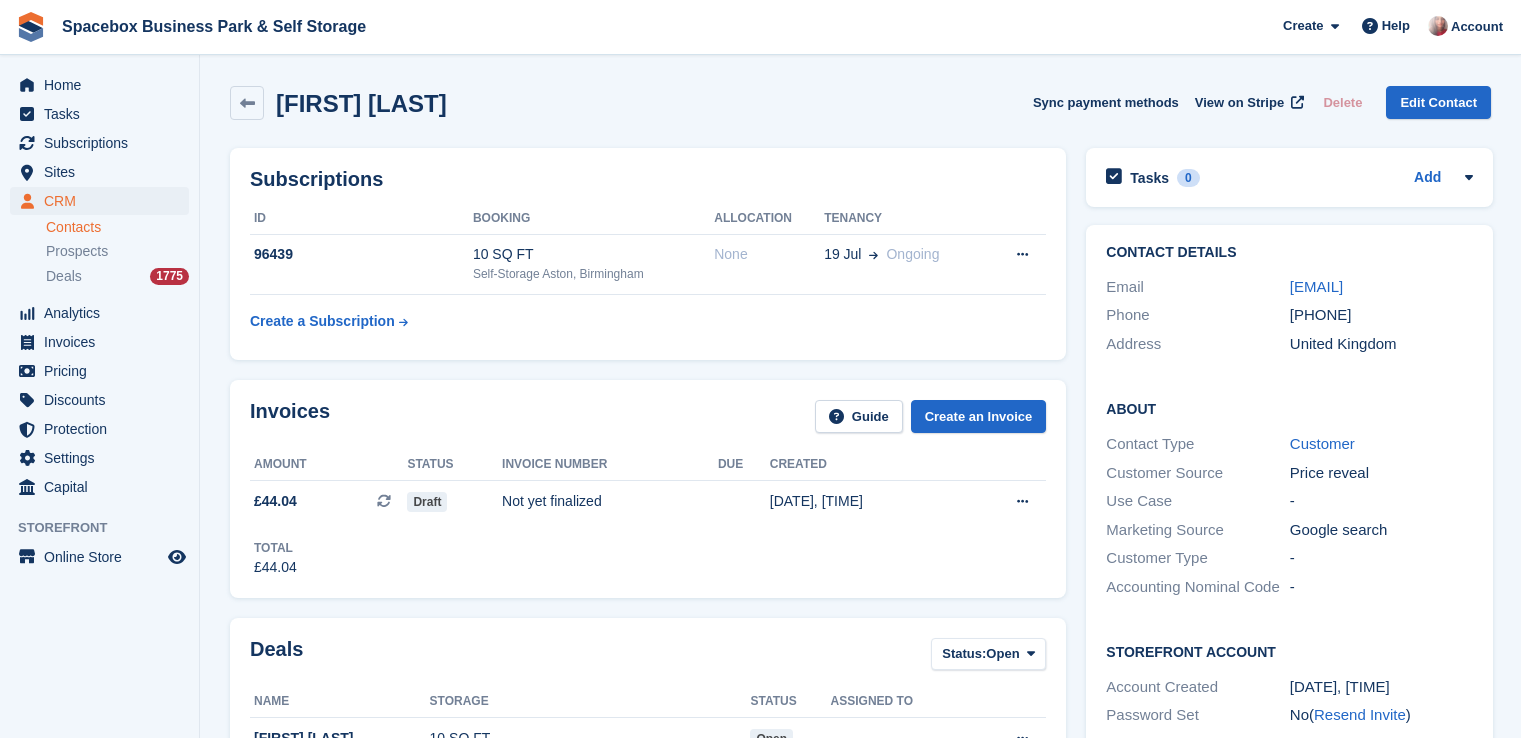scroll, scrollTop: 0, scrollLeft: 0, axis: both 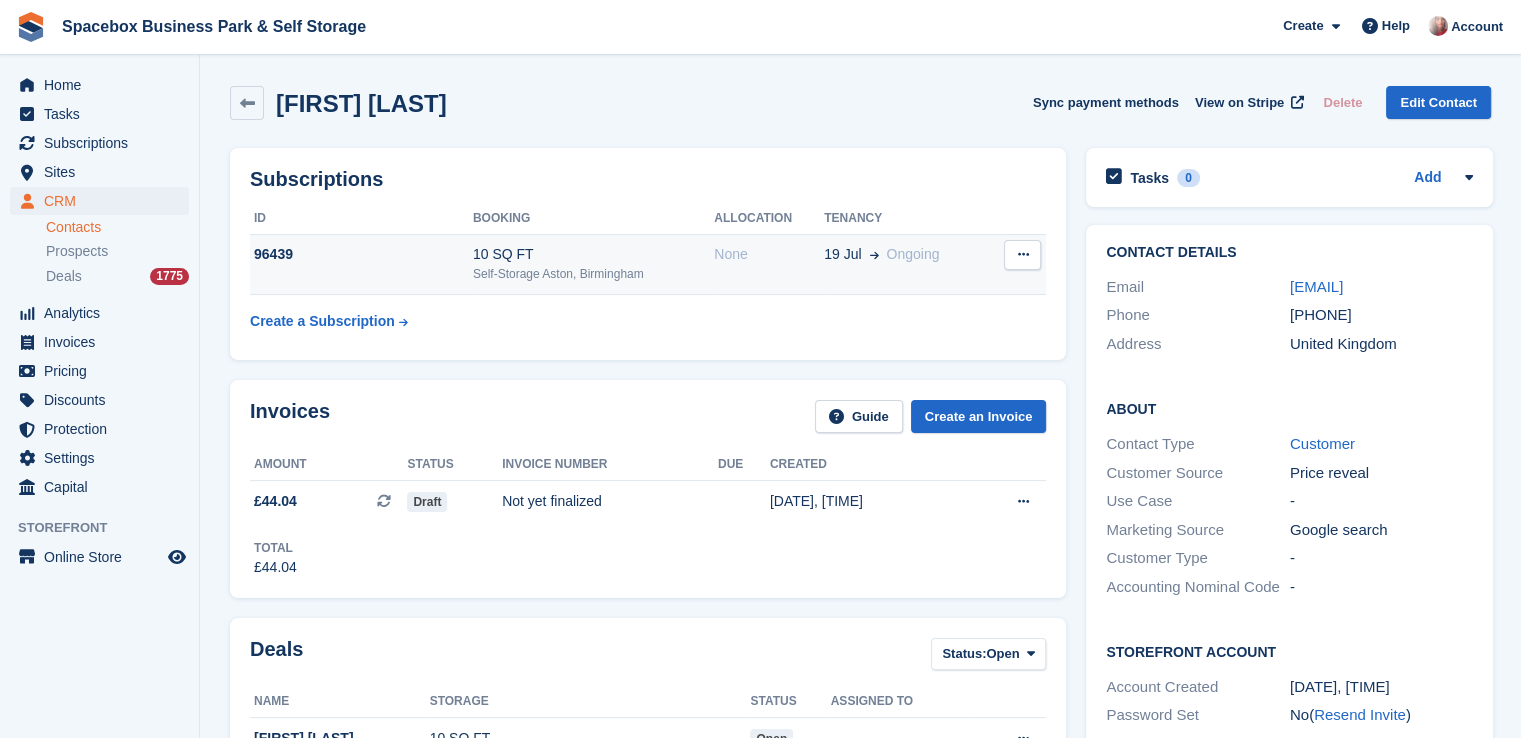 click on "None" at bounding box center (769, 254) 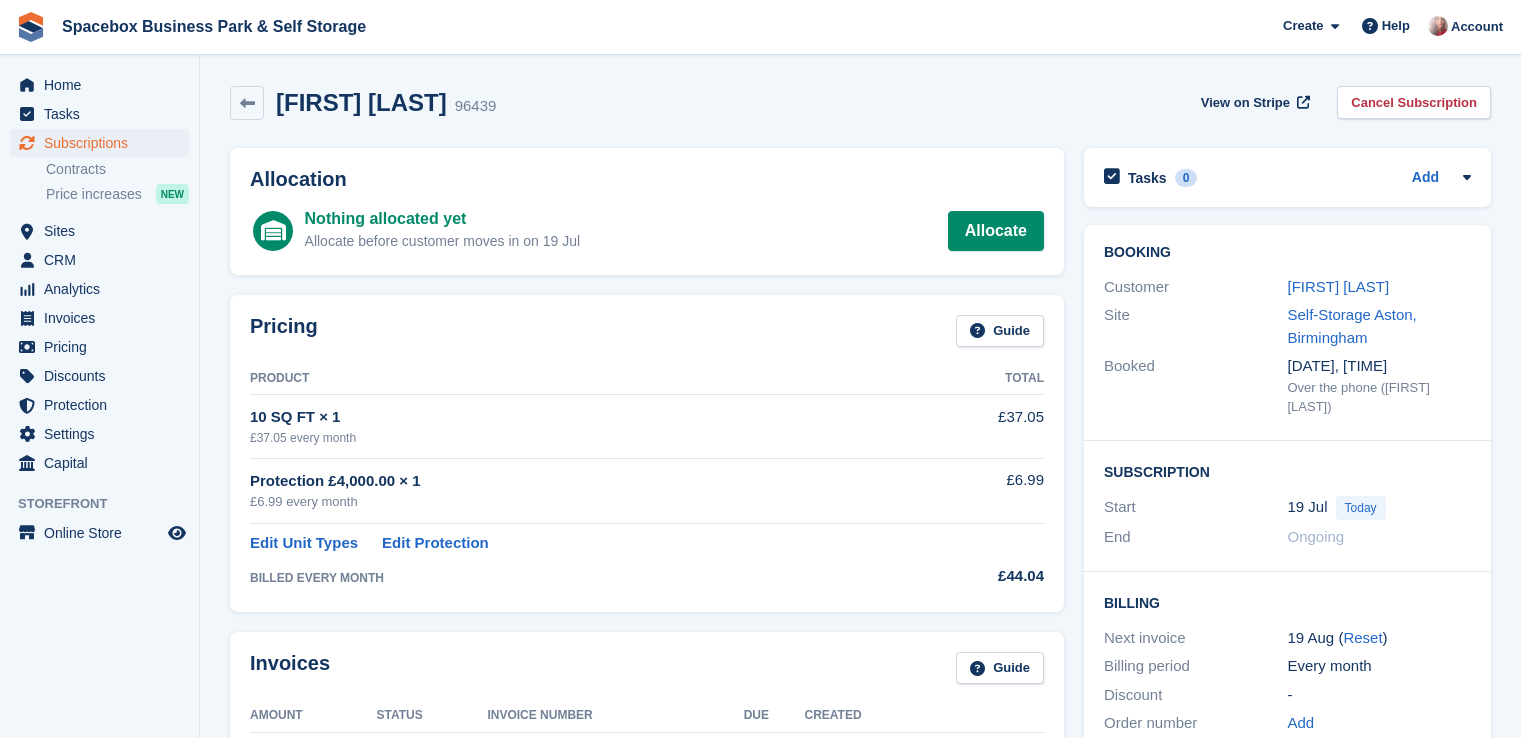 scroll, scrollTop: 0, scrollLeft: 0, axis: both 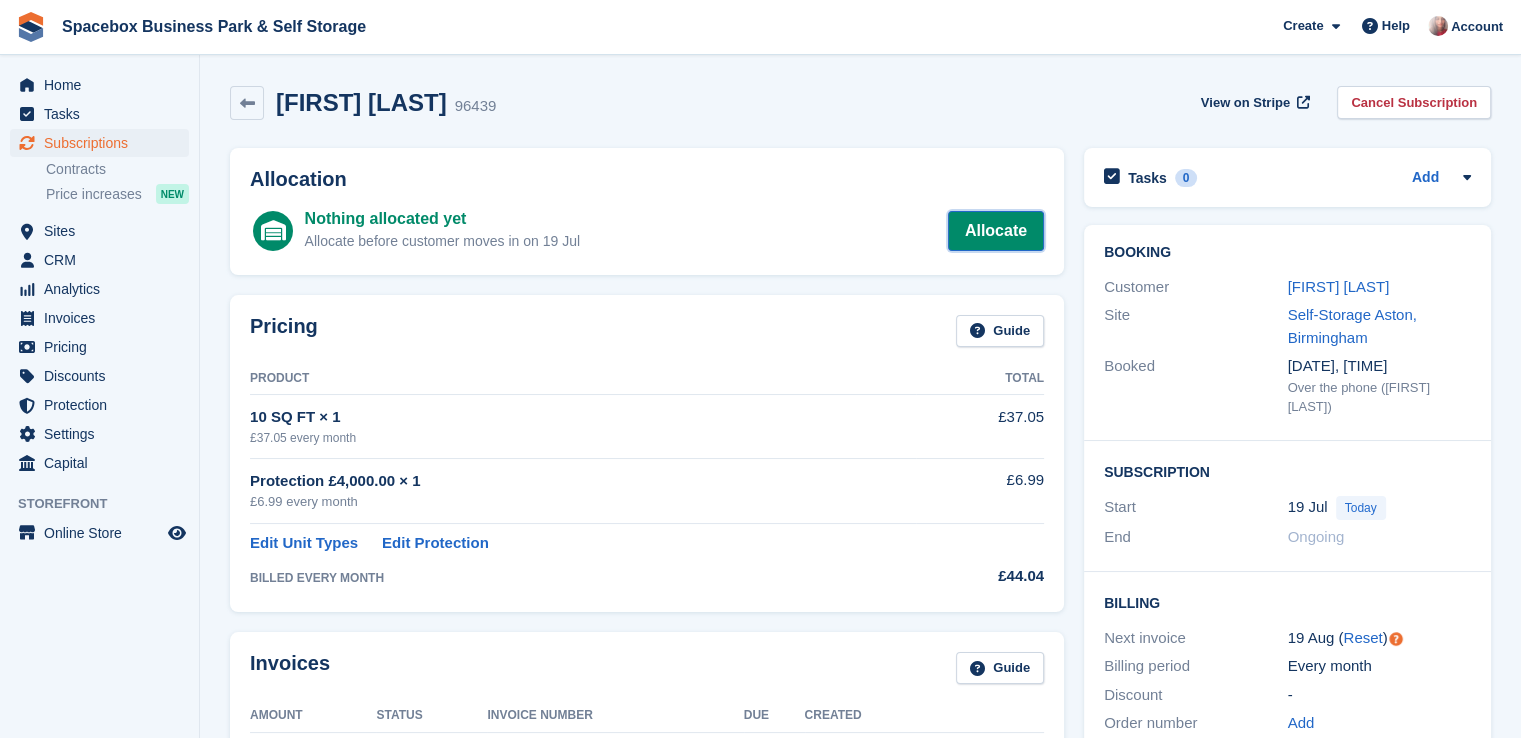 click on "Allocate" at bounding box center [996, 231] 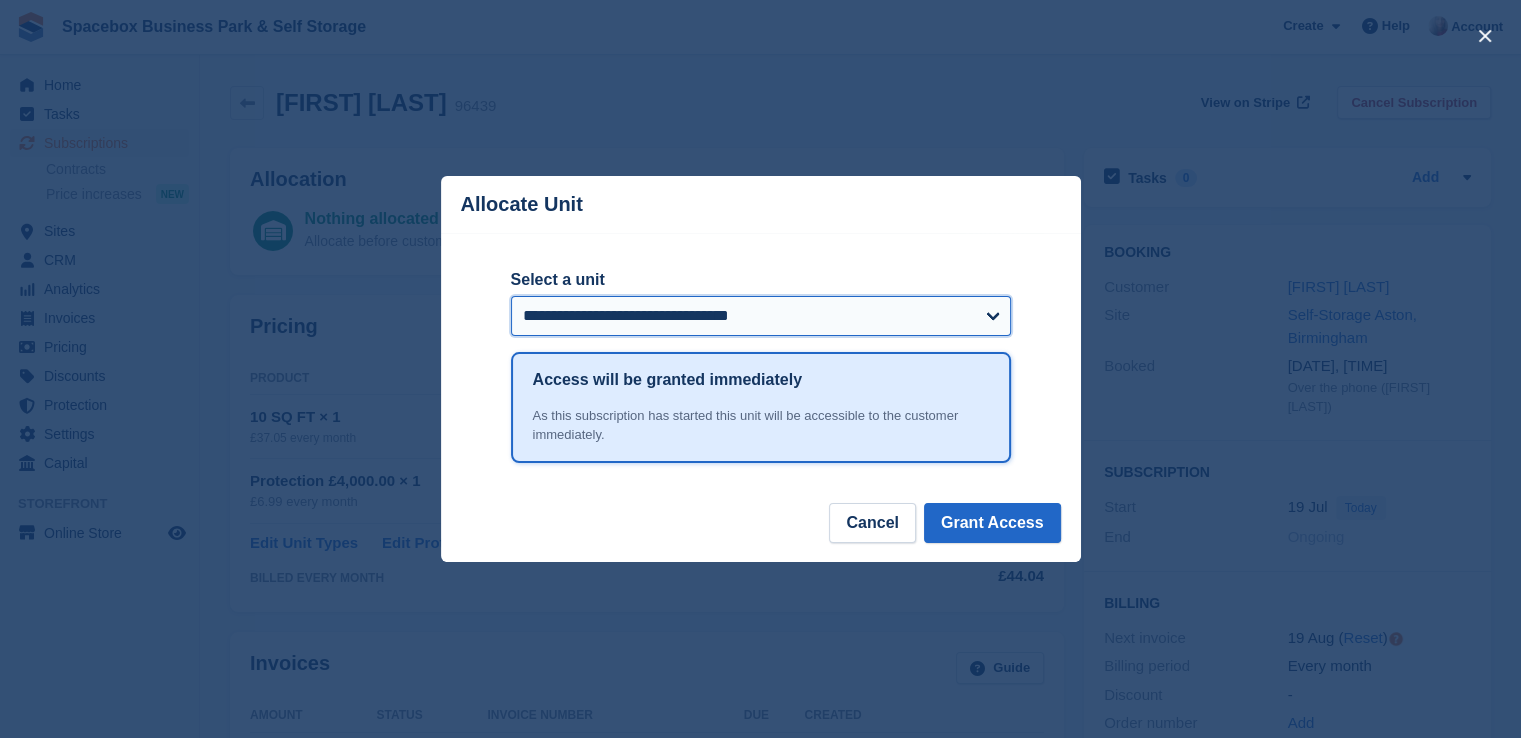 click on "**********" at bounding box center [761, 316] 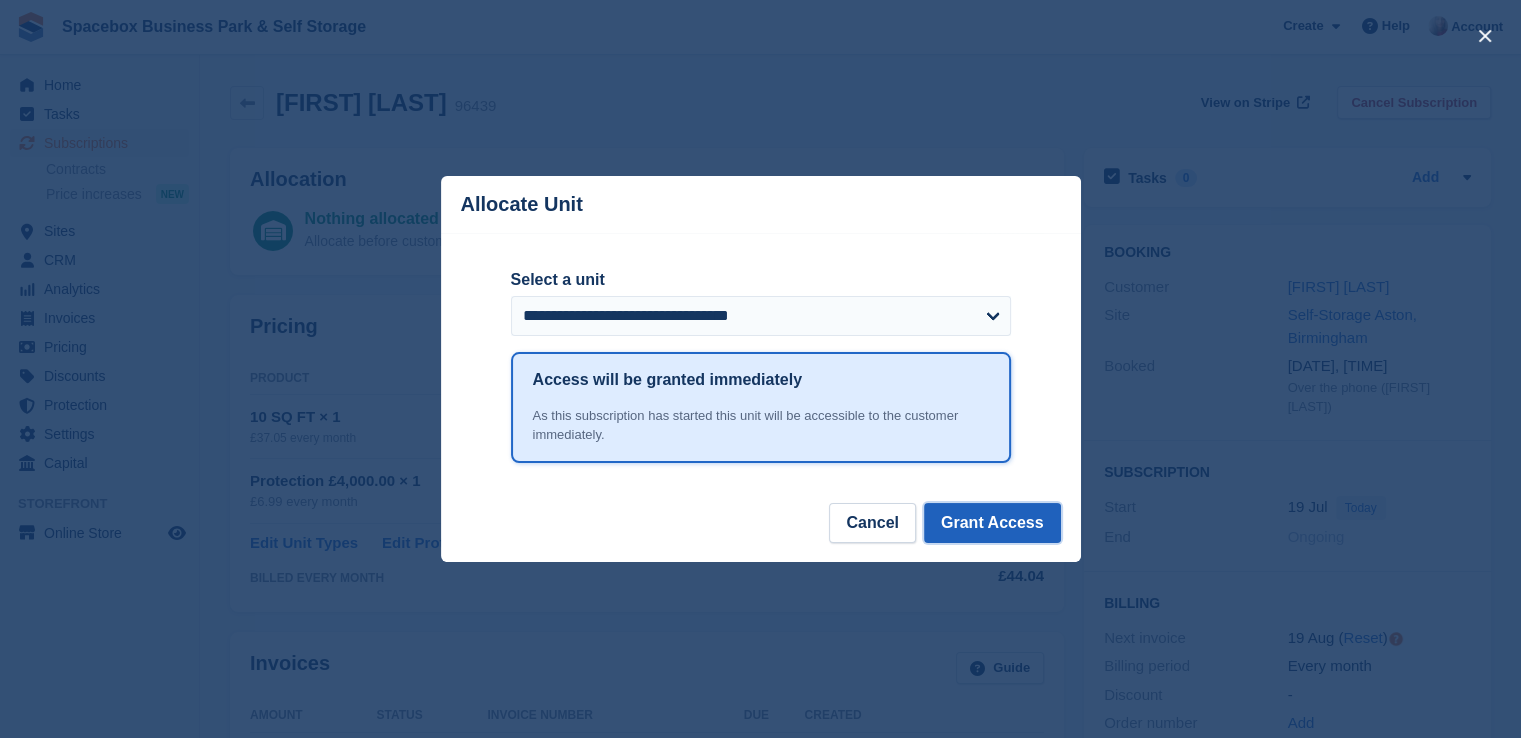 click on "Grant Access" at bounding box center (992, 523) 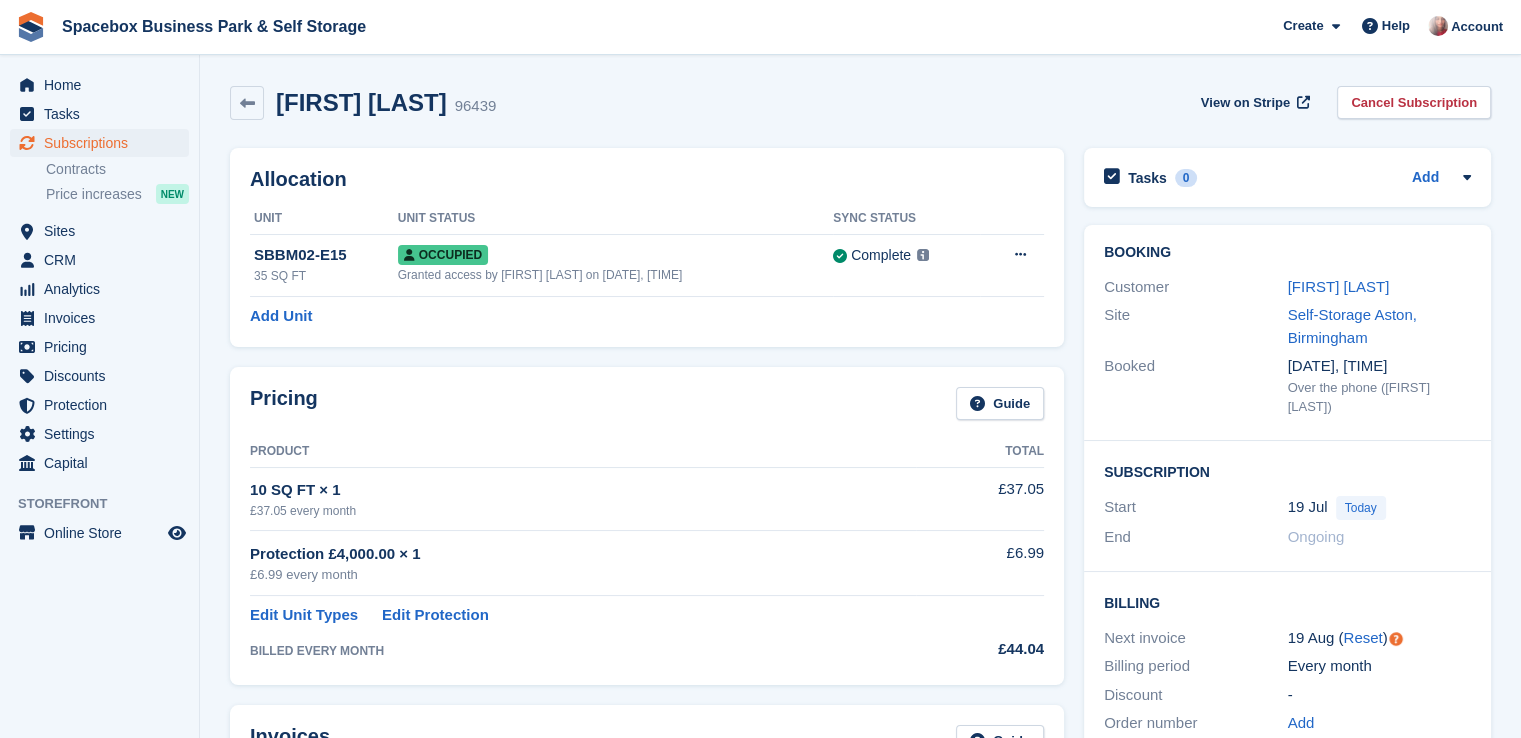click on "Pricing
Guide
Product
Total
10 SQ FT × 1
£37.05 every month
£37.05
Protection £4,000.00 × 1
£6.99 every month
£6.99
Edit Unit Types
Edit Protection
BILLED EVERY MONTH
£44.04" at bounding box center [647, 525] 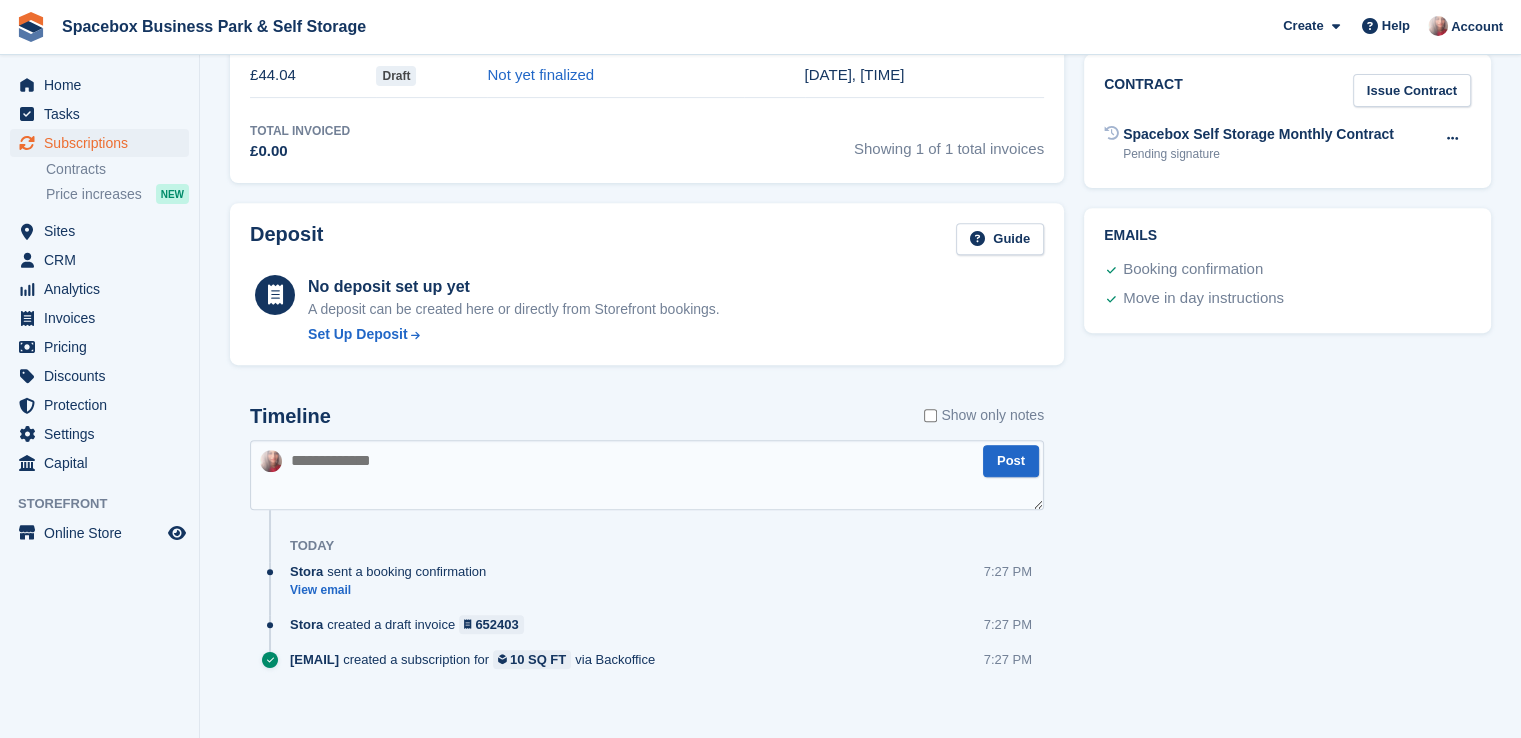 scroll, scrollTop: 767, scrollLeft: 0, axis: vertical 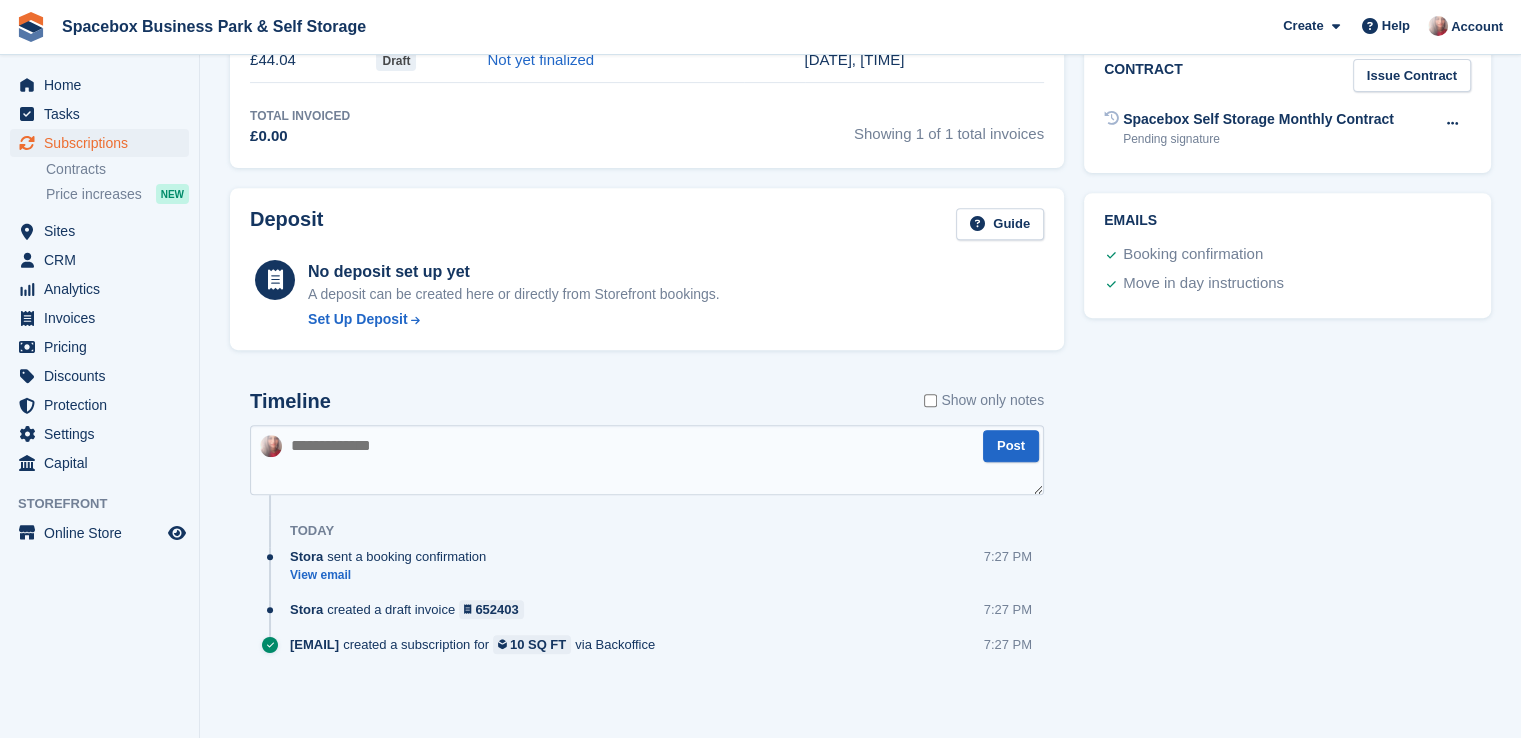 click at bounding box center [647, 460] 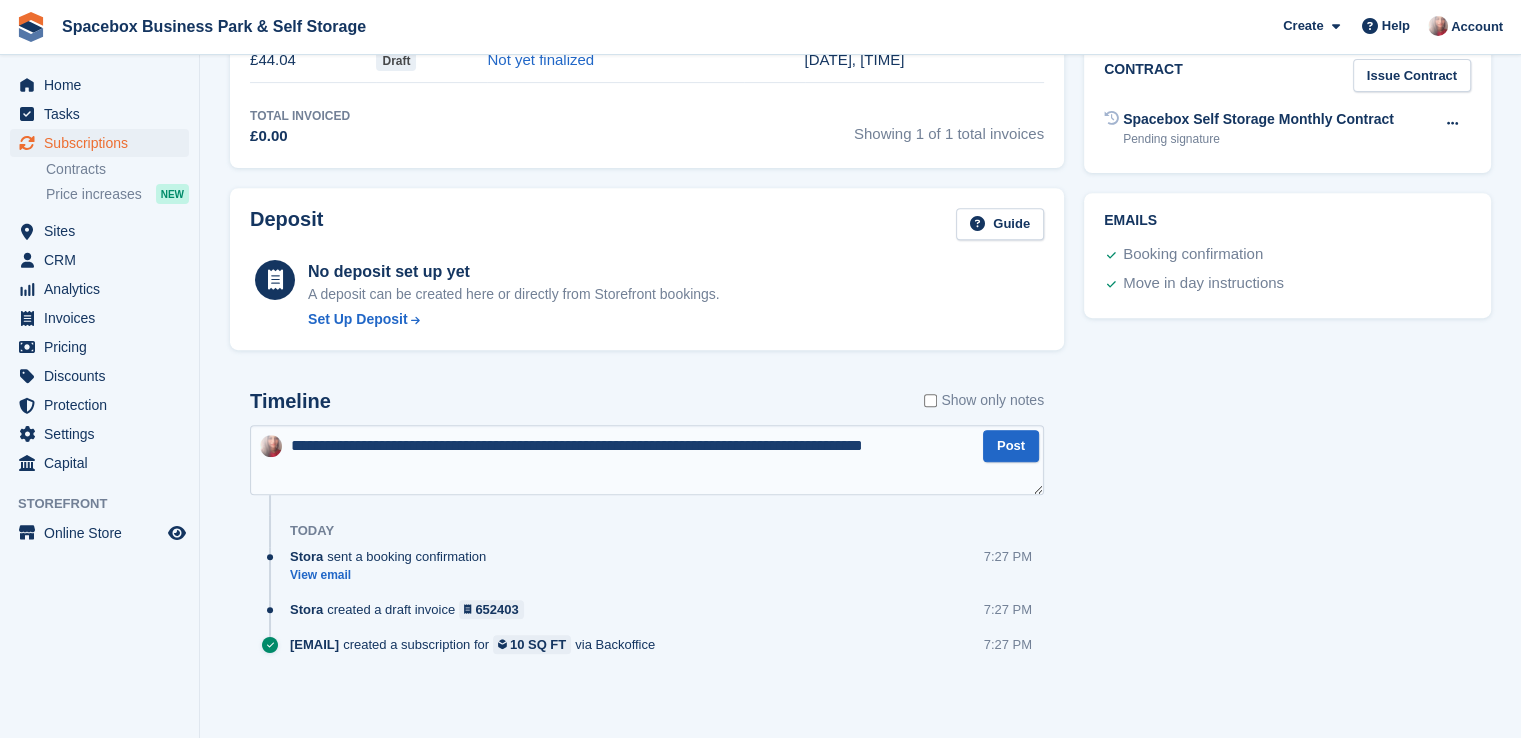 type on "**********" 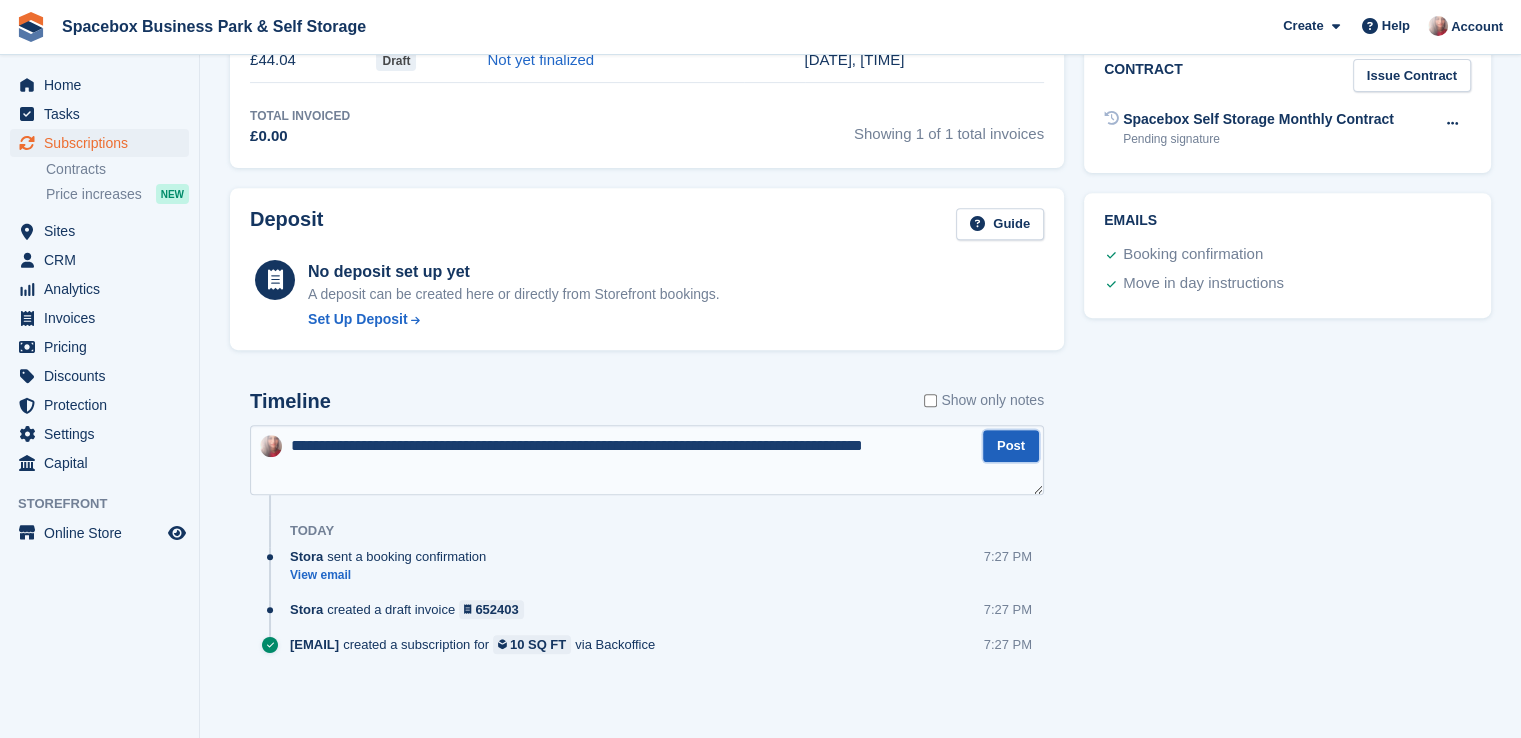 click on "Post" at bounding box center [1011, 446] 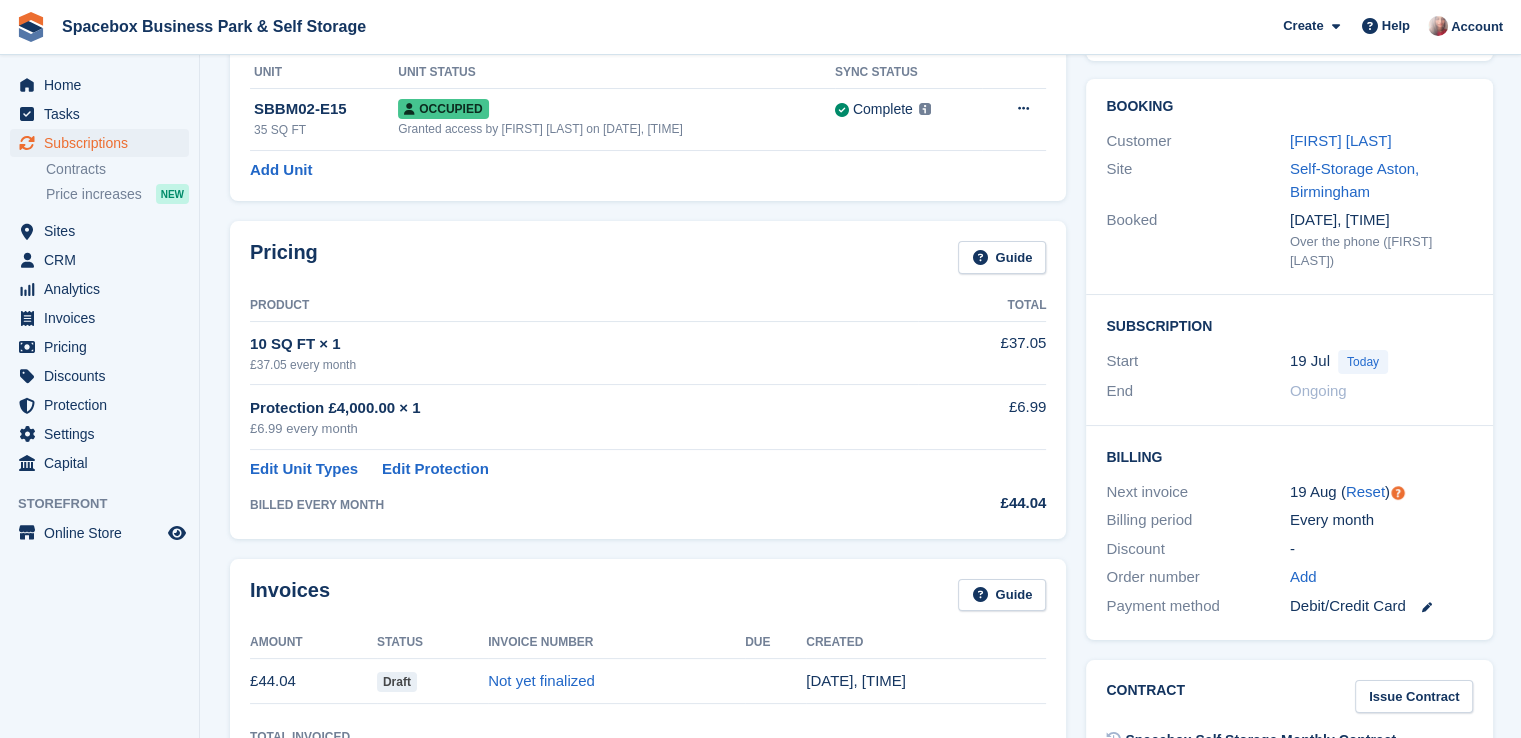 scroll, scrollTop: 0, scrollLeft: 0, axis: both 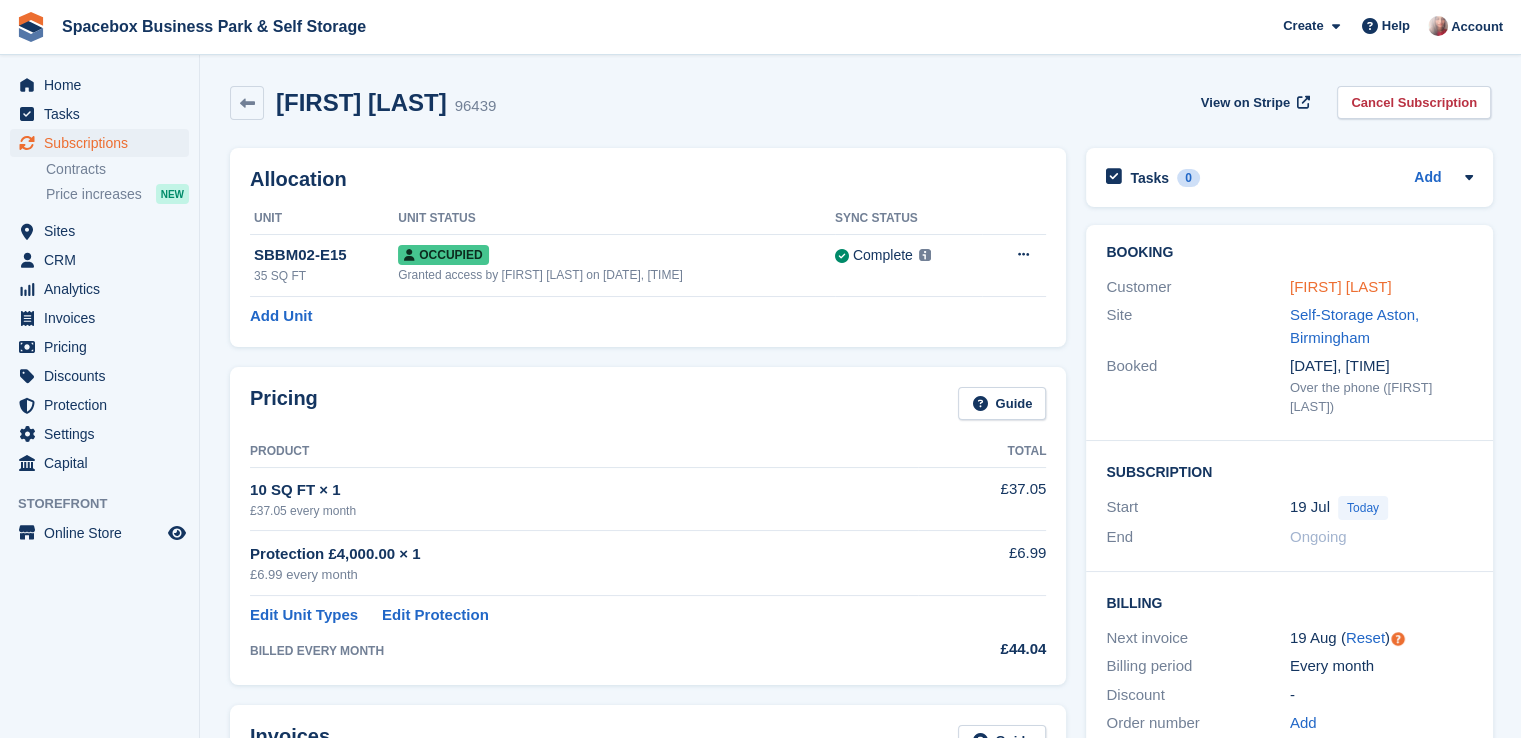 click on "[FIRST] [LAST]" at bounding box center (1341, 286) 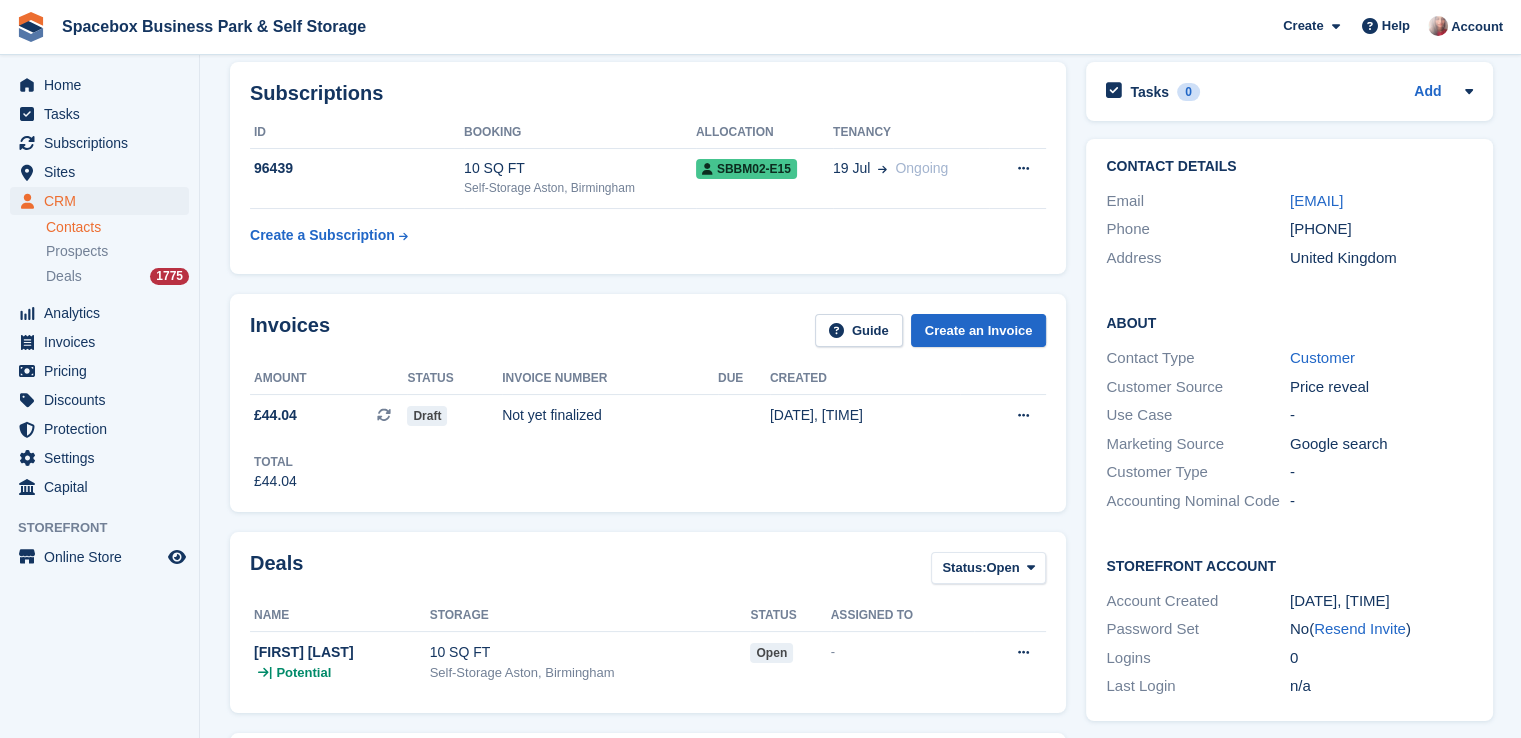 scroll, scrollTop: 0, scrollLeft: 0, axis: both 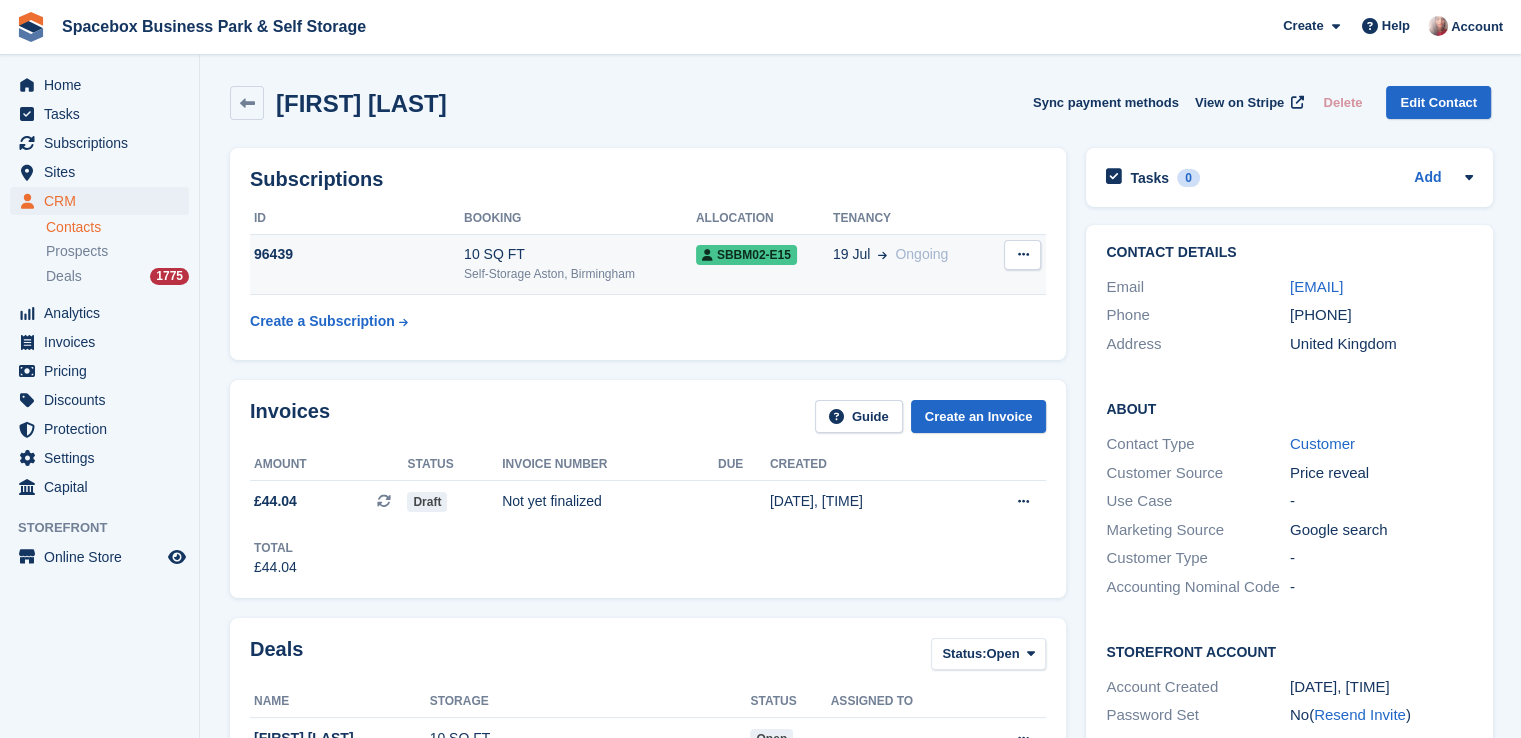 click on "Self-Storage Aston, Birmingham" at bounding box center [580, 274] 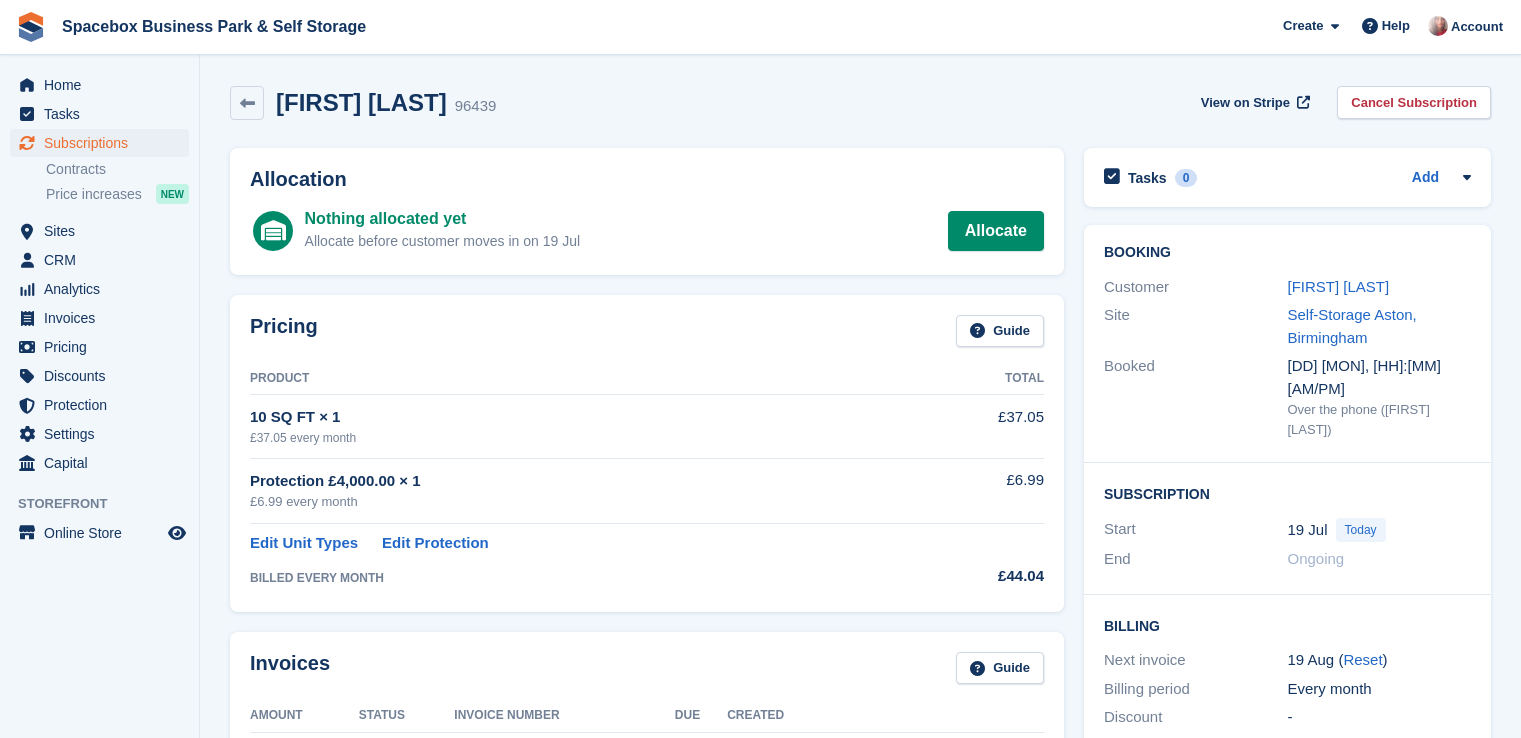 scroll, scrollTop: 0, scrollLeft: 0, axis: both 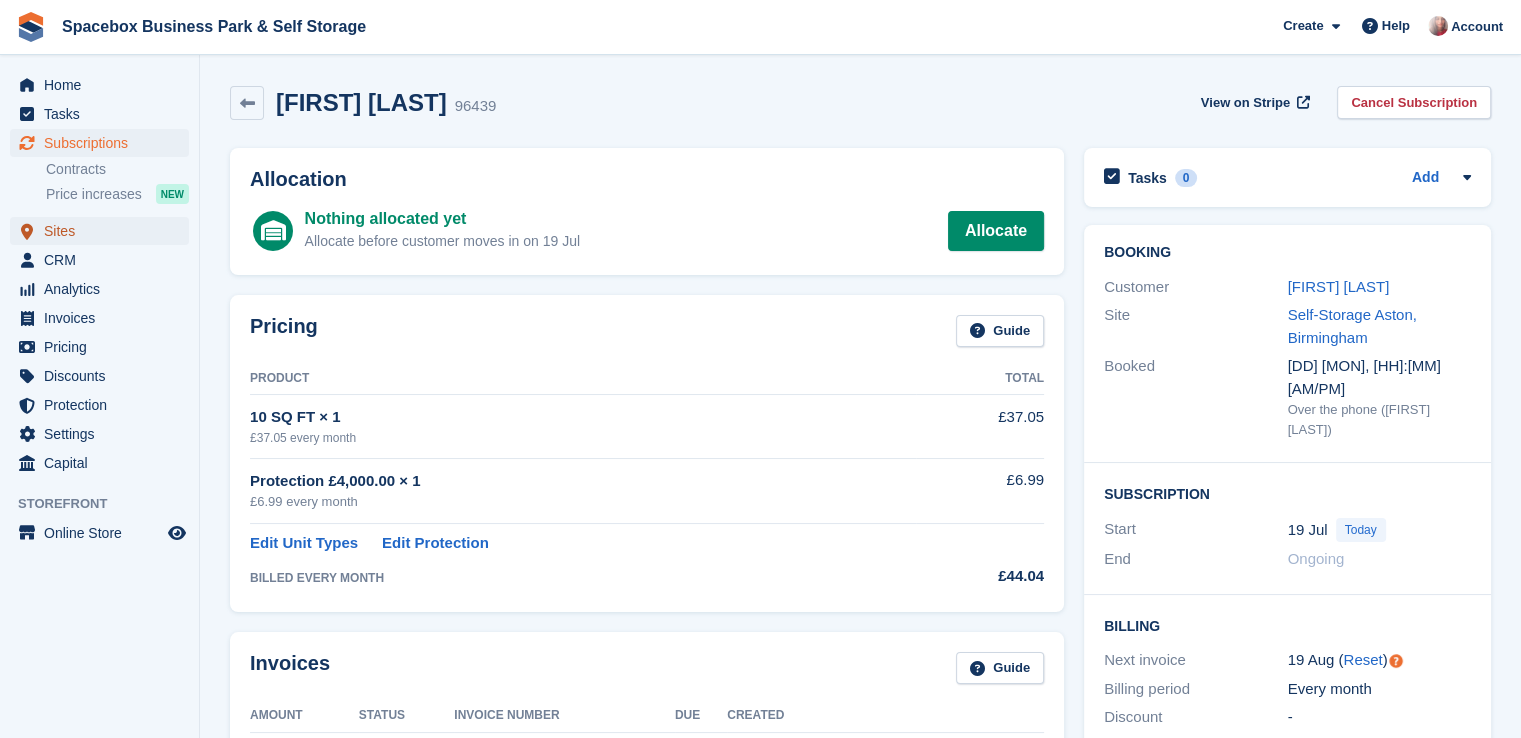 click on "Sites" at bounding box center (104, 231) 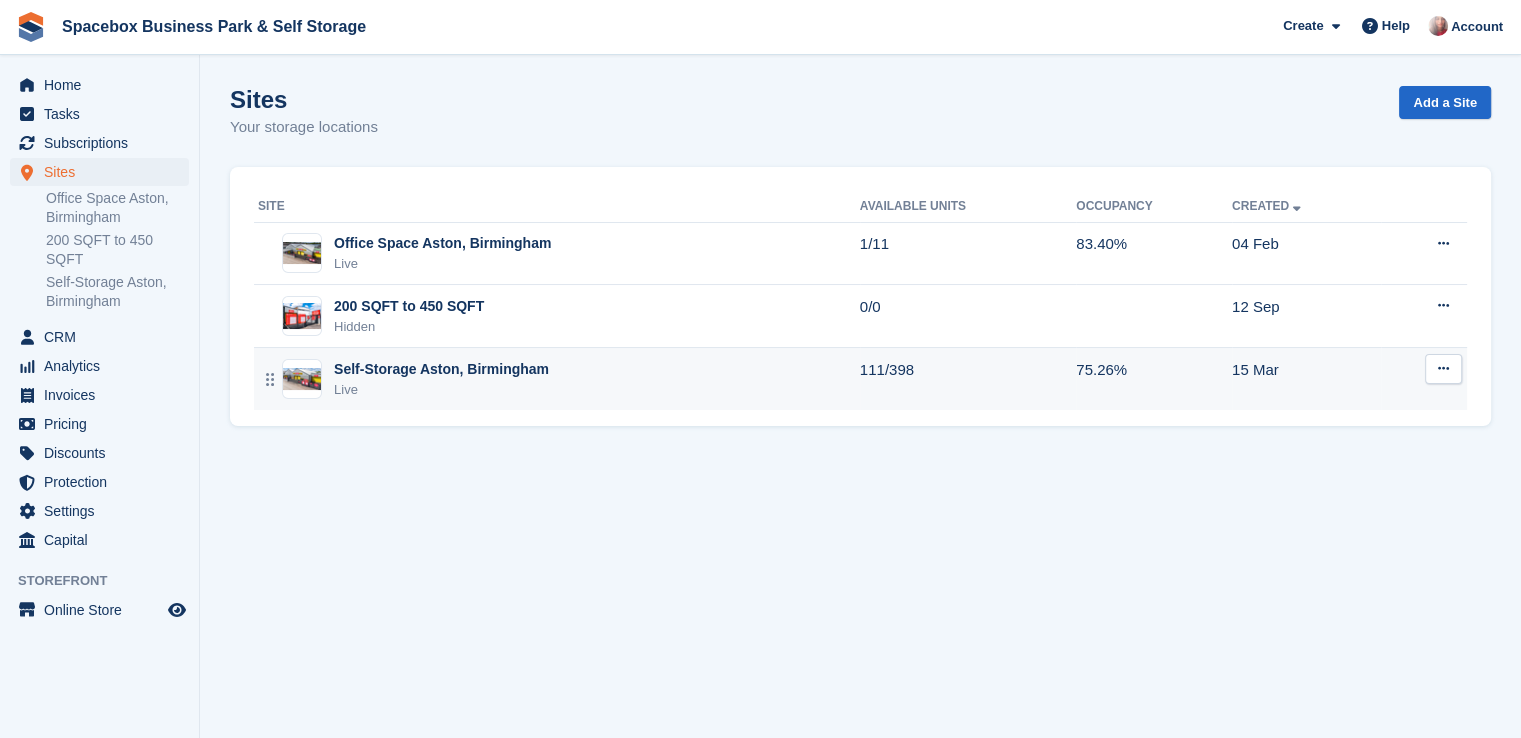 click on "Self-Storage Aston, Birmingham" at bounding box center (441, 369) 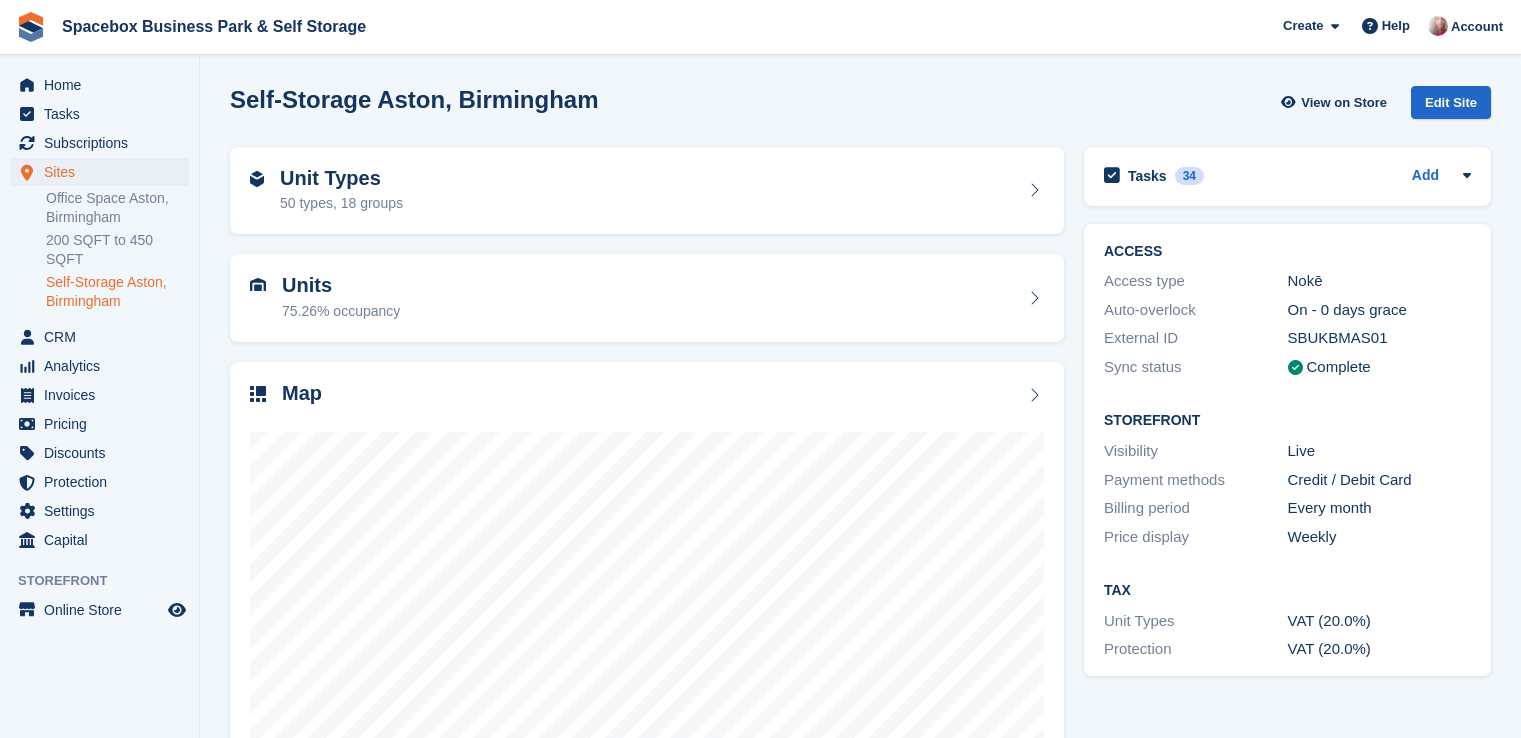 scroll, scrollTop: 0, scrollLeft: 0, axis: both 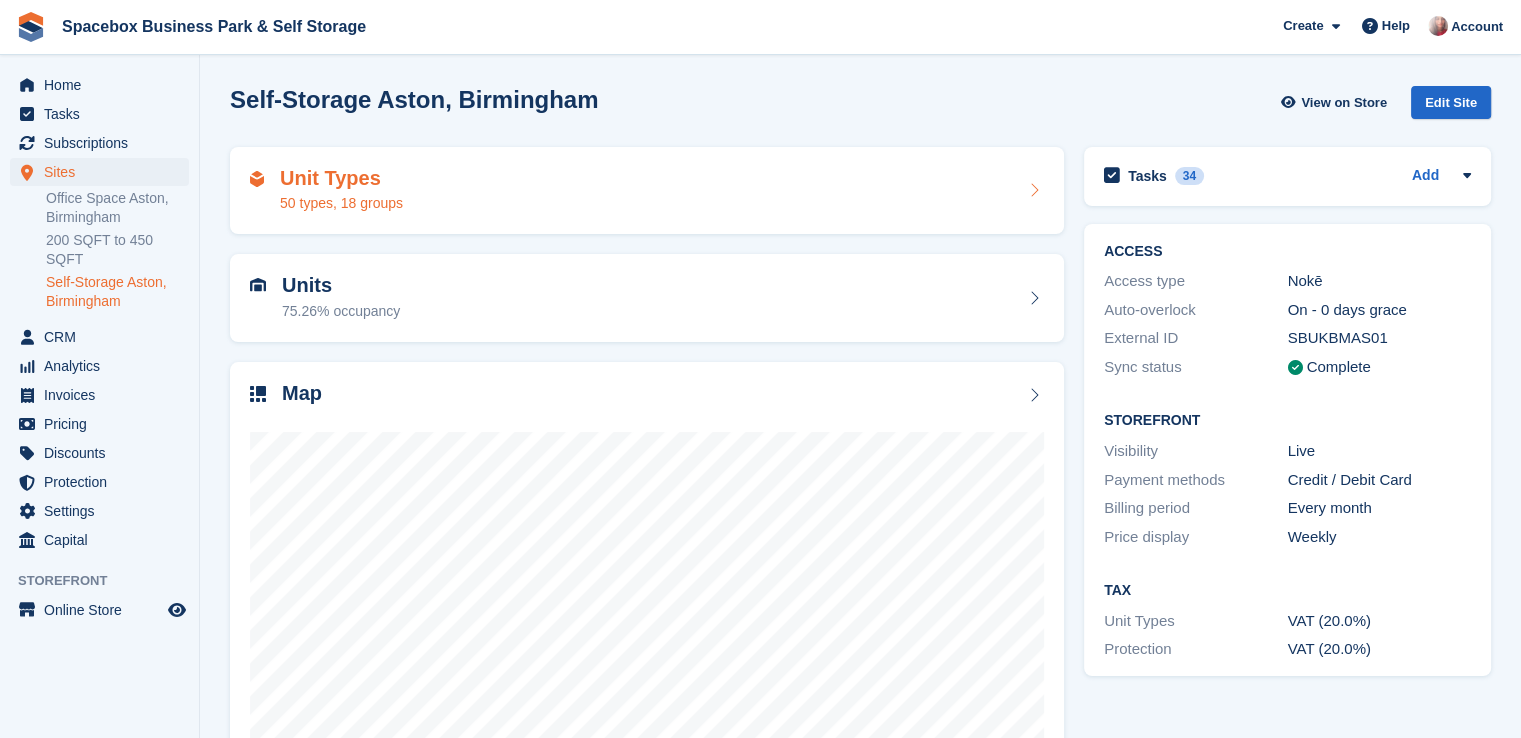 click on "Unit Types
50 types, 18 groups" at bounding box center (647, 191) 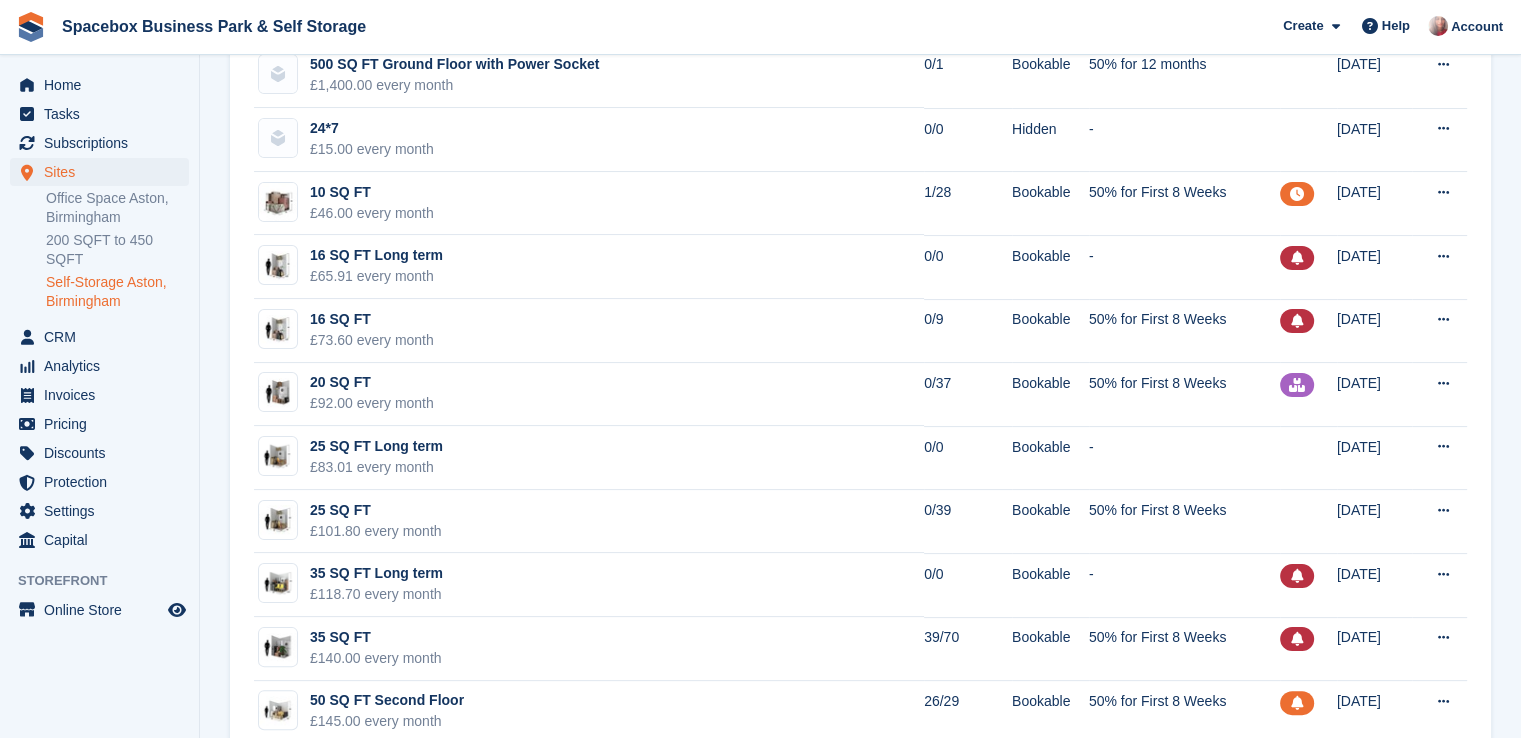 scroll, scrollTop: 300, scrollLeft: 0, axis: vertical 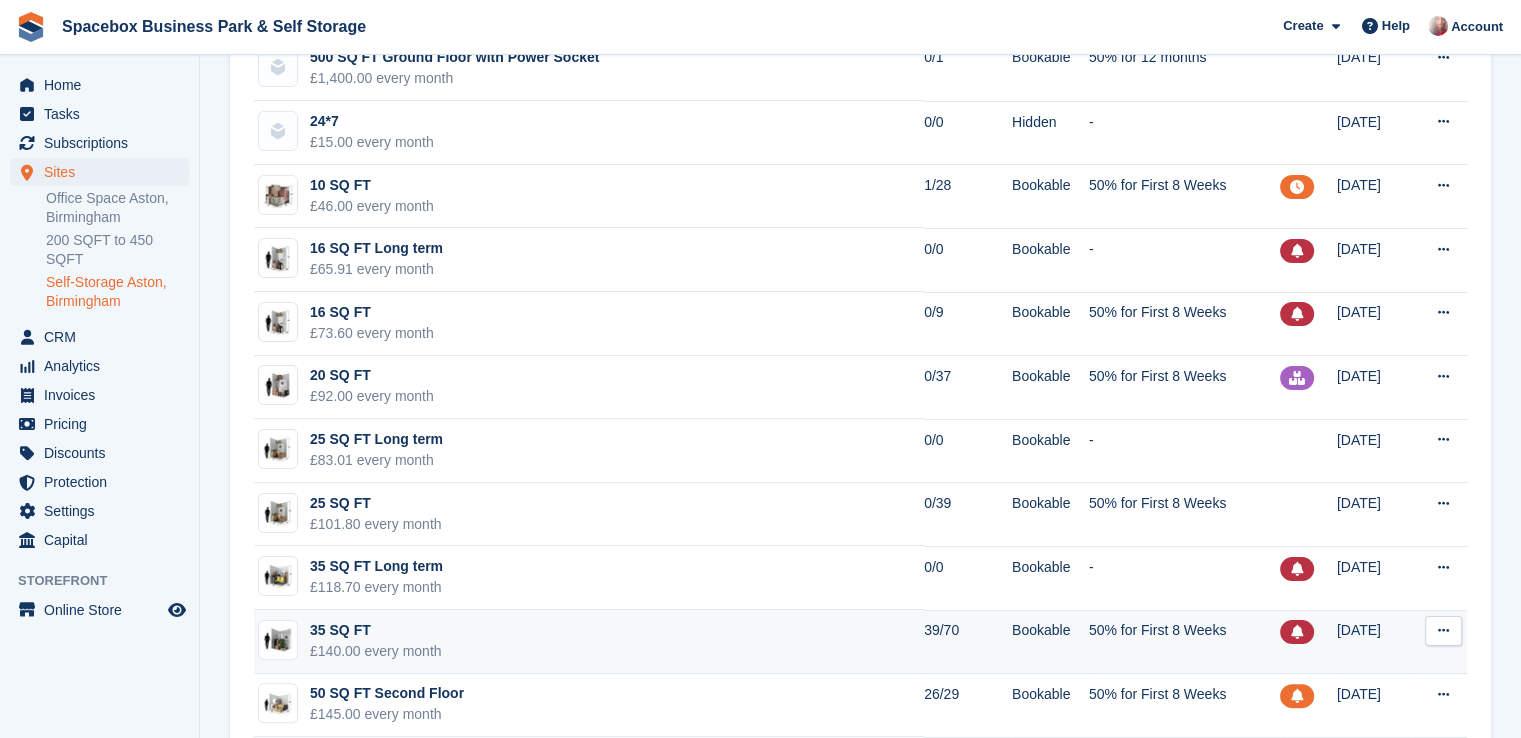 click on "35 SQ FT
£140.00 every month" at bounding box center [589, 642] 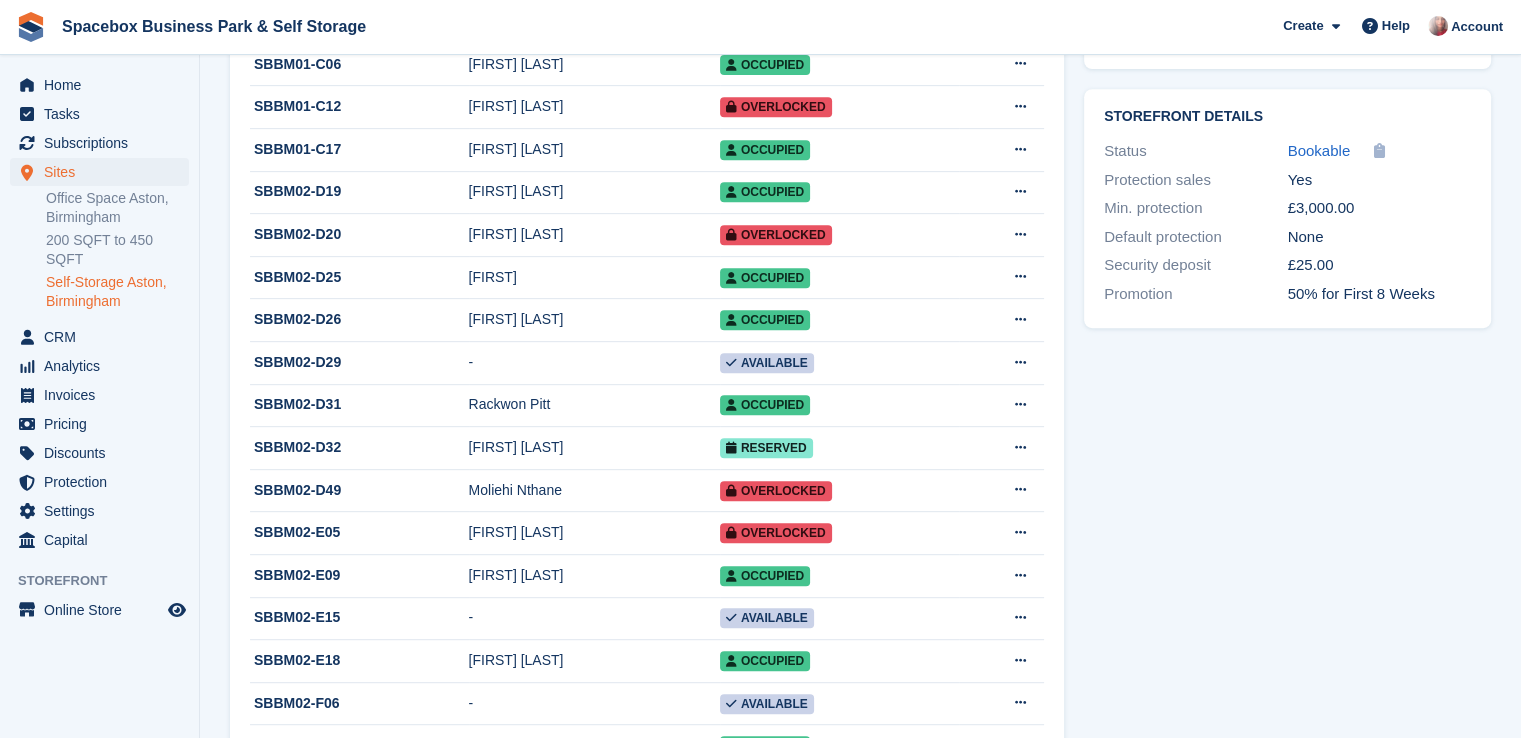 scroll, scrollTop: 900, scrollLeft: 0, axis: vertical 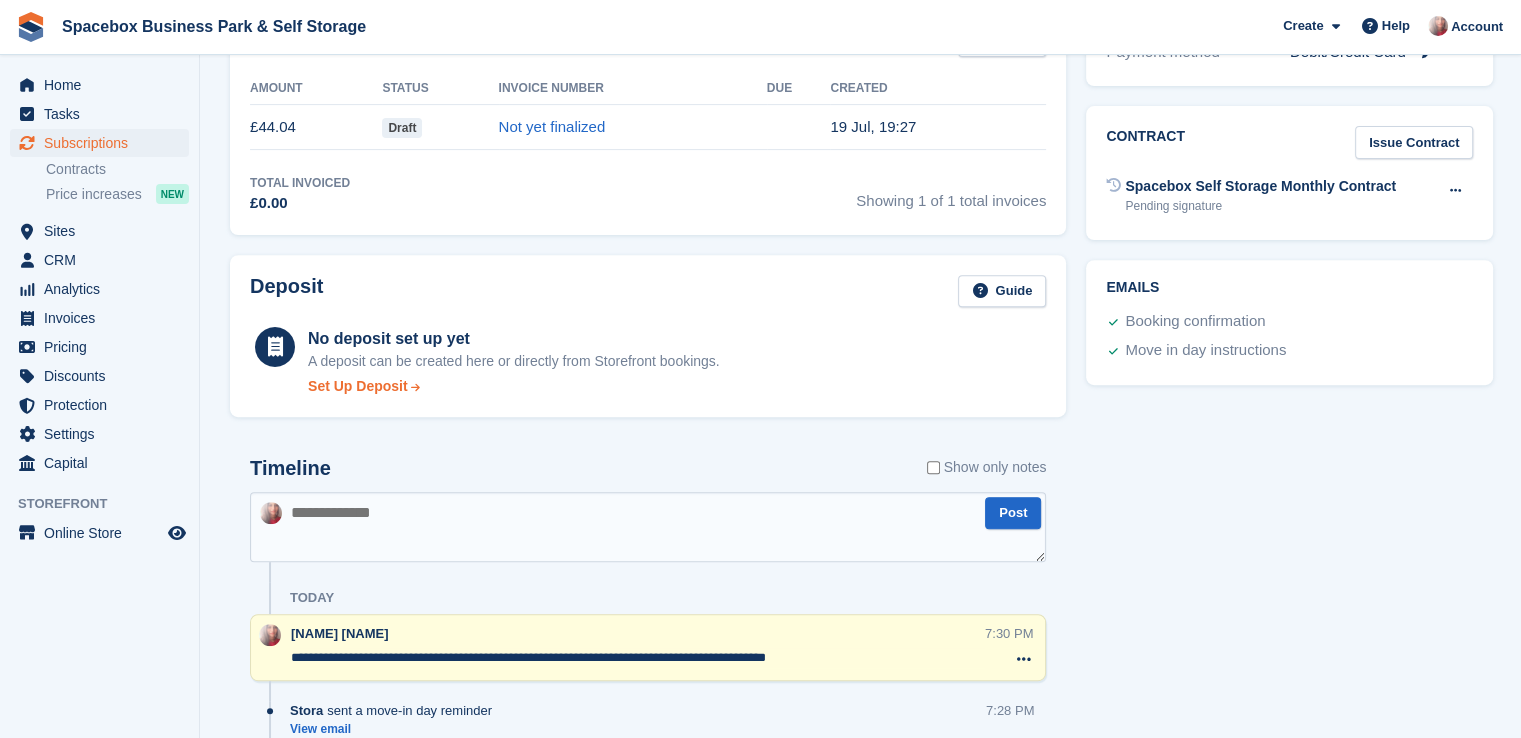 click on "Set Up Deposit" at bounding box center [358, 386] 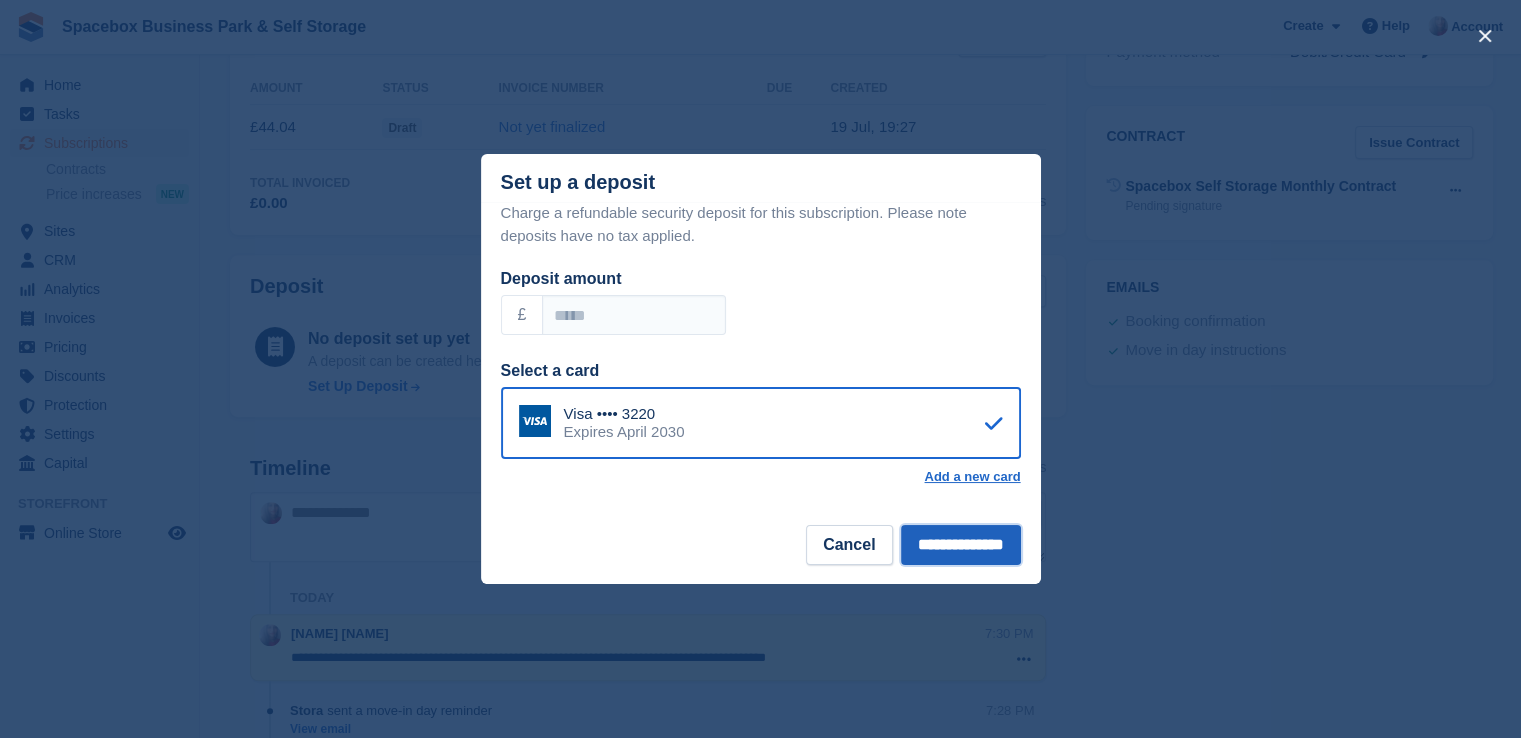 click on "**********" at bounding box center [961, 545] 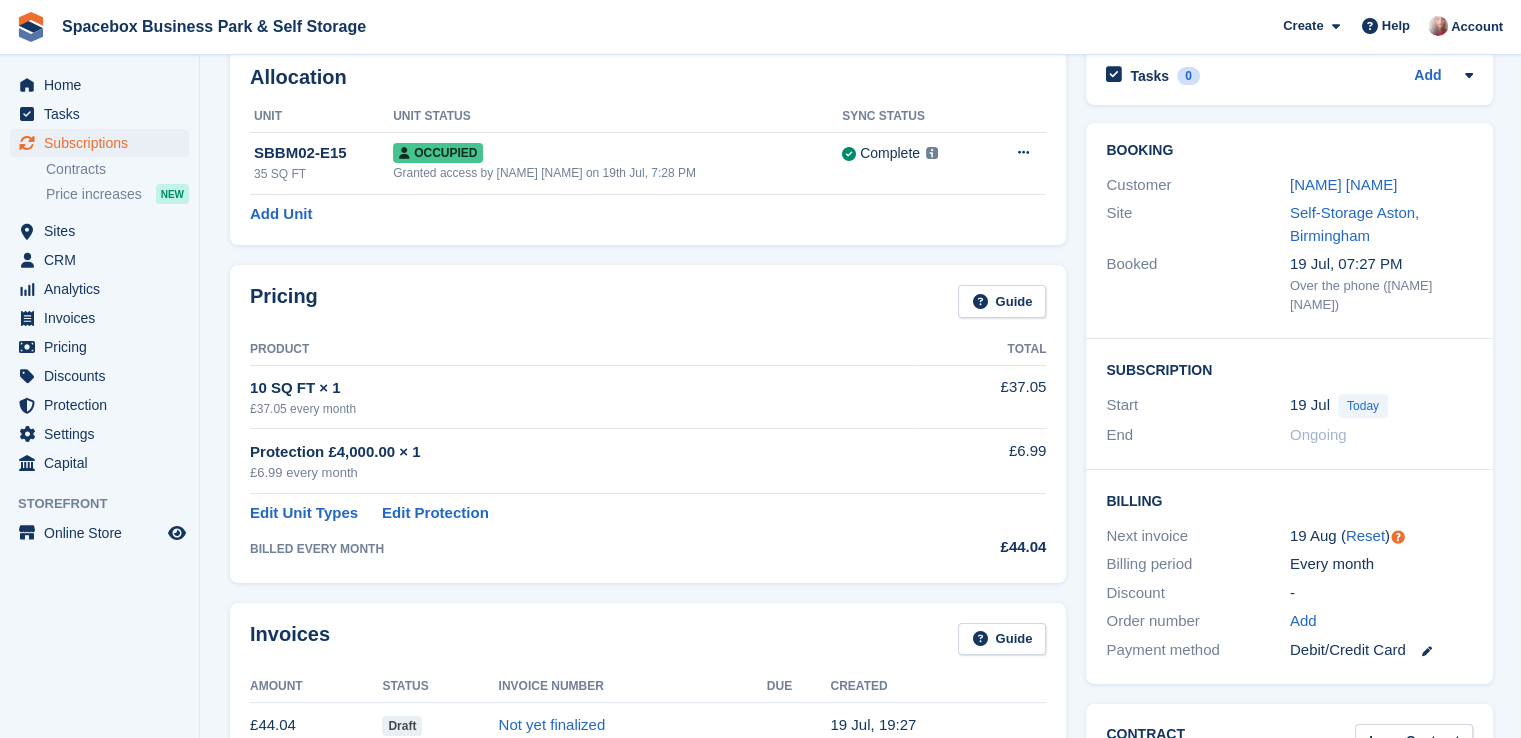 scroll, scrollTop: 0, scrollLeft: 0, axis: both 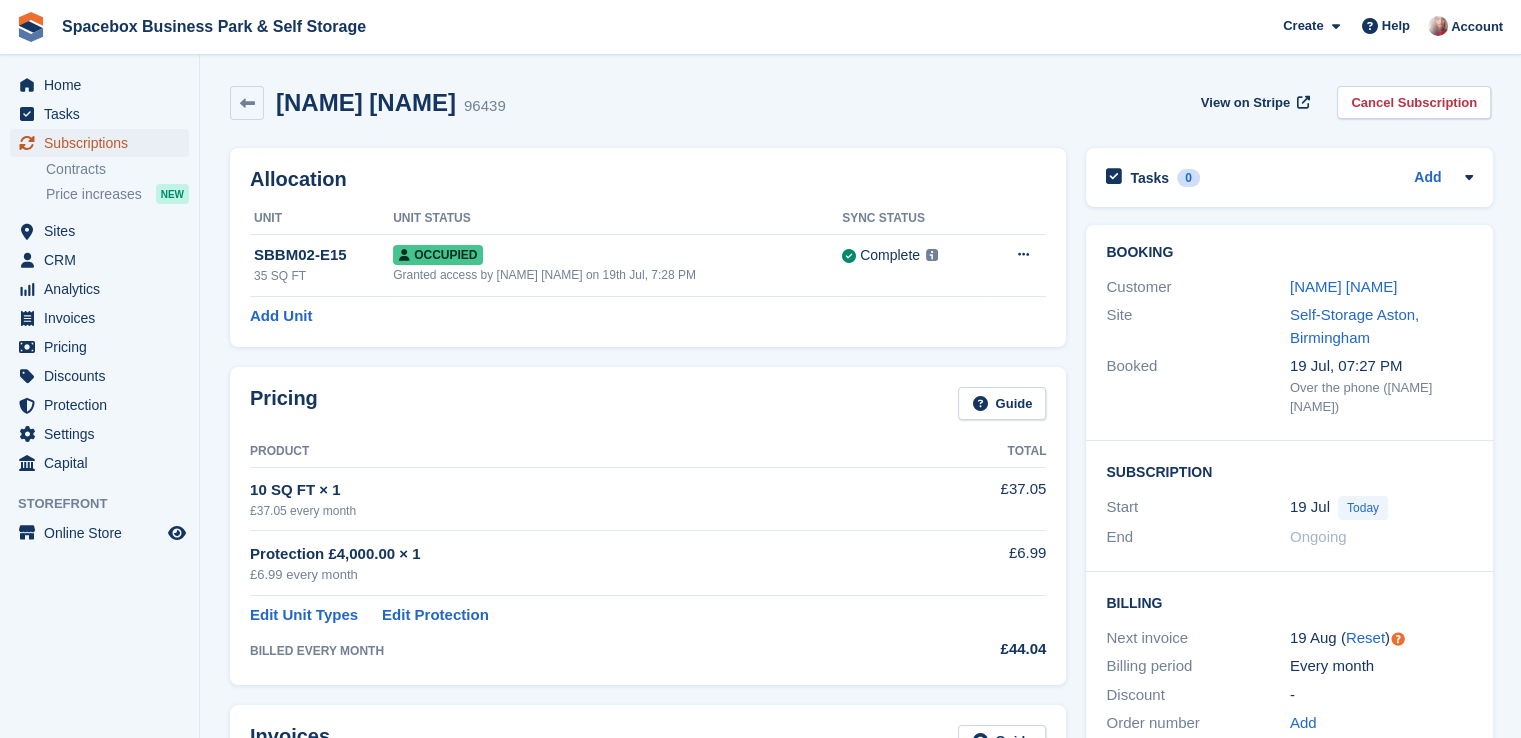 click on "Subscriptions" at bounding box center (104, 143) 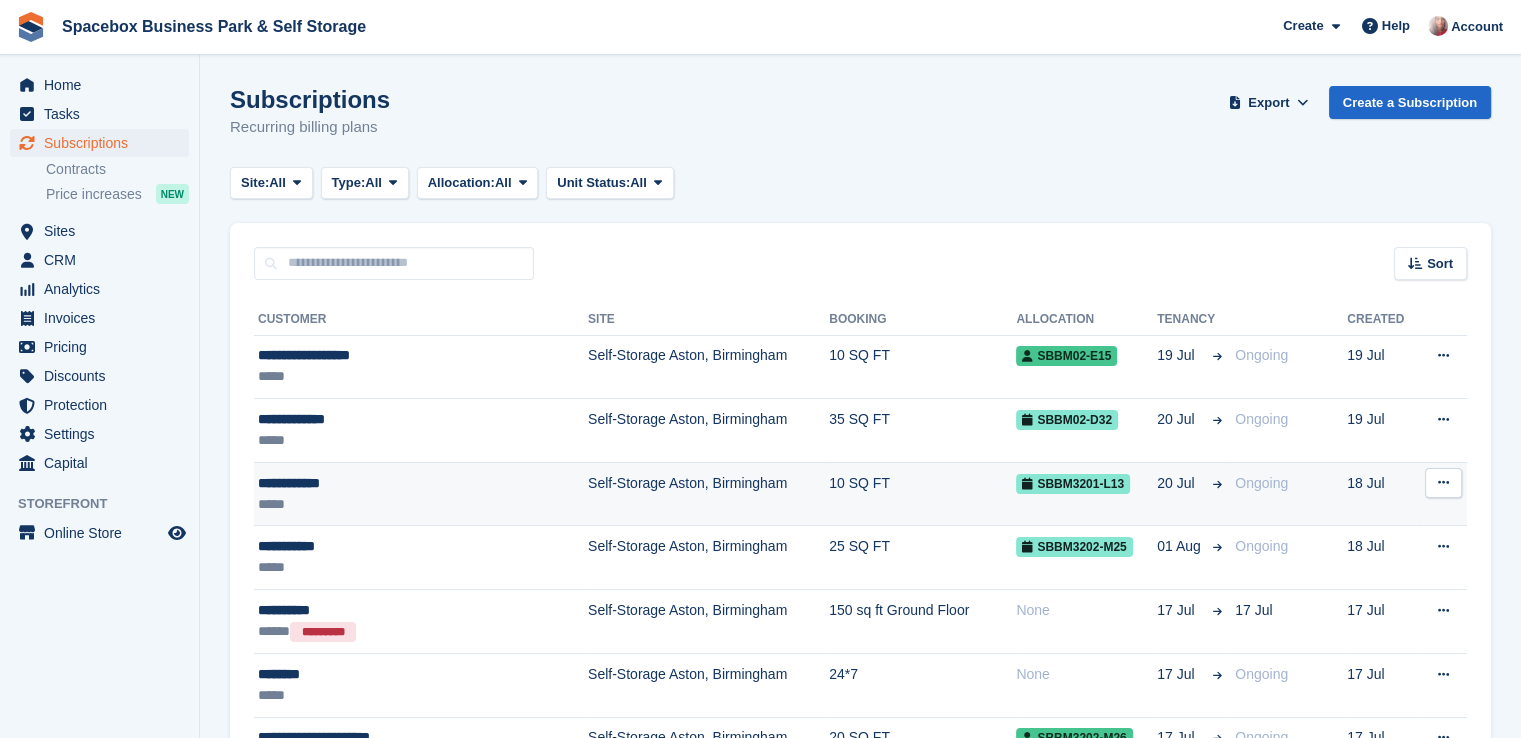 click on "Self-Storage Aston, Birmingham" at bounding box center [708, 494] 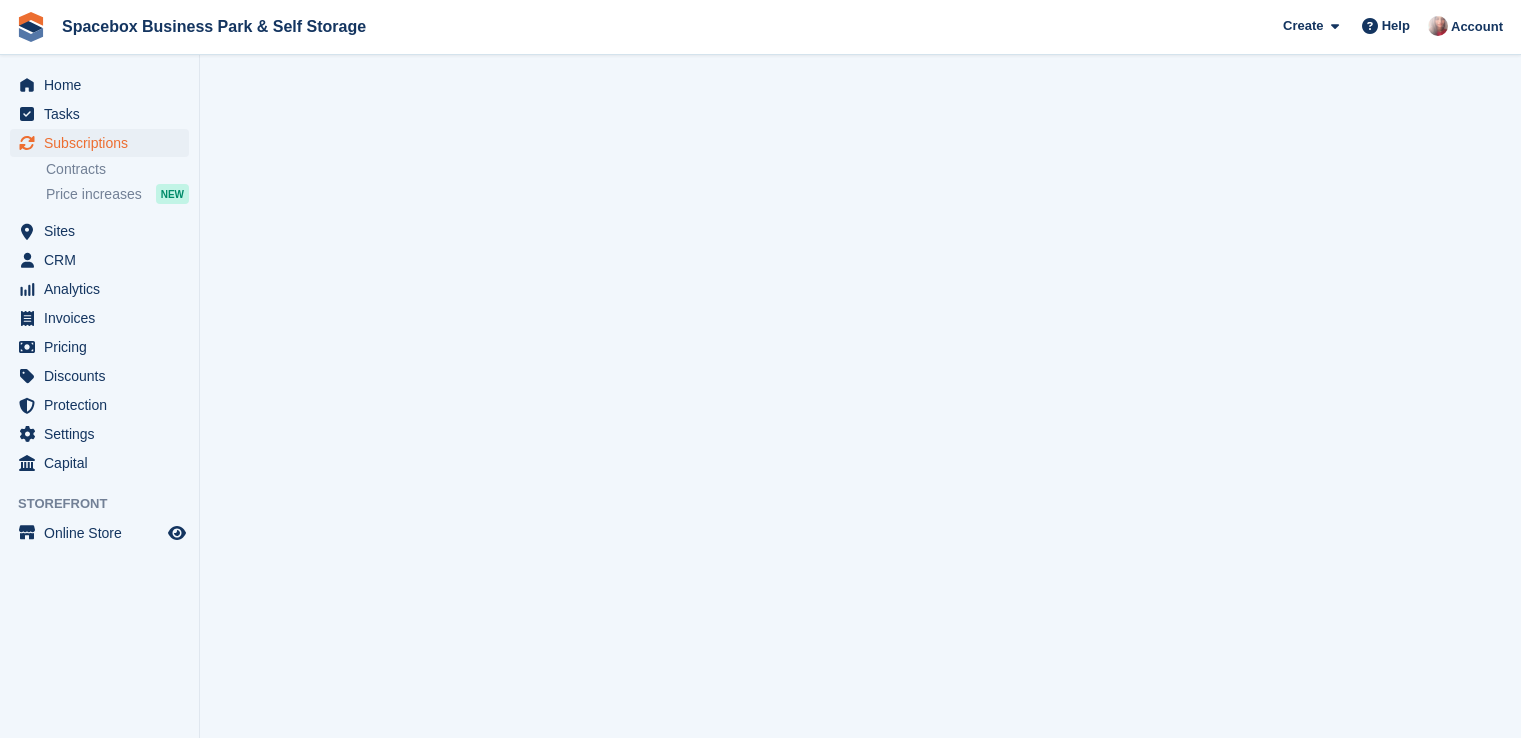 scroll, scrollTop: 0, scrollLeft: 0, axis: both 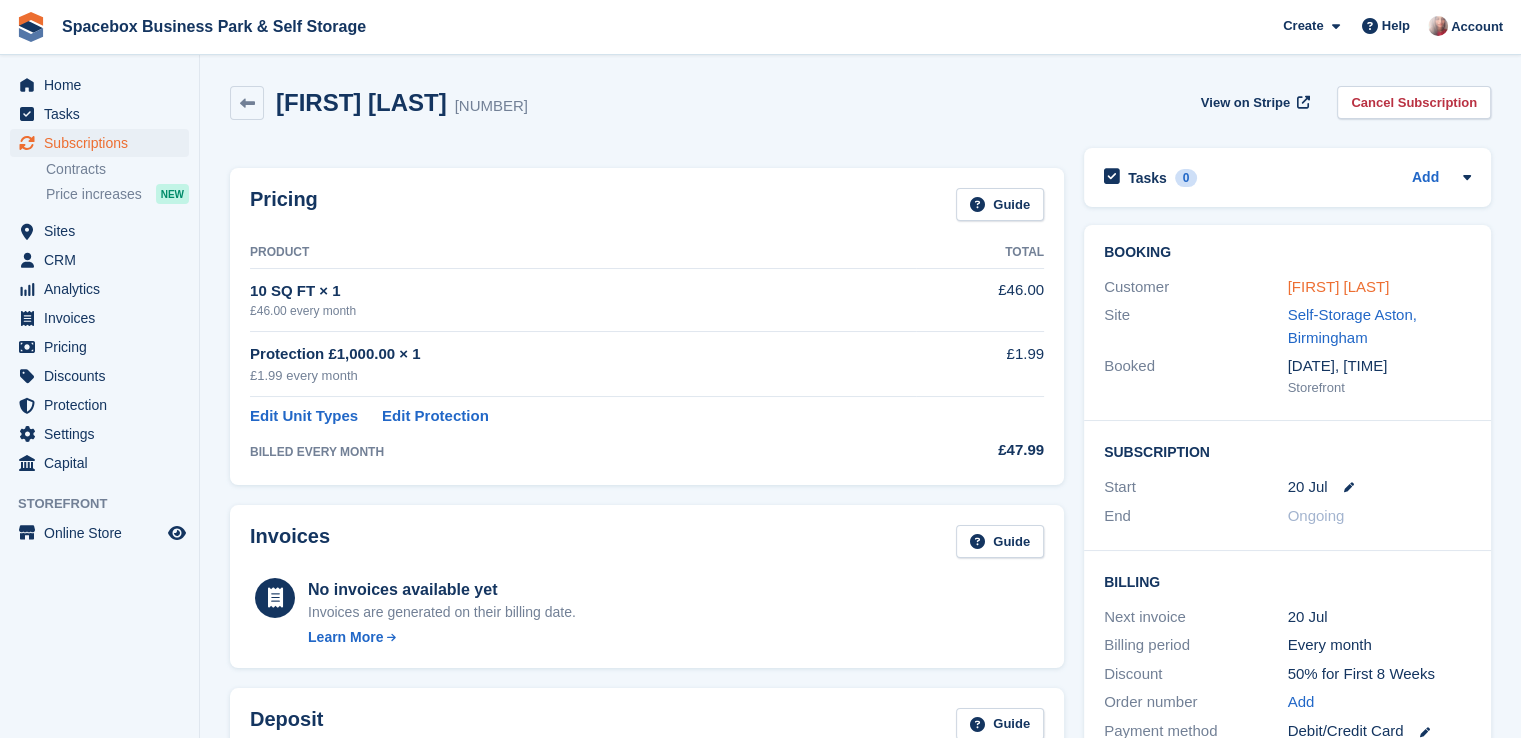 click on "[FIRST] [LAST]" at bounding box center [1339, 286] 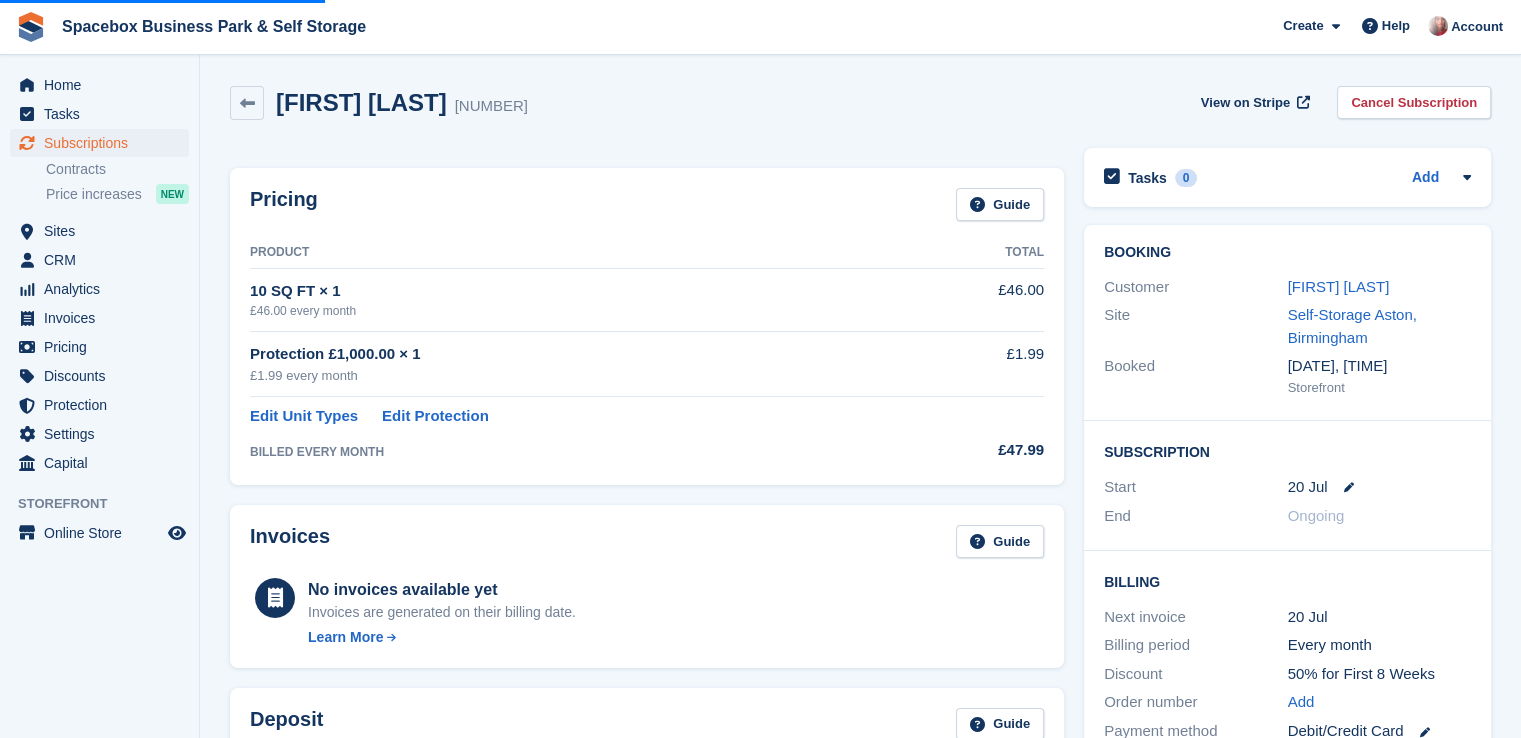 click on "Pricing
Guide
Product
Total
10 SQ FT × 1
£46.00 every month
£46.00
Protection £1,000.00 × 1
£1.99 every month
£1.99
Edit Unit Types
Edit Protection
BILLED EVERY MONTH
£47.99" at bounding box center [647, 326] 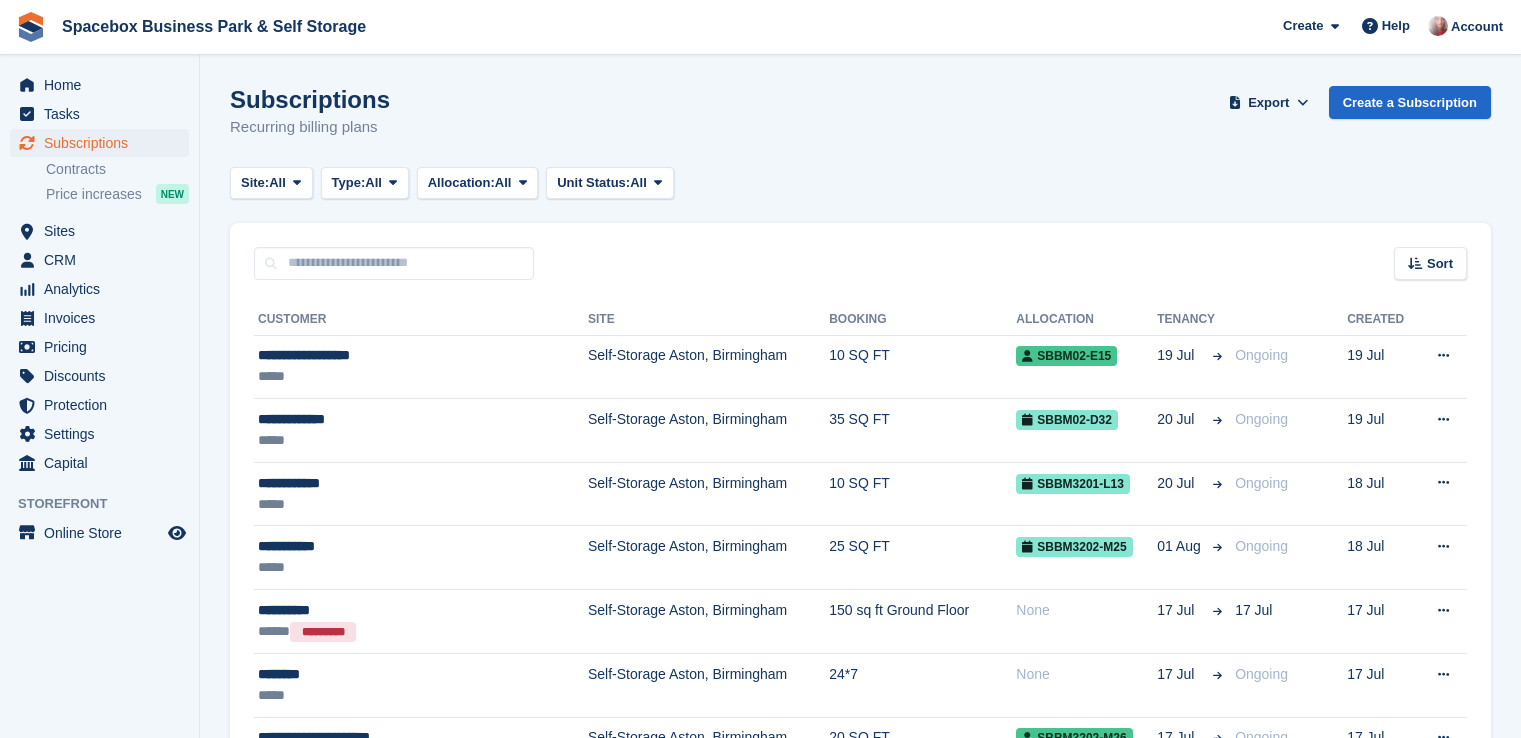 scroll, scrollTop: 0, scrollLeft: 0, axis: both 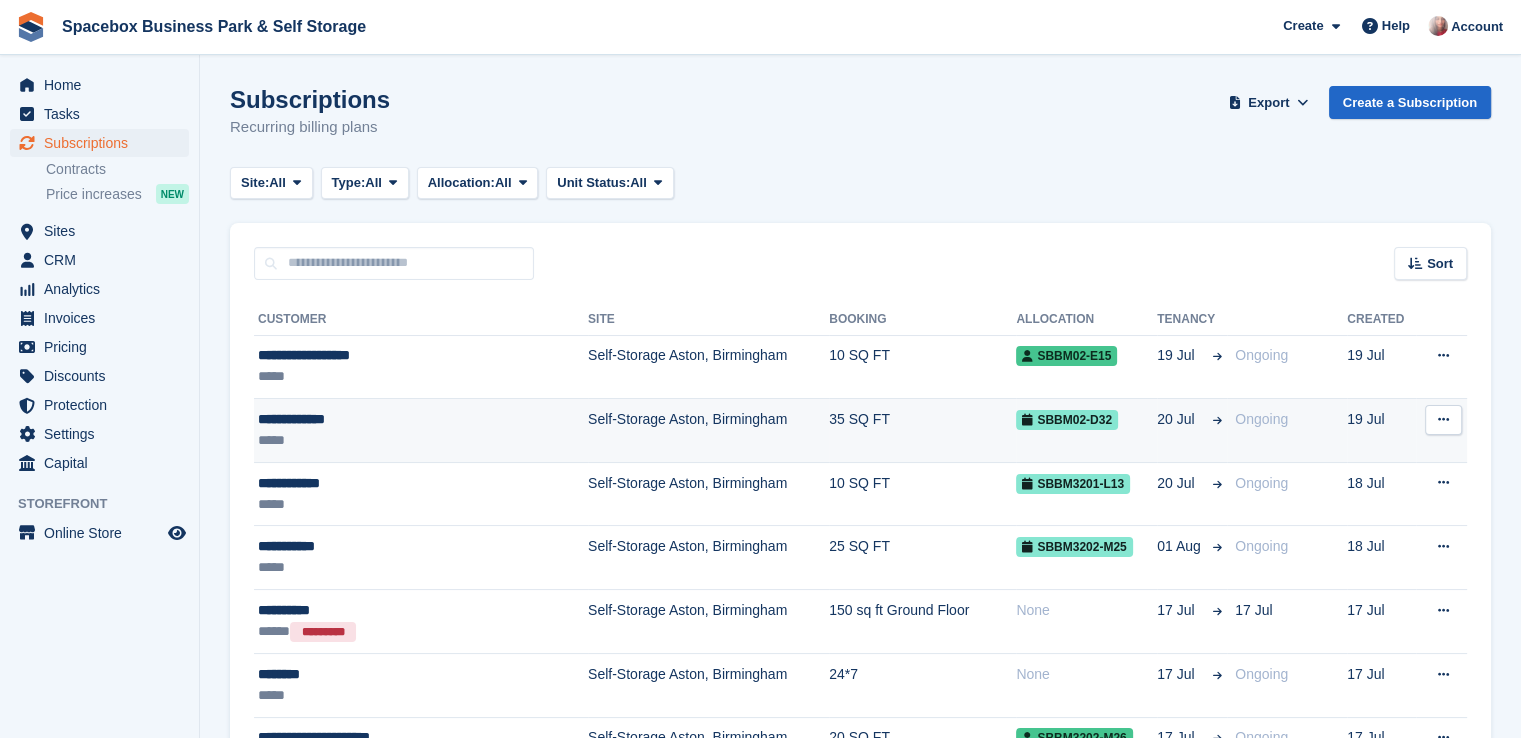 click on "**********" at bounding box center (394, 419) 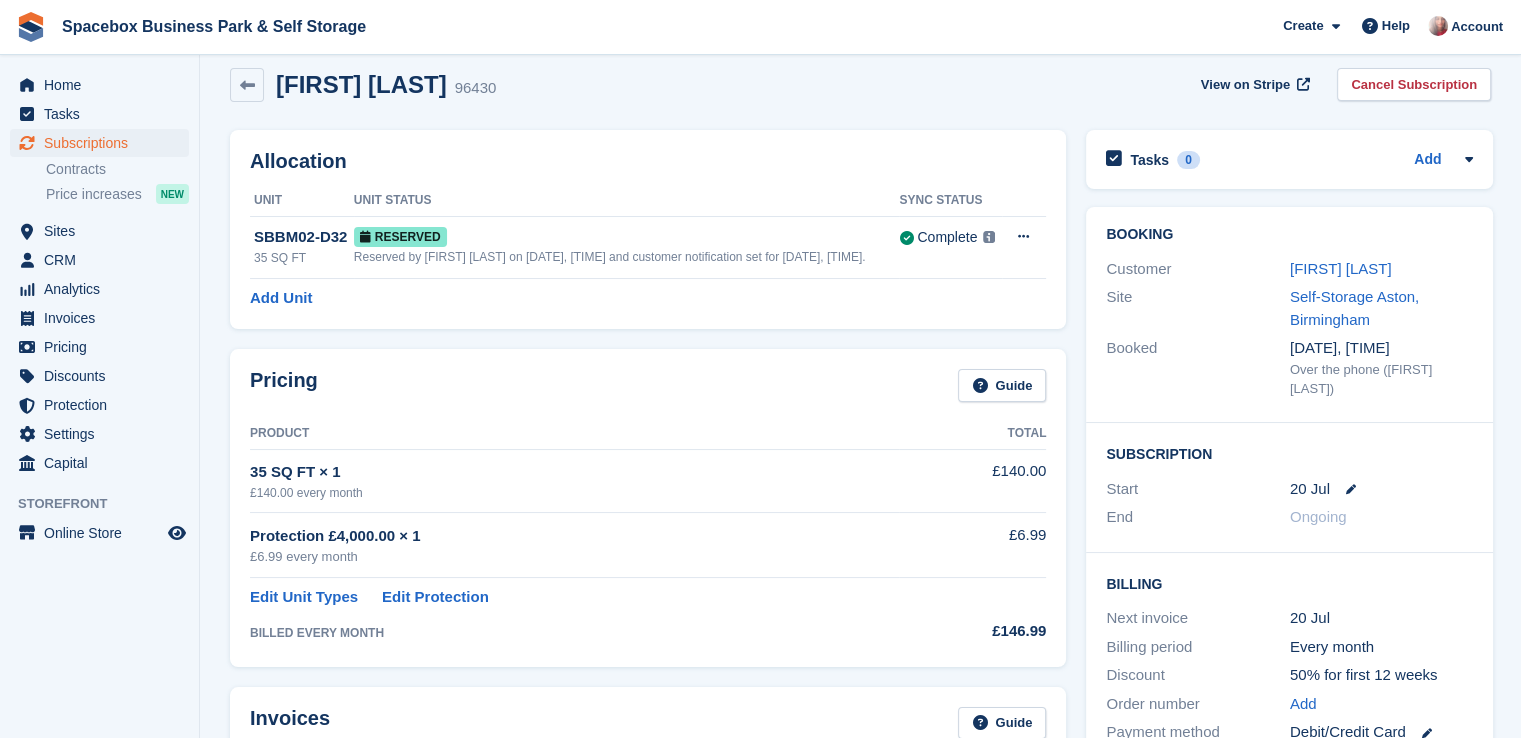 scroll, scrollTop: 0, scrollLeft: 0, axis: both 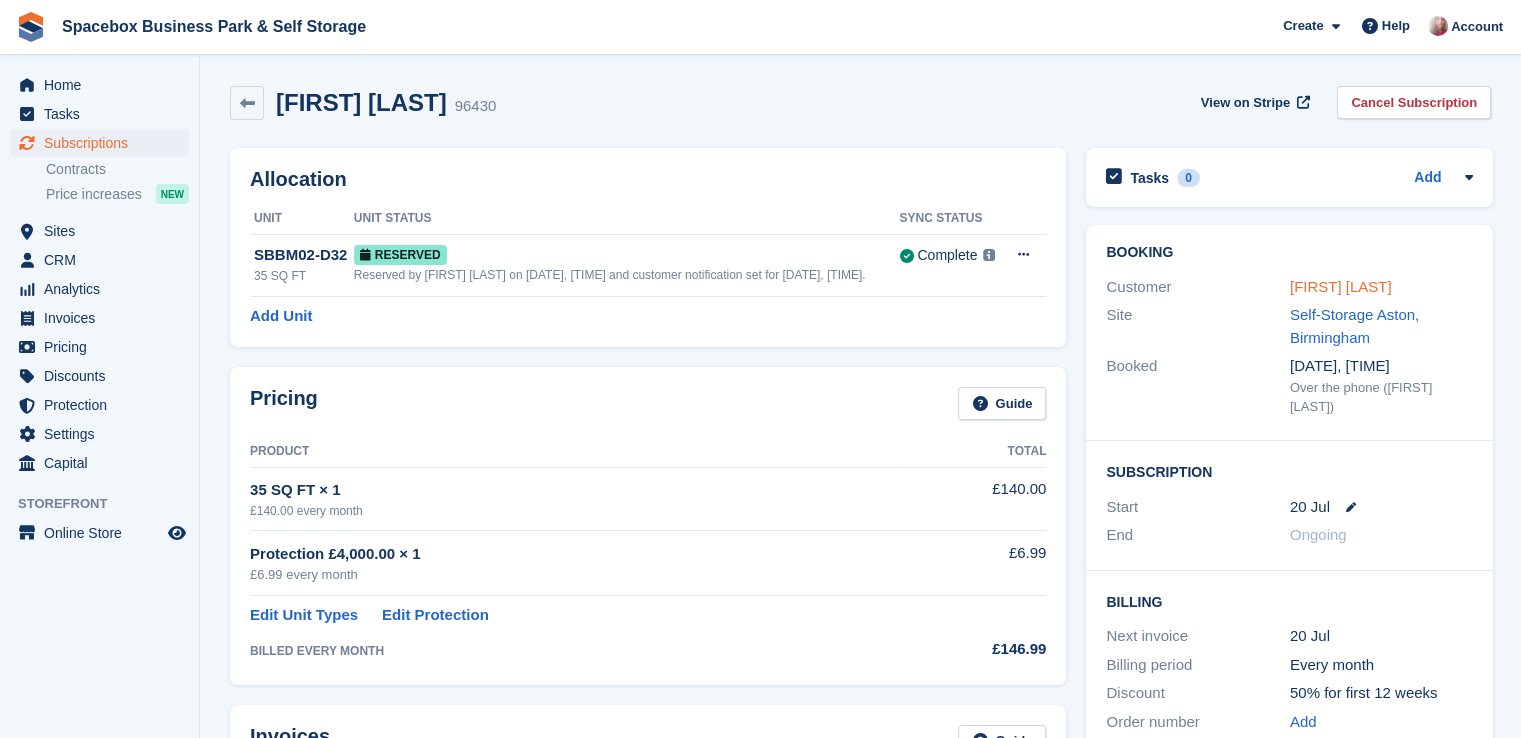 click on "[FIRST] [LAST]" at bounding box center (1341, 286) 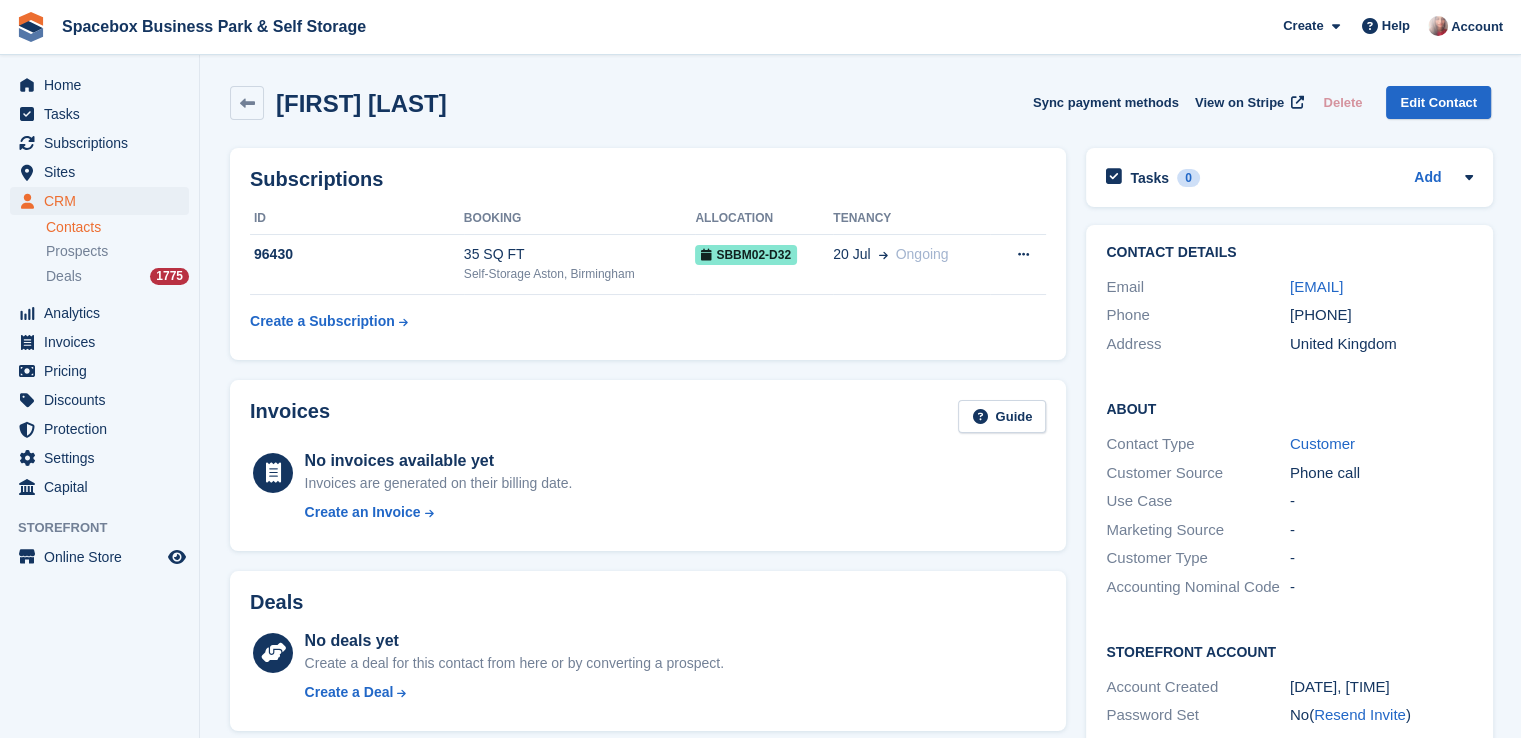 drag, startPoint x: 1312, startPoint y: 314, endPoint x: 1428, endPoint y: 307, distance: 116.21101 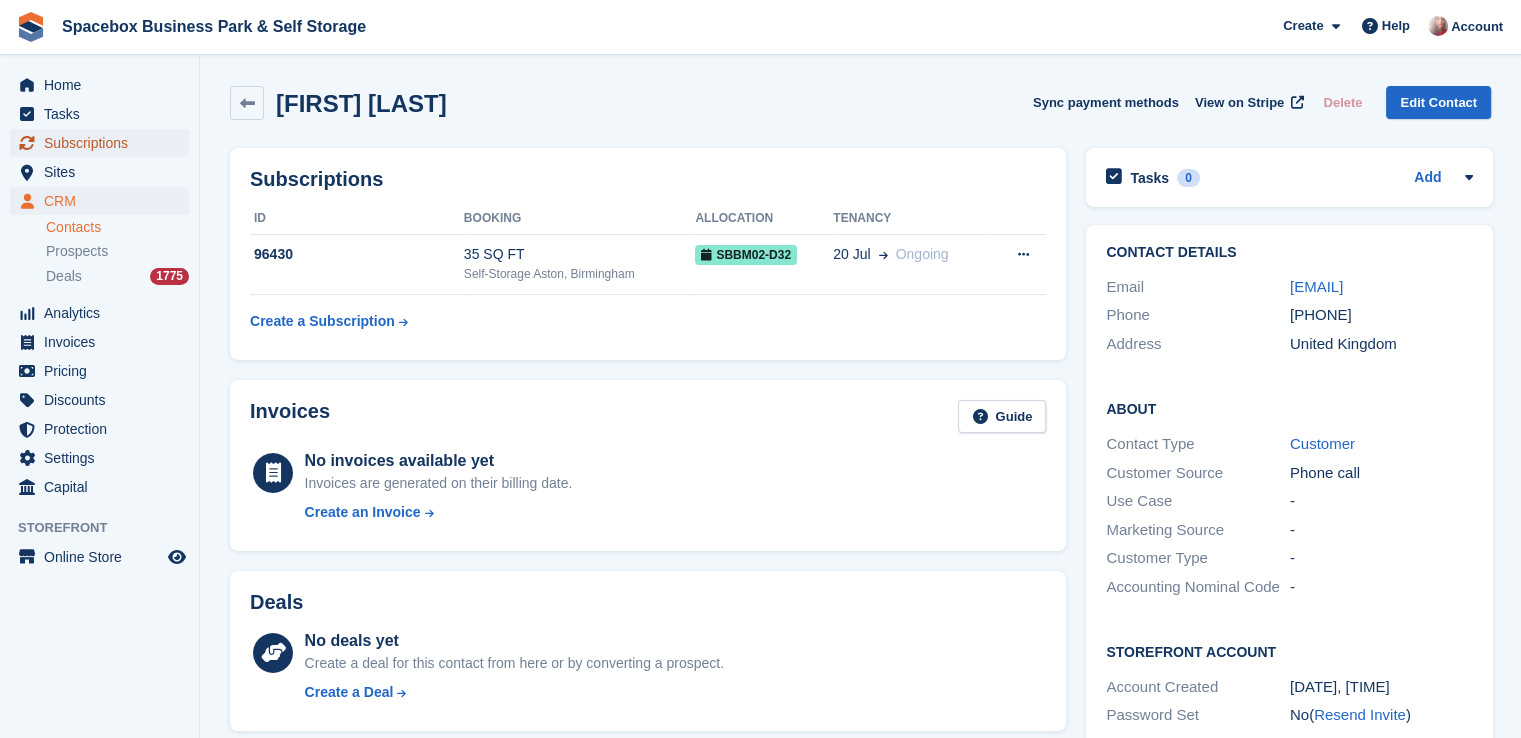 click on "Subscriptions" at bounding box center (104, 143) 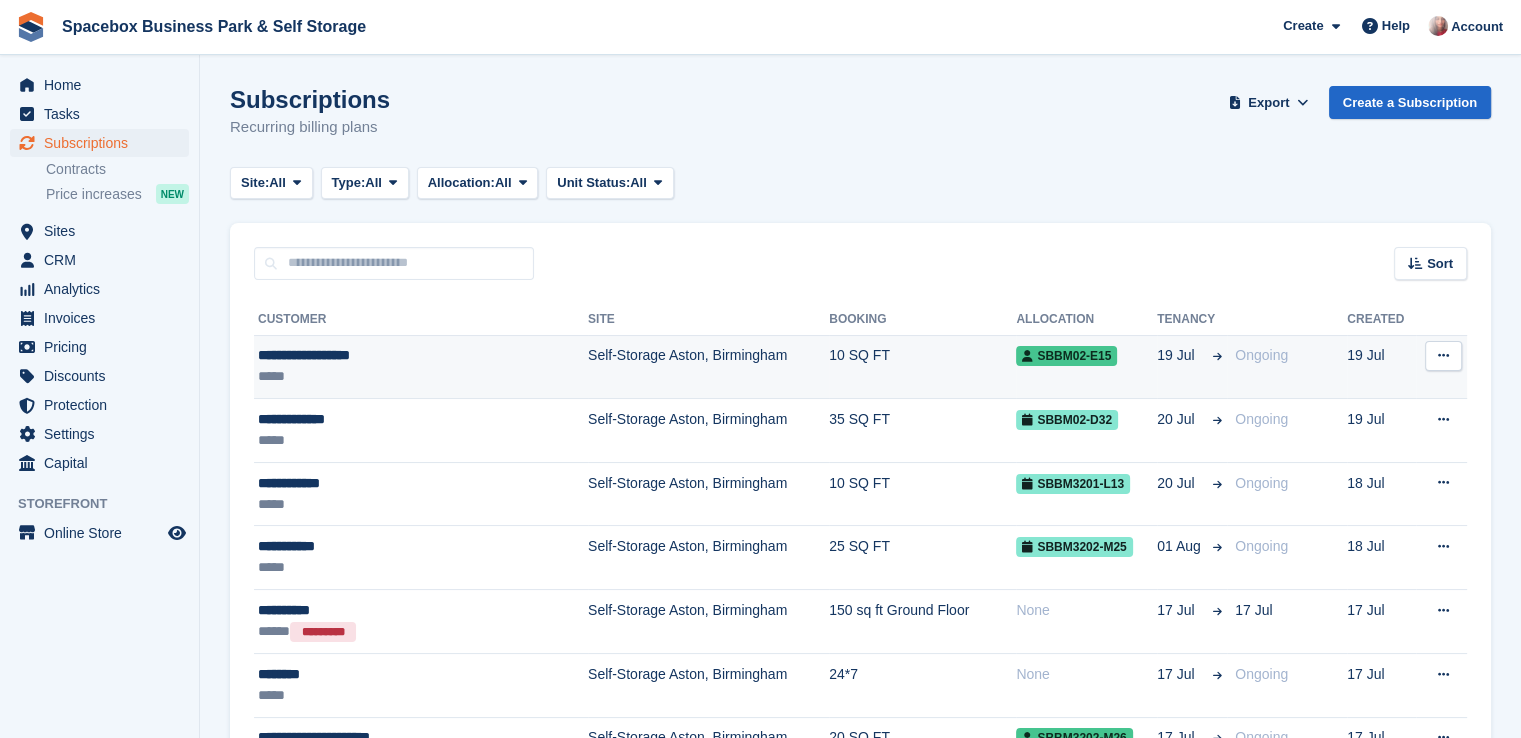 click on "*****" at bounding box center [394, 376] 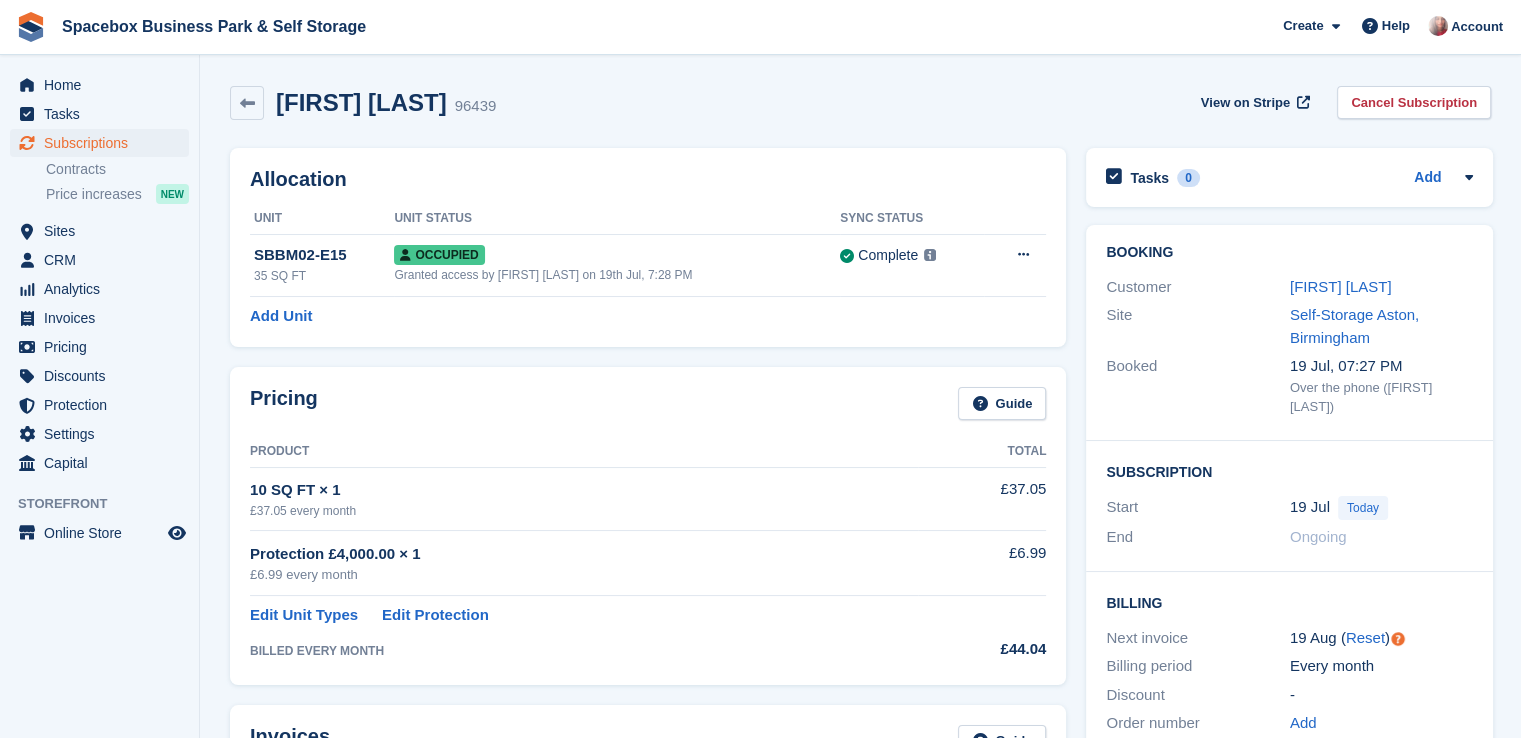 scroll, scrollTop: 597, scrollLeft: 0, axis: vertical 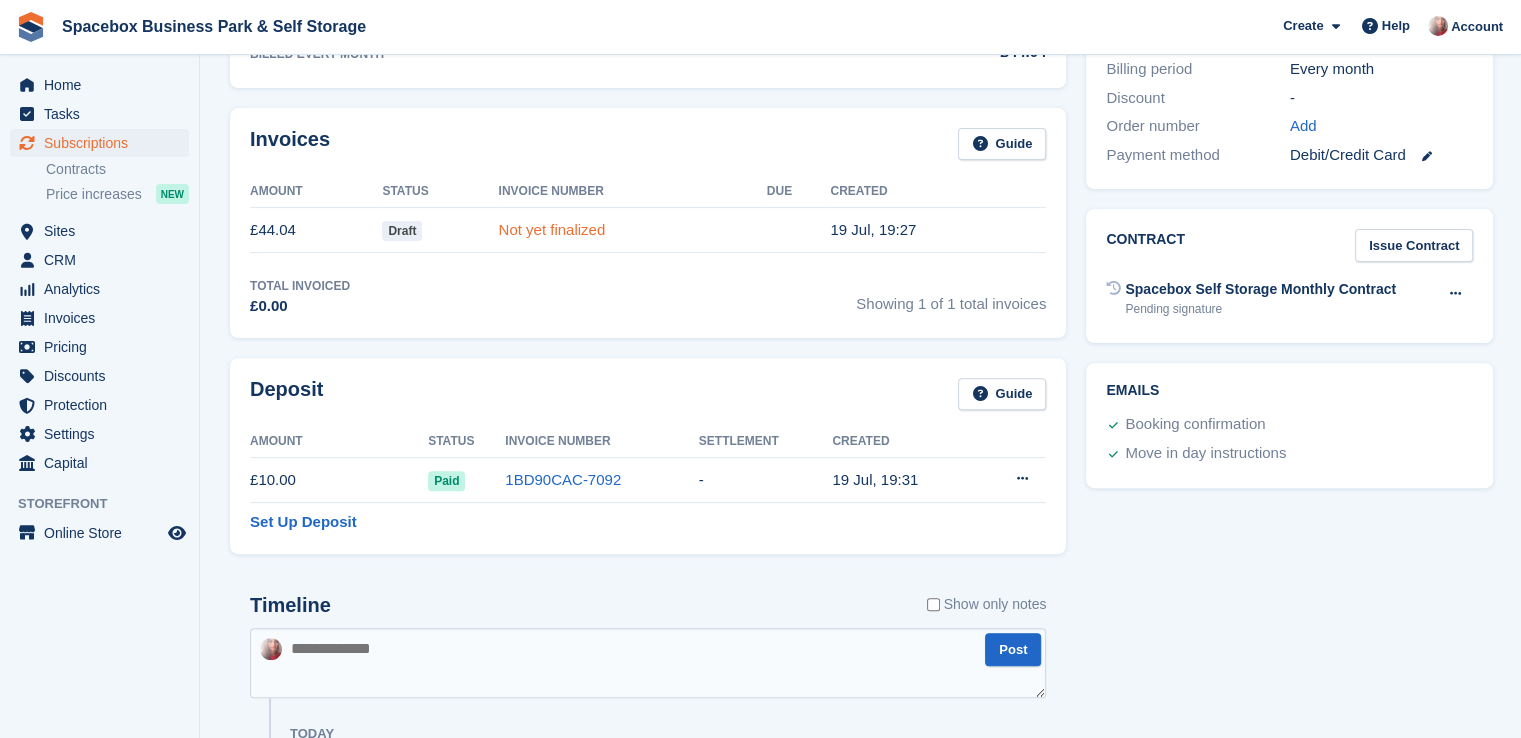 click on "Not yet finalized" at bounding box center (552, 229) 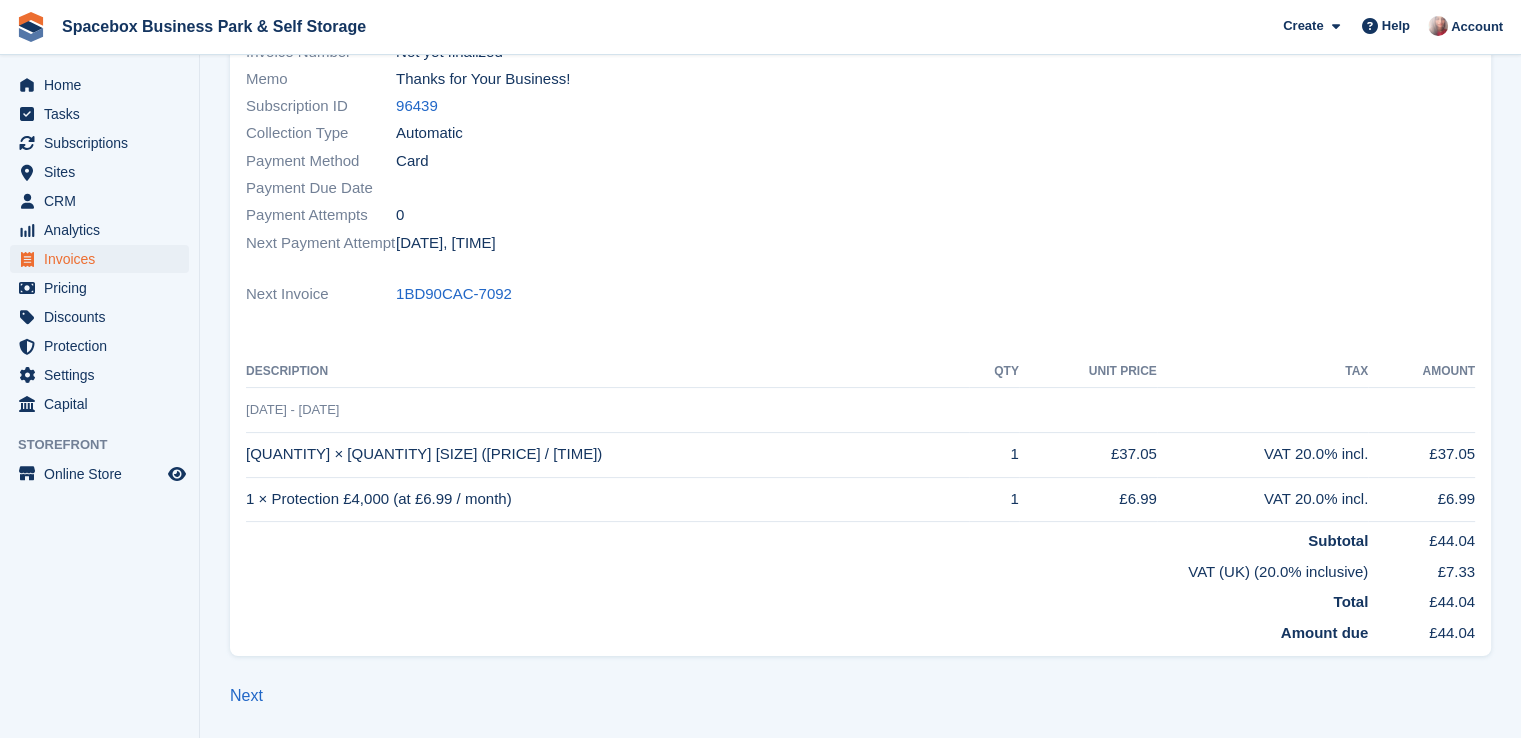scroll, scrollTop: 0, scrollLeft: 0, axis: both 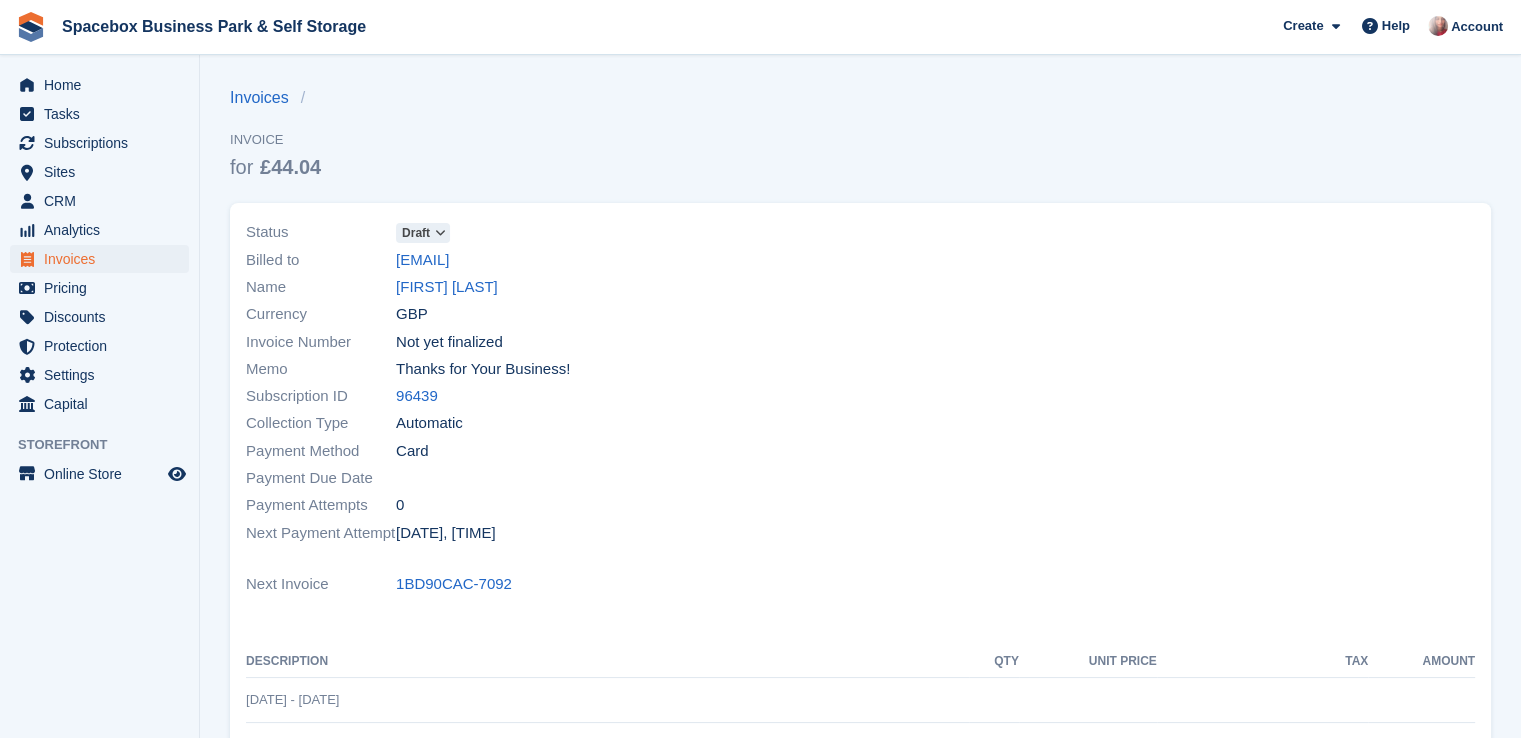 click on "Draft" at bounding box center [416, 233] 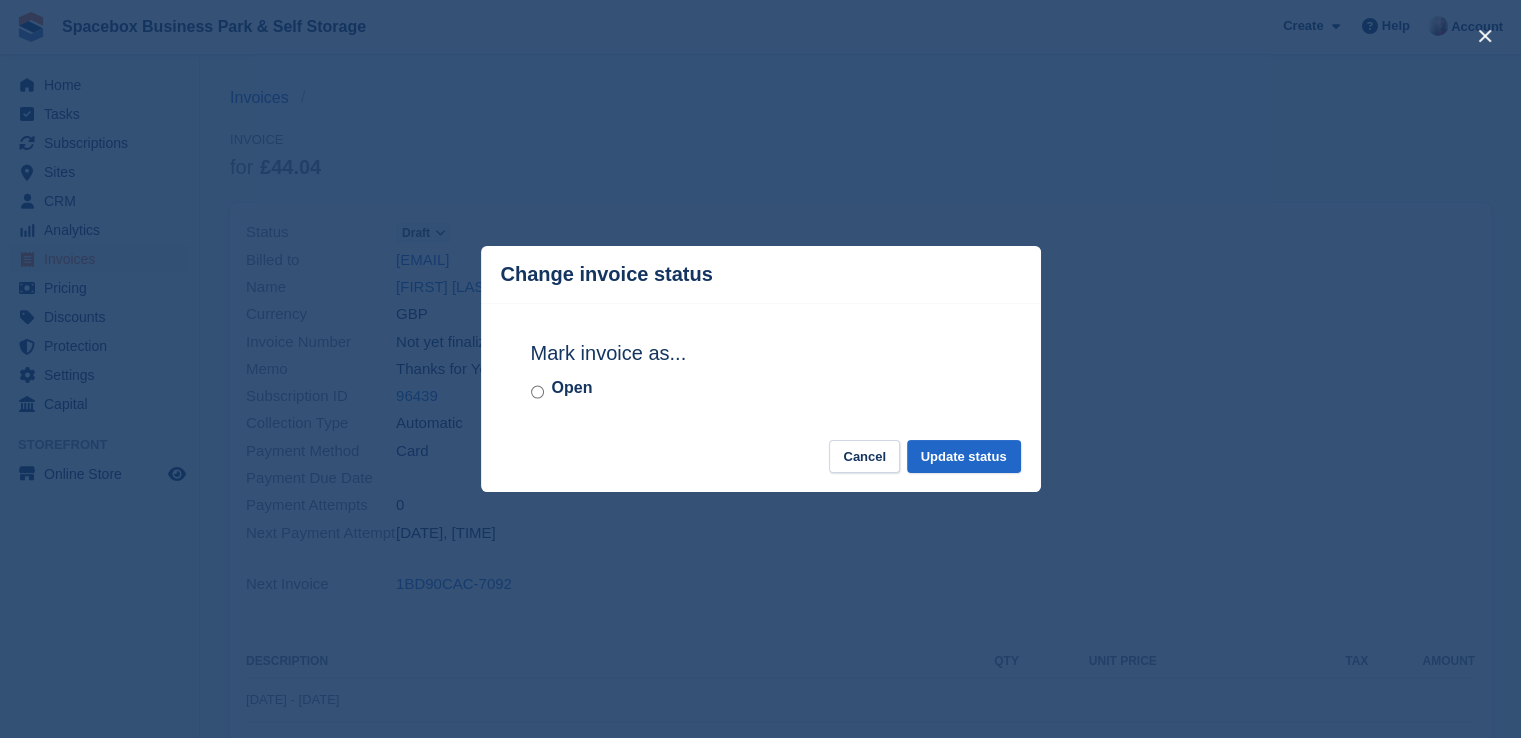 click on "Mark invoice as...
Open" at bounding box center (761, 371) 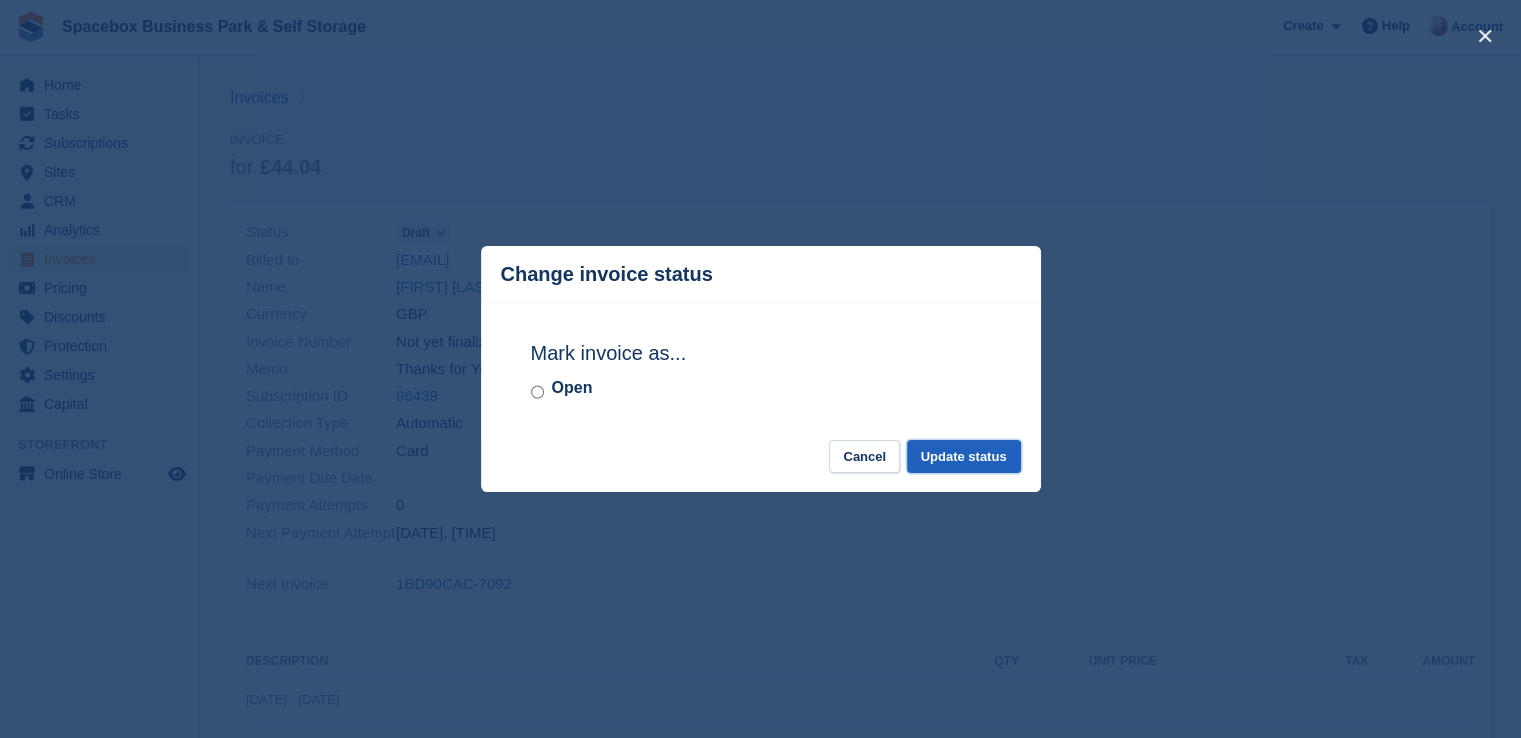 click on "Update status" at bounding box center (964, 456) 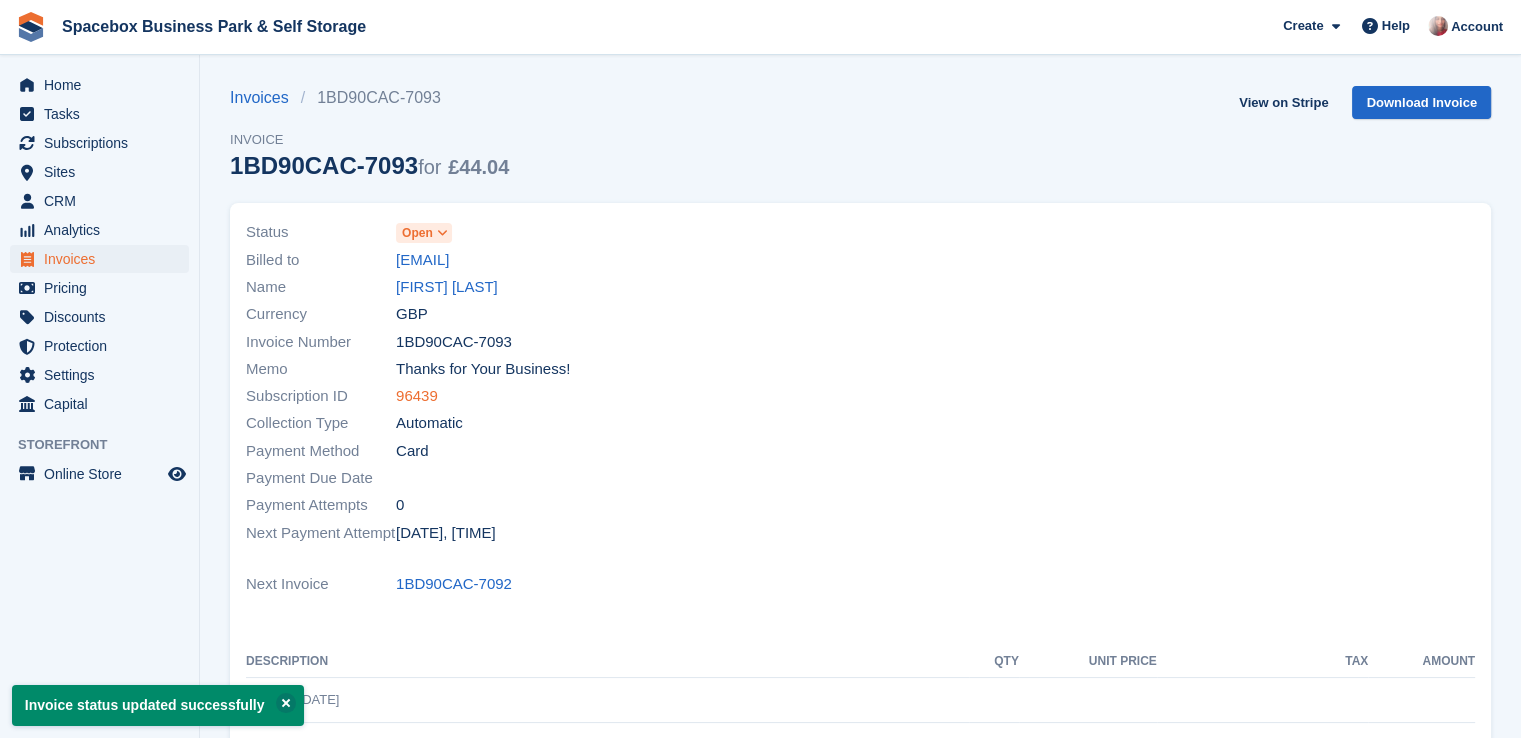 click on "96439" at bounding box center (417, 396) 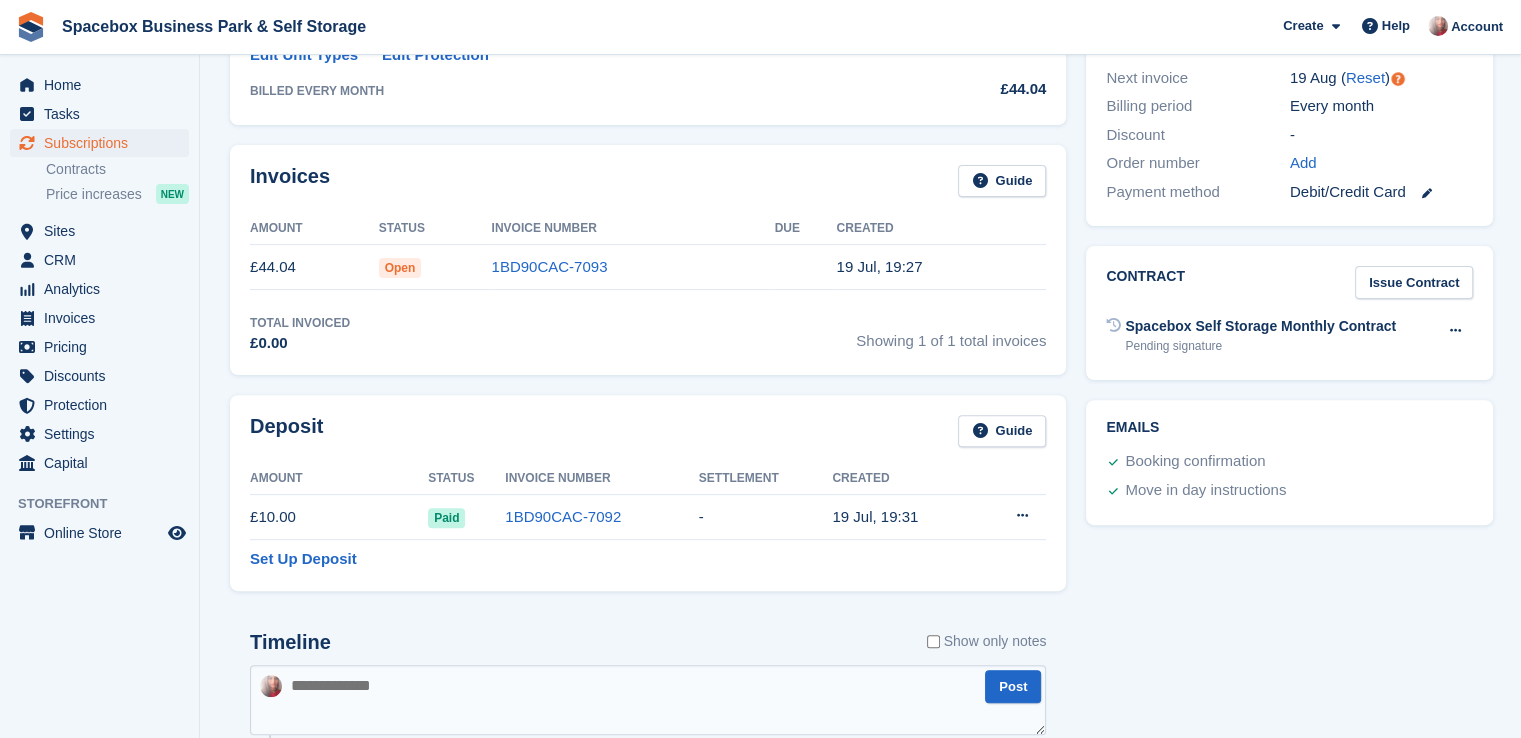 scroll, scrollTop: 597, scrollLeft: 0, axis: vertical 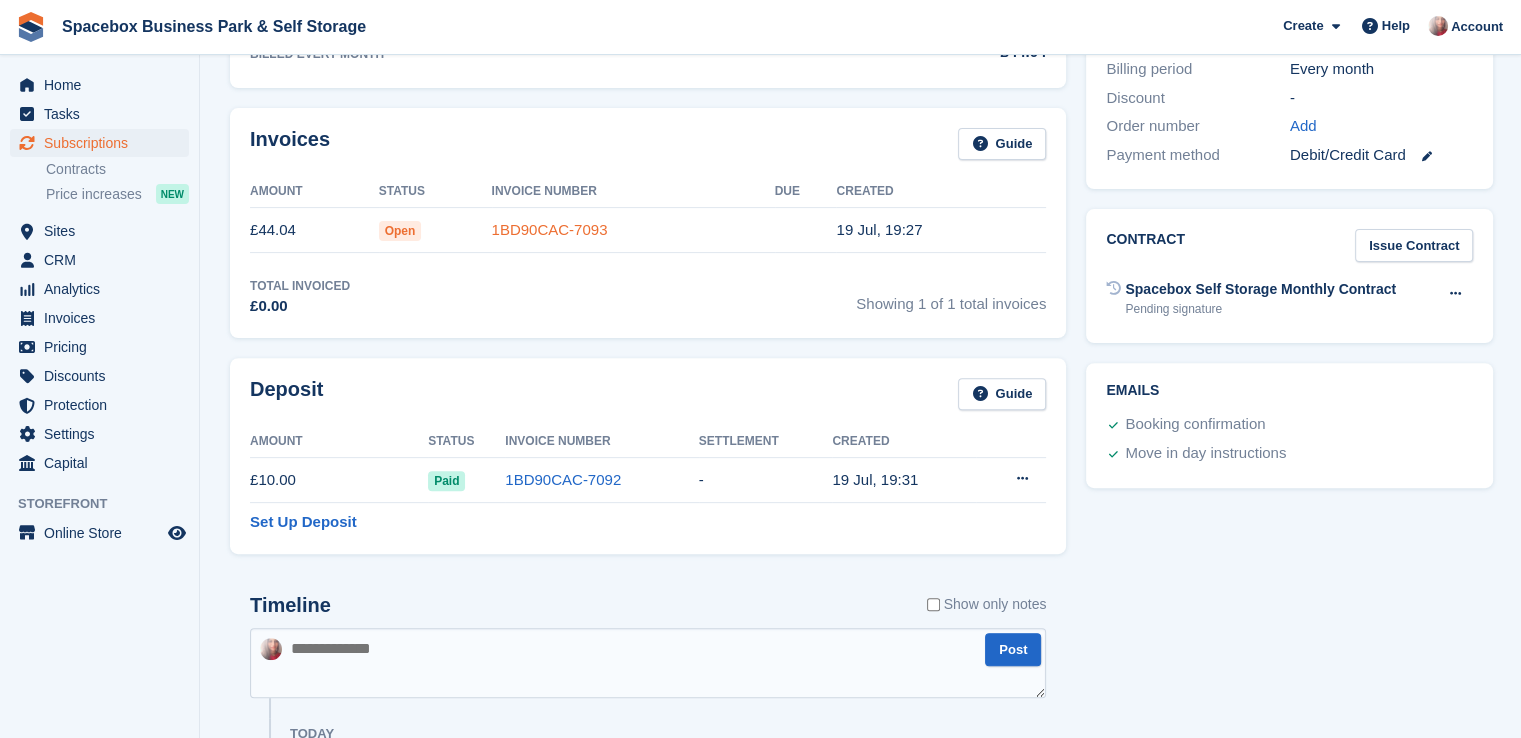 click on "1BD90CAC-7093" at bounding box center (550, 229) 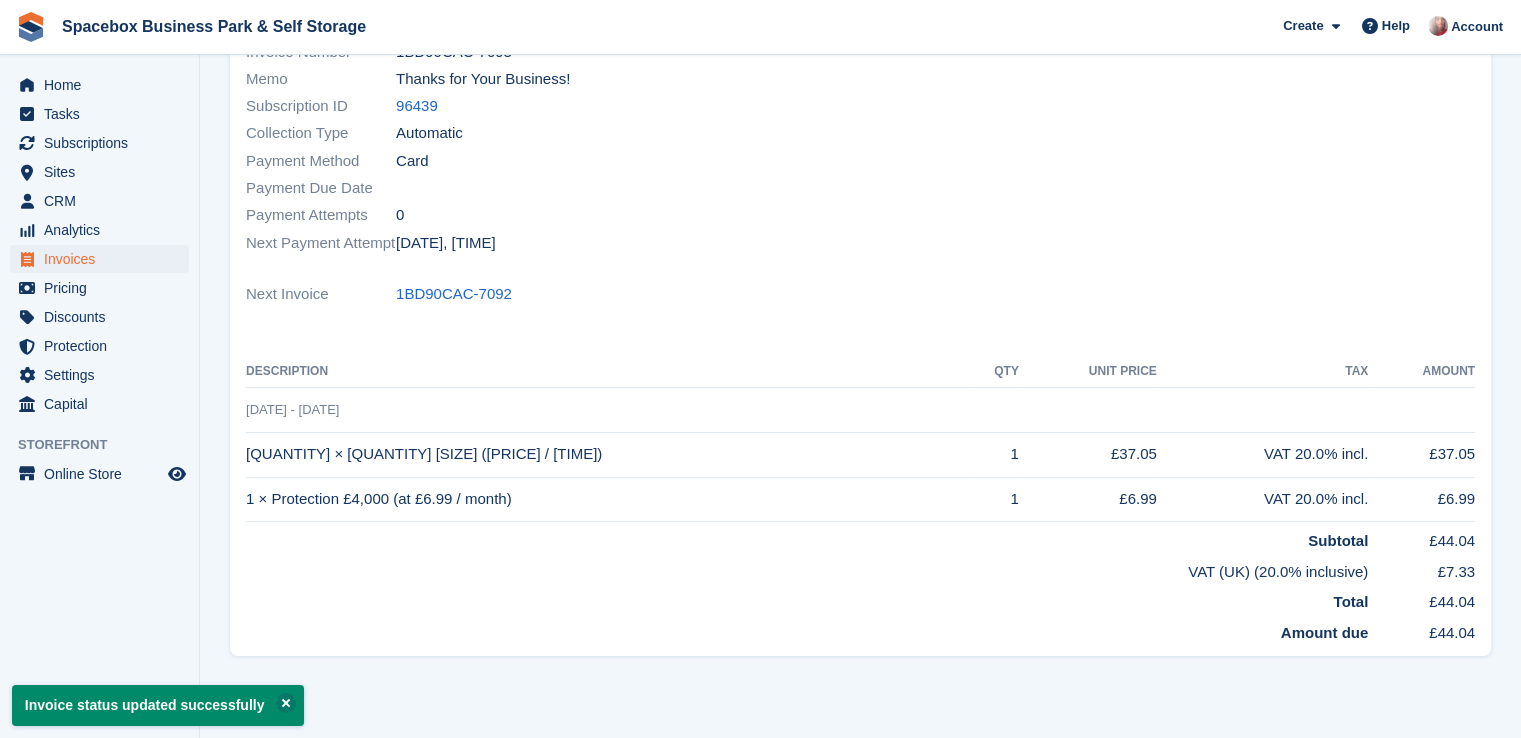 scroll, scrollTop: 0, scrollLeft: 0, axis: both 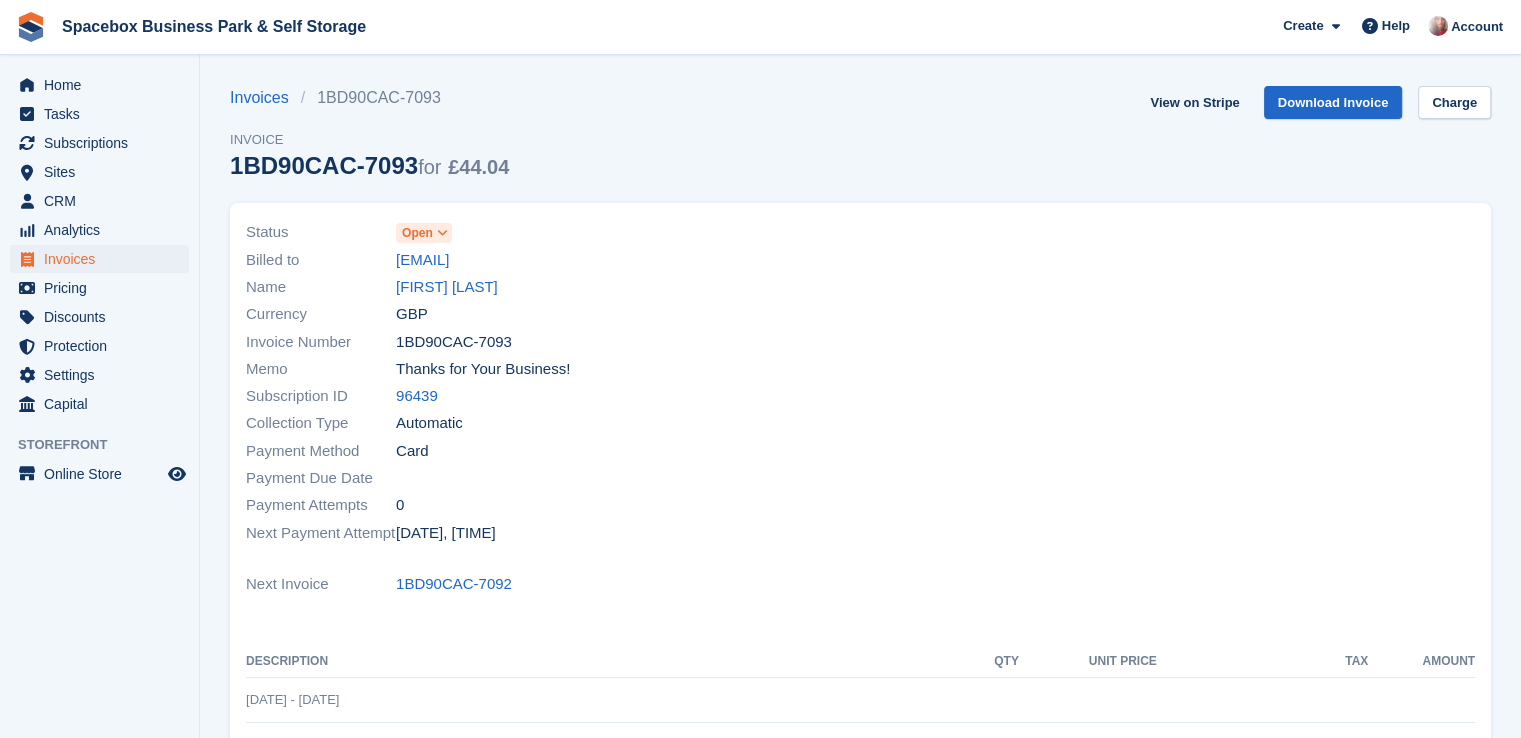 click on "View on Stripe
Download Invoice
Charge" at bounding box center (1316, 106) 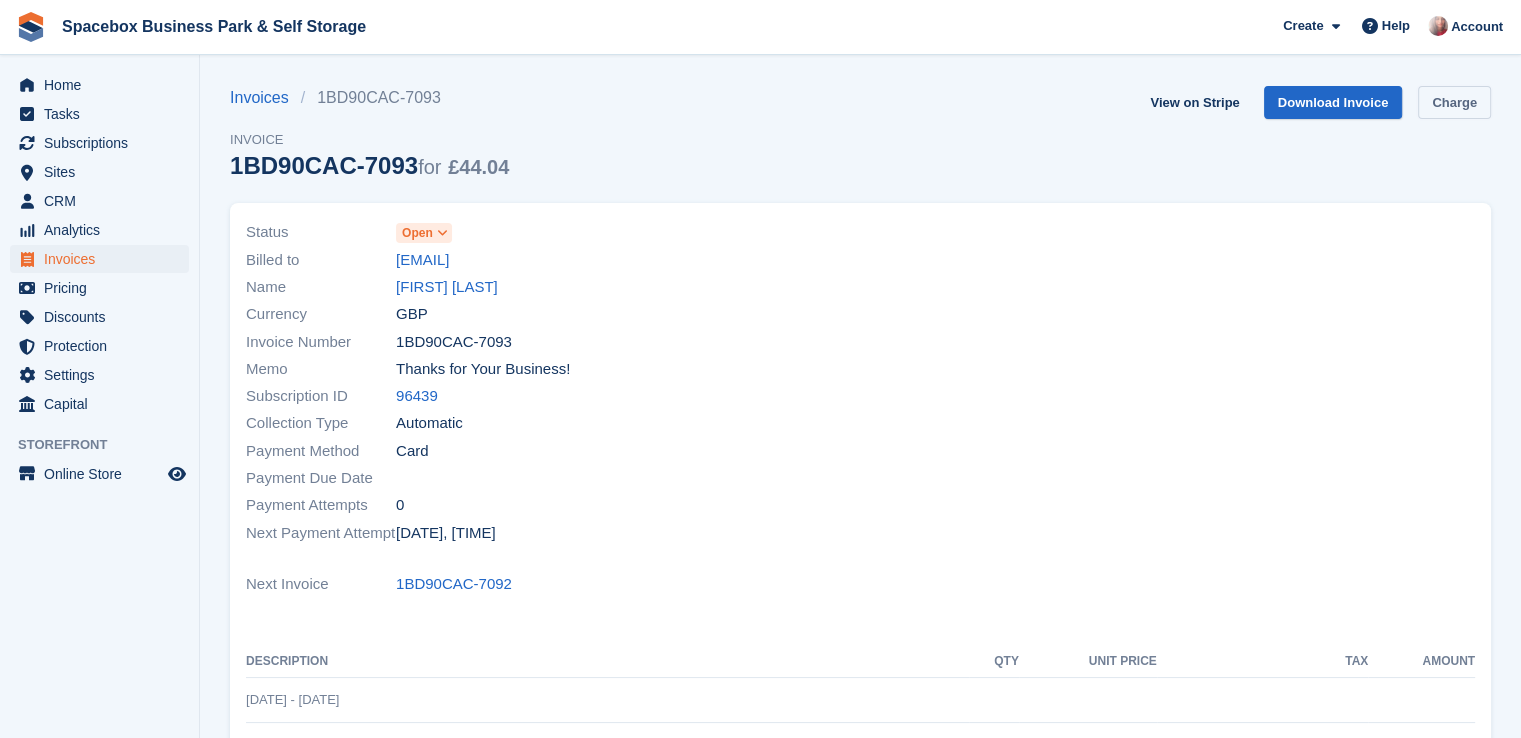 click on "Charge" at bounding box center (1454, 102) 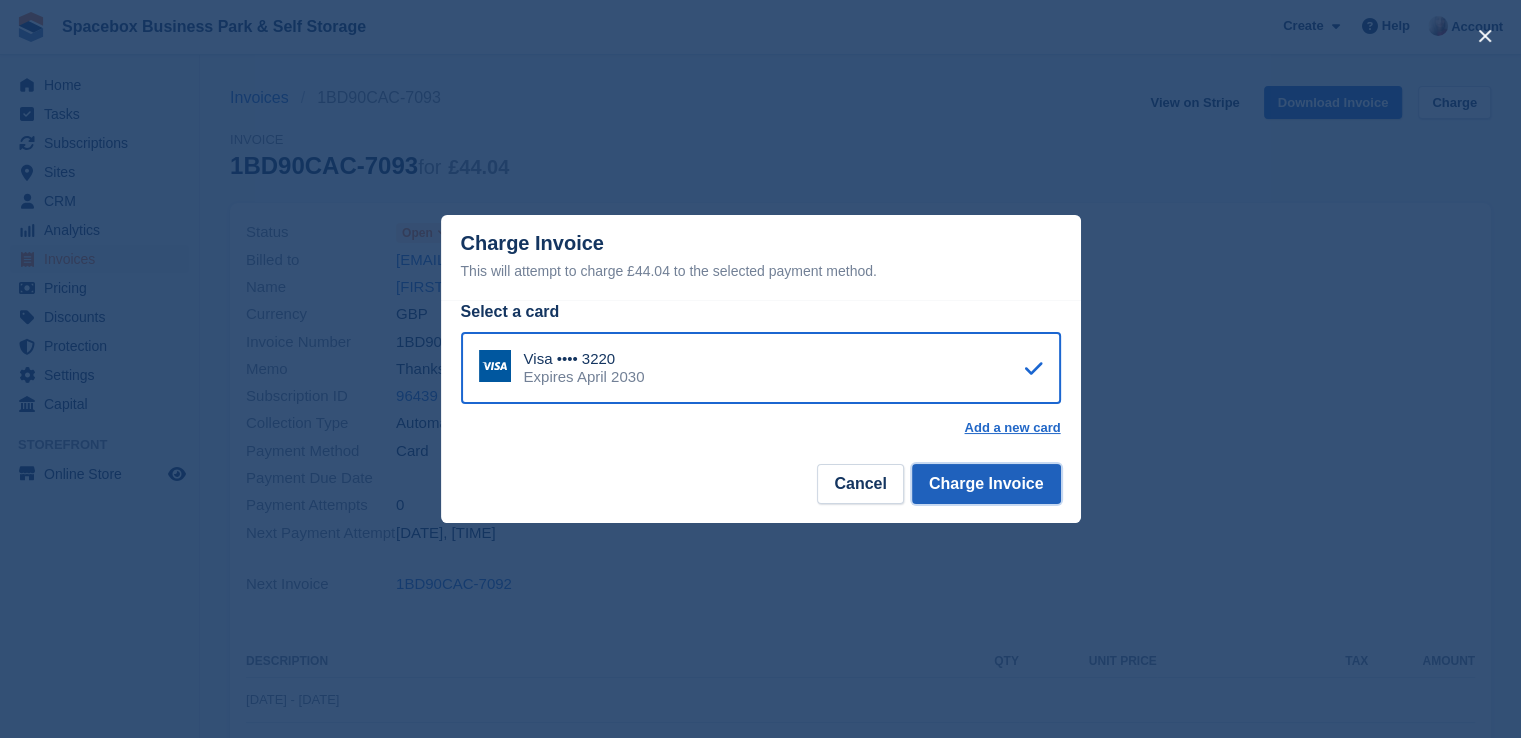 click on "Charge Invoice" at bounding box center [986, 484] 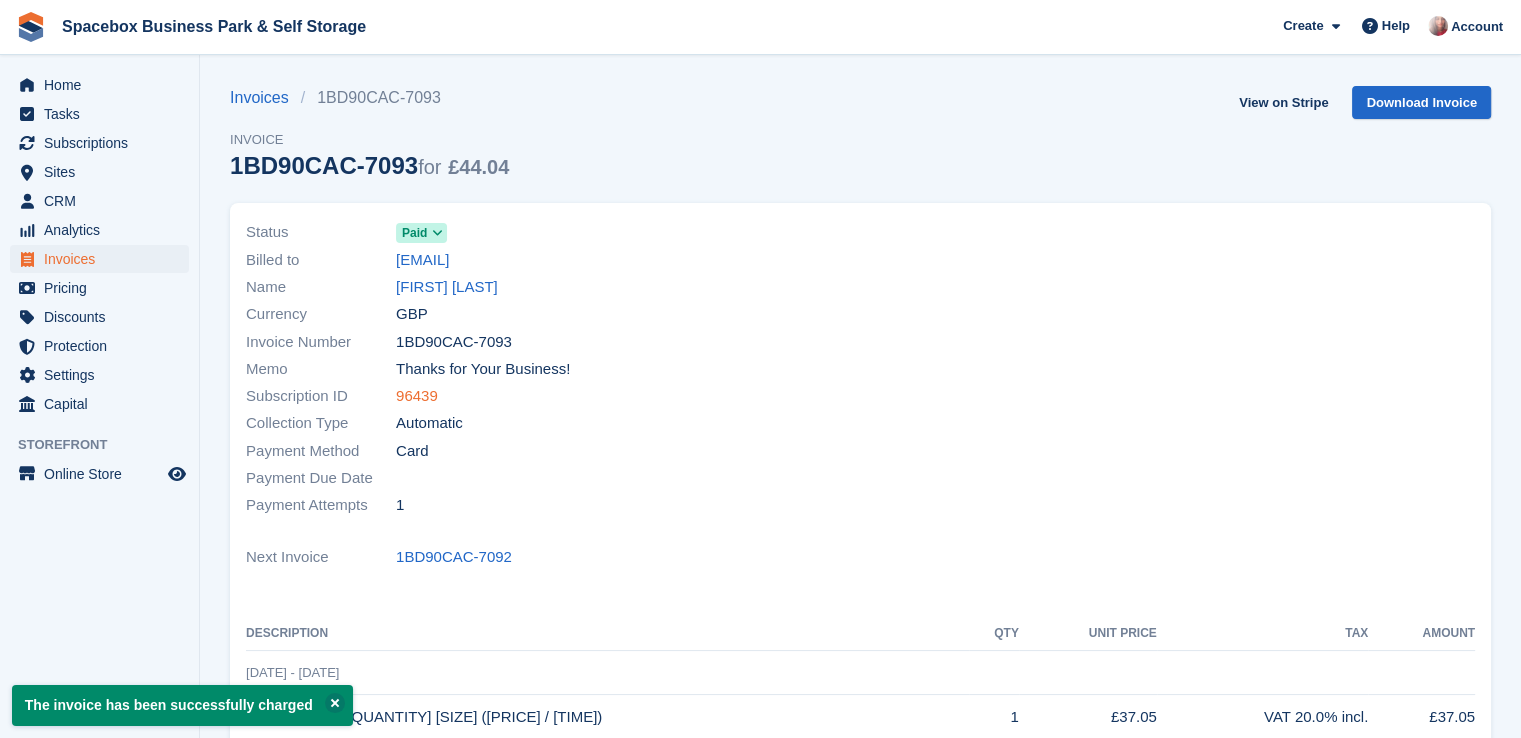 click on "96439" at bounding box center (417, 396) 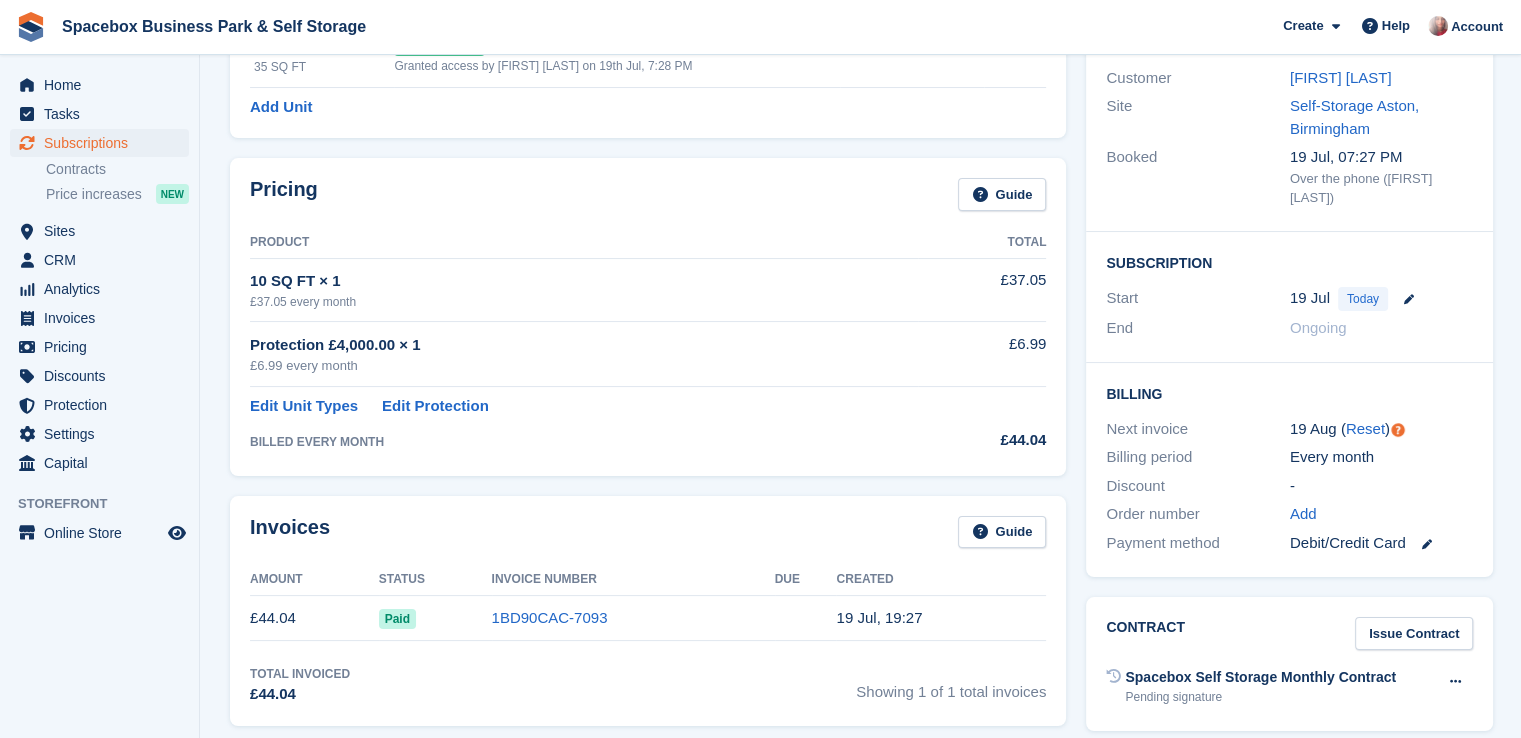 scroll, scrollTop: 204, scrollLeft: 0, axis: vertical 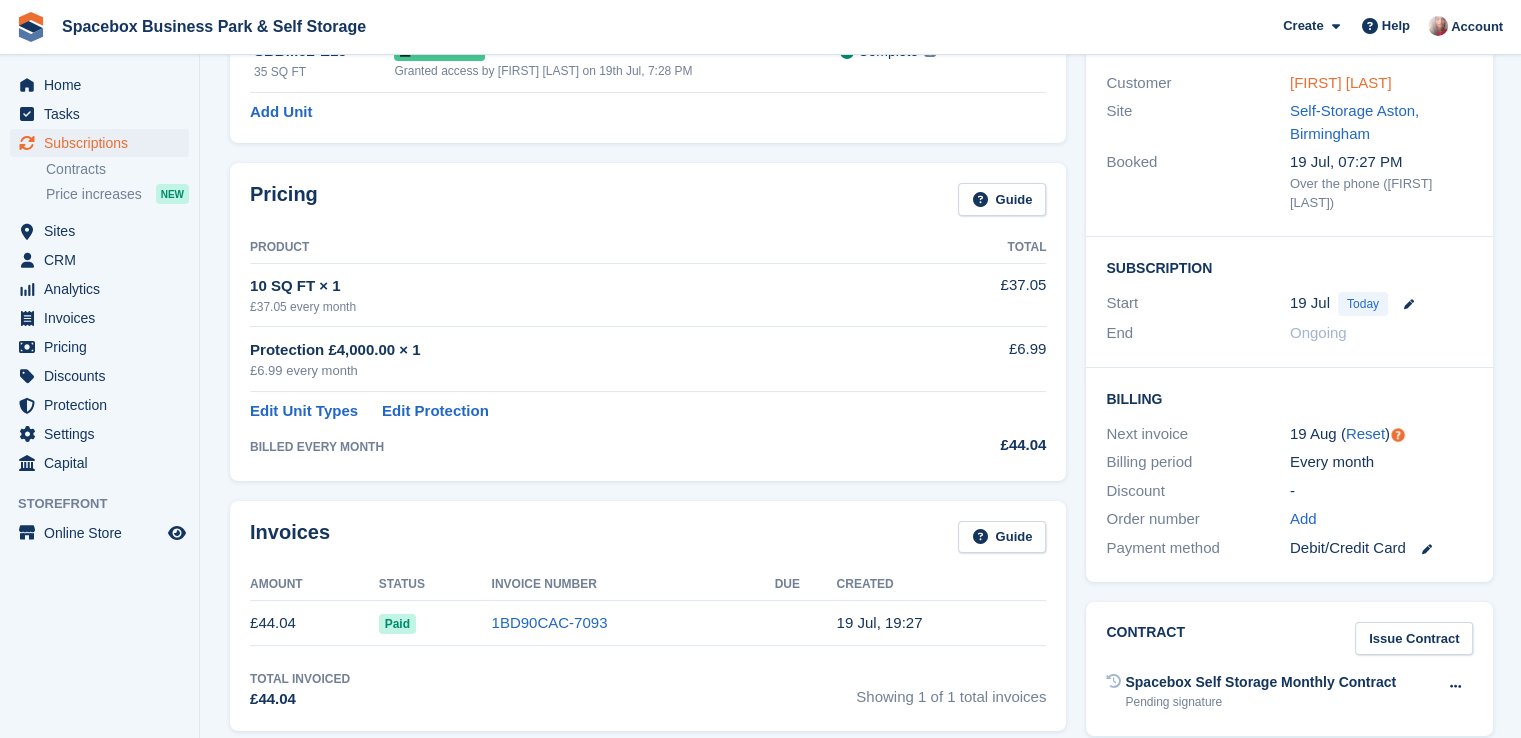 click on "[FIRST] [LAST]" at bounding box center (1341, 82) 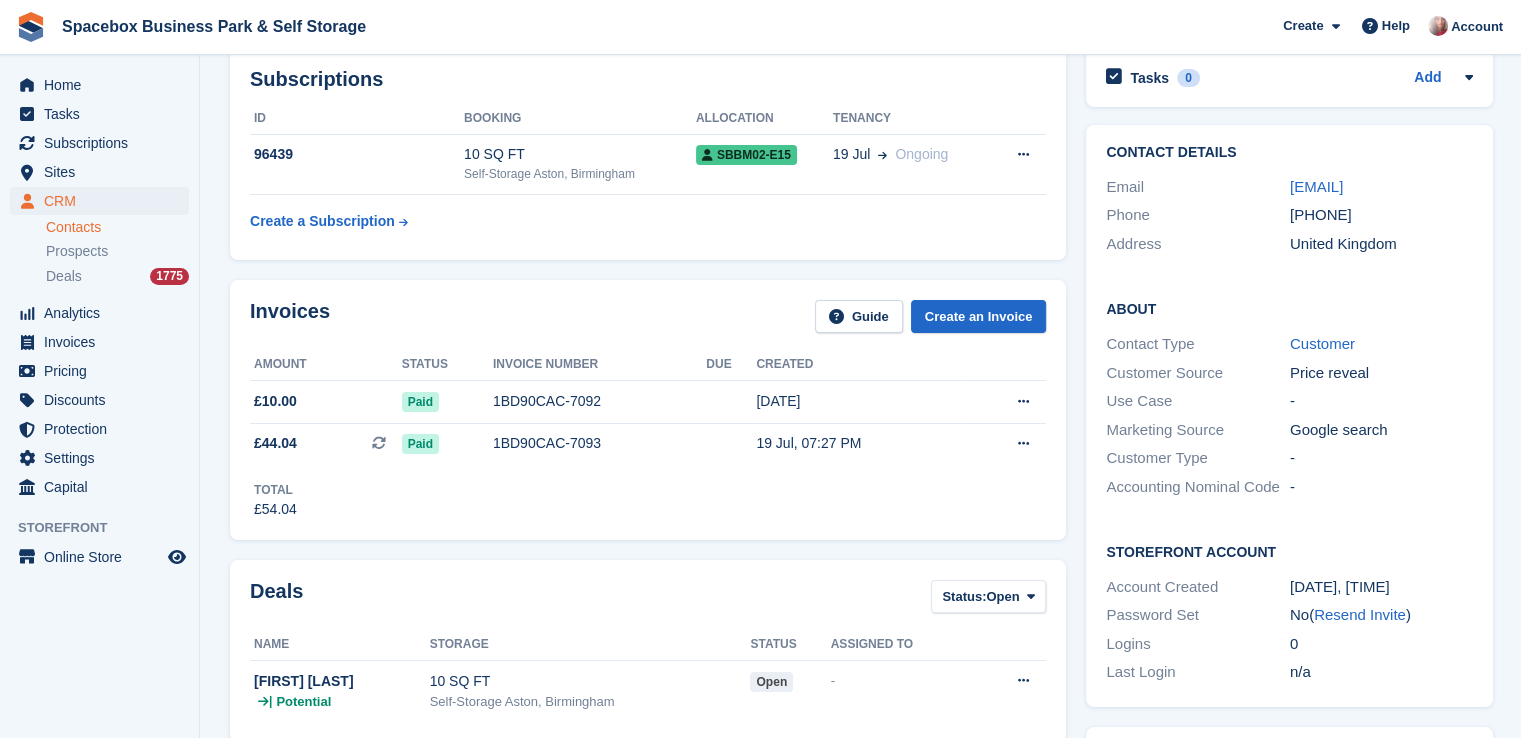 scroll, scrollTop: 0, scrollLeft: 0, axis: both 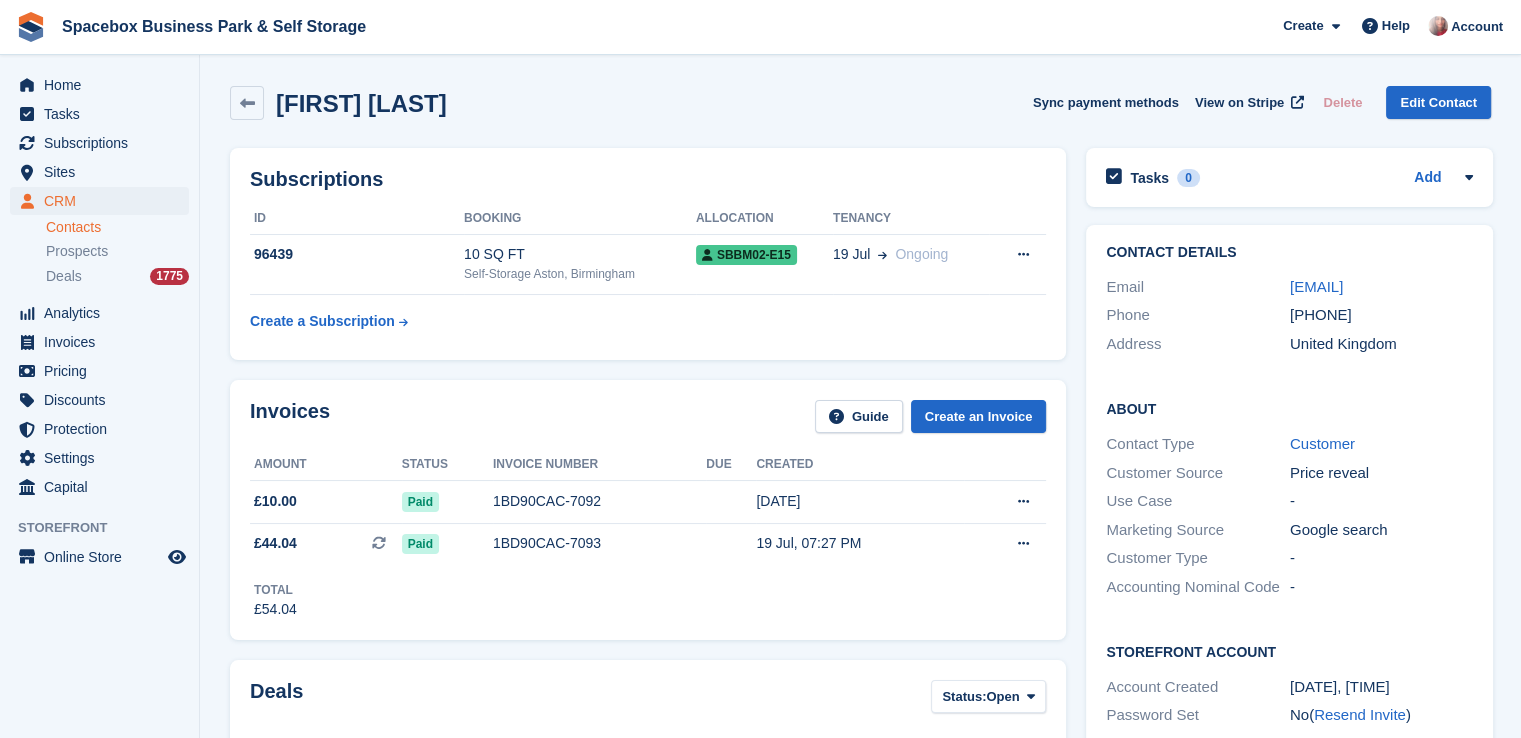 drag, startPoint x: 1315, startPoint y: 317, endPoint x: 1401, endPoint y: 309, distance: 86.37129 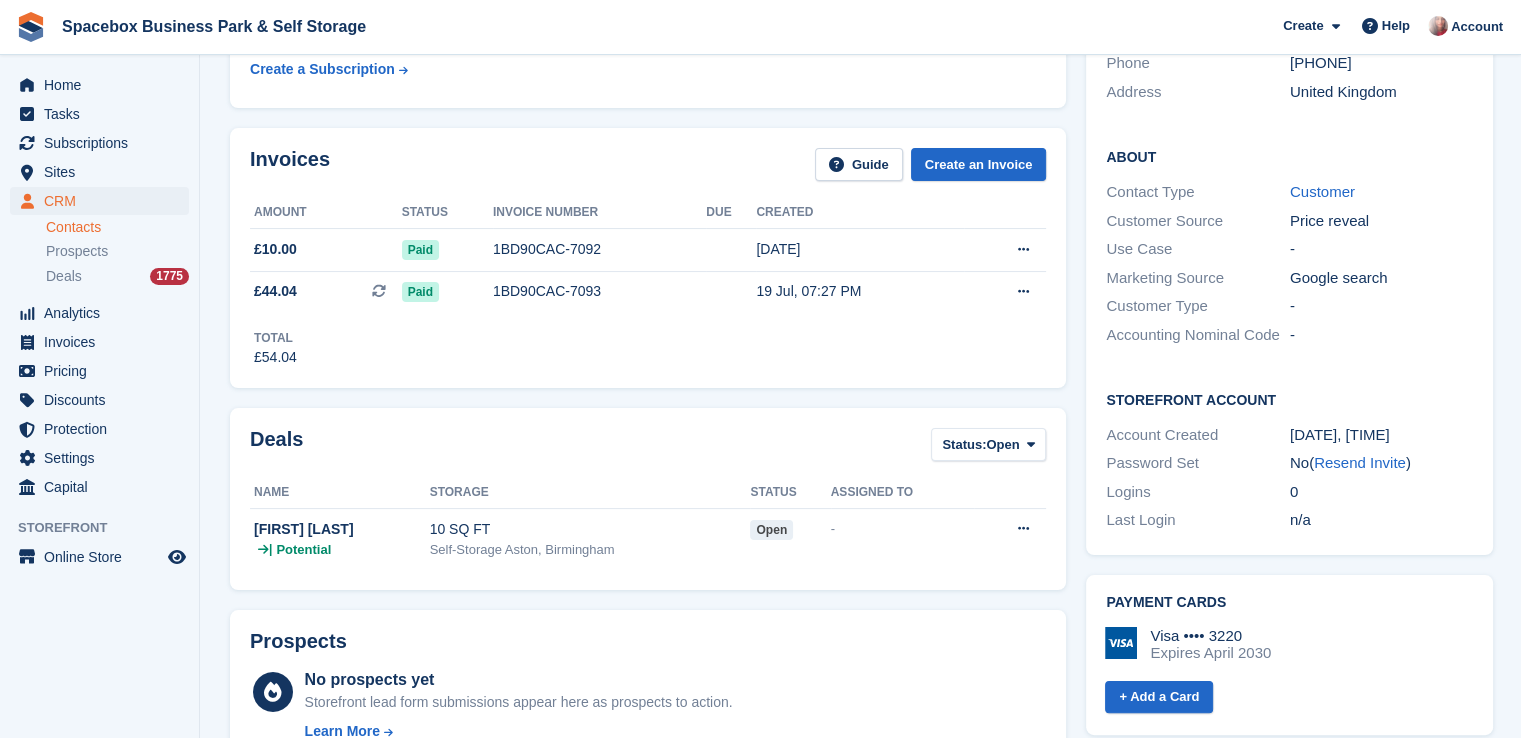 scroll, scrollTop: 300, scrollLeft: 0, axis: vertical 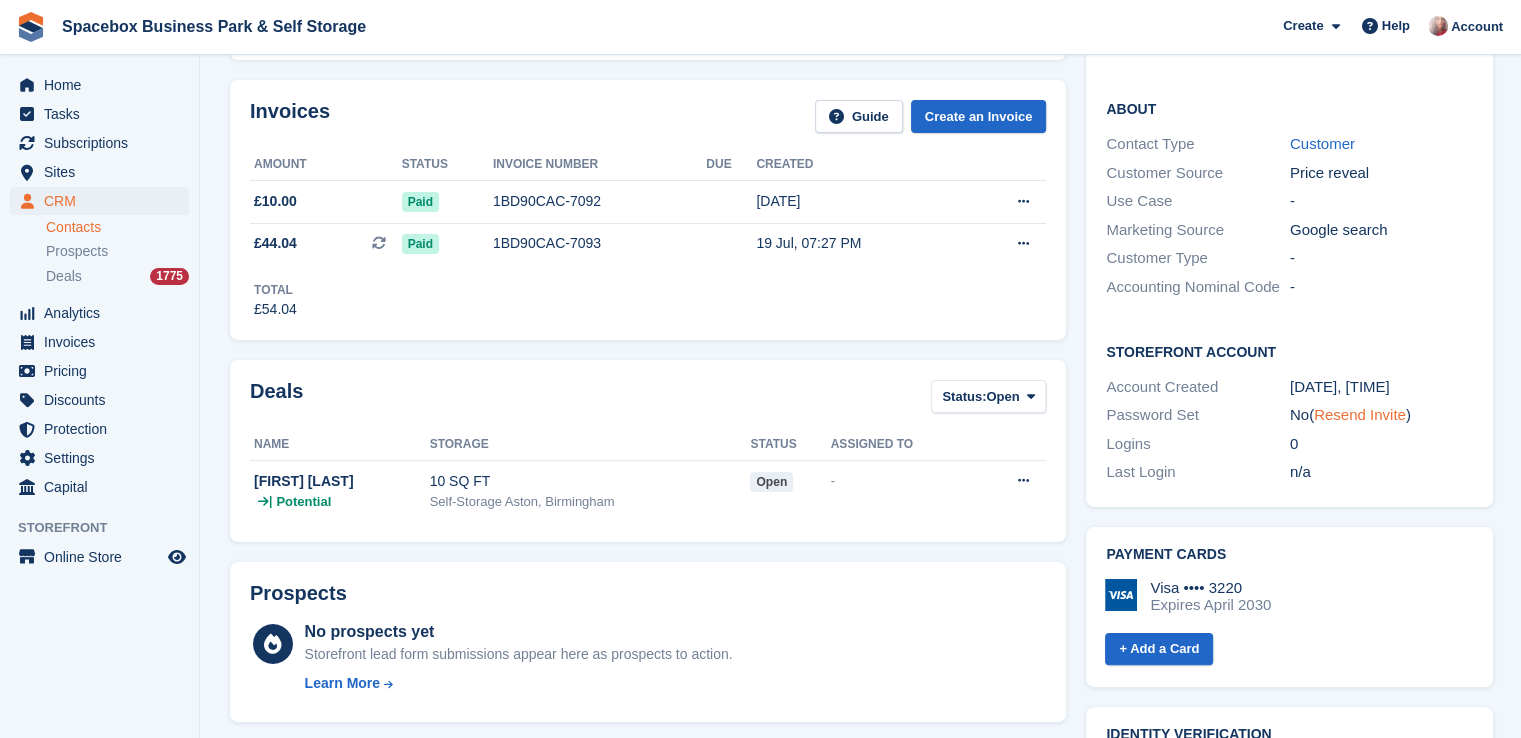 click on "Resend Invite" at bounding box center [1360, 414] 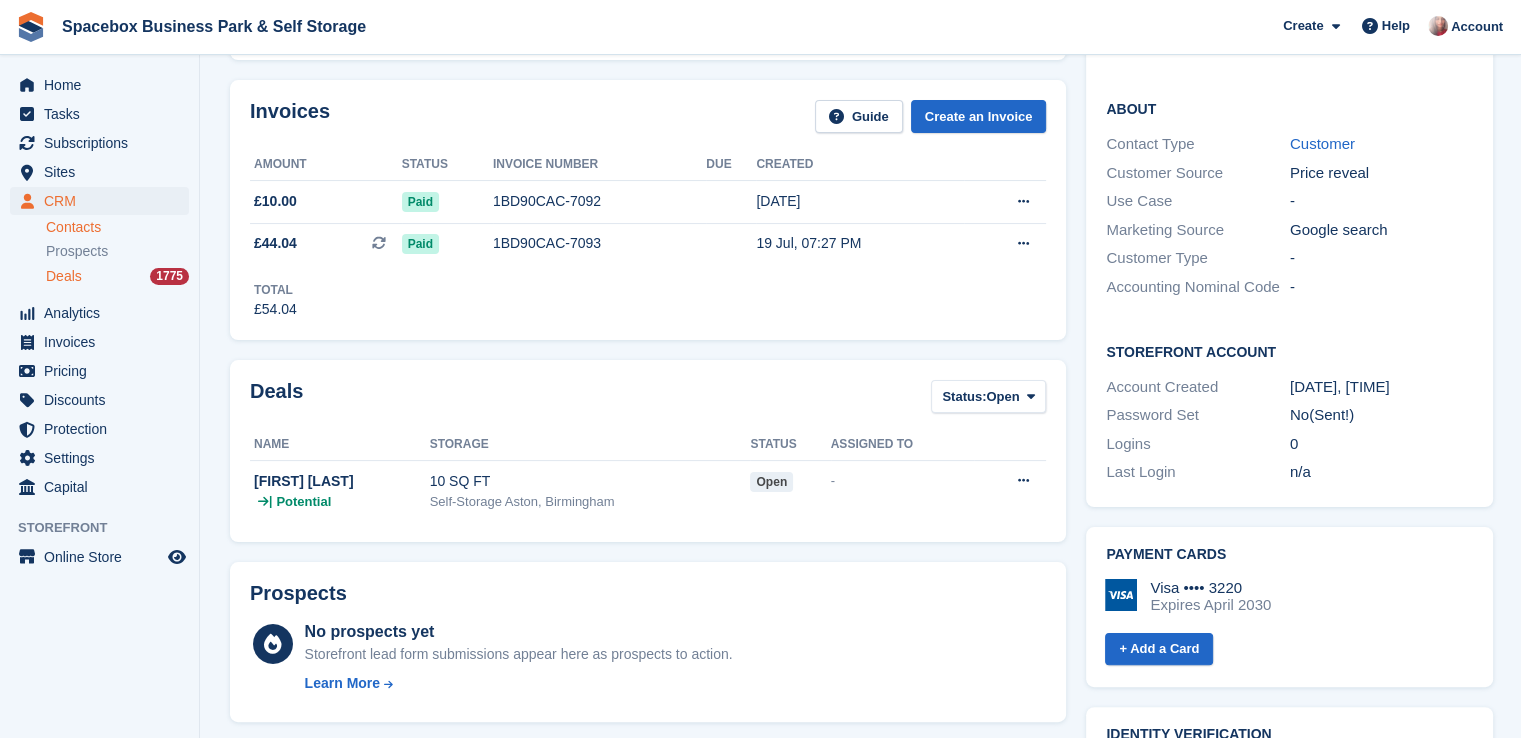 click on "Deals" at bounding box center (64, 276) 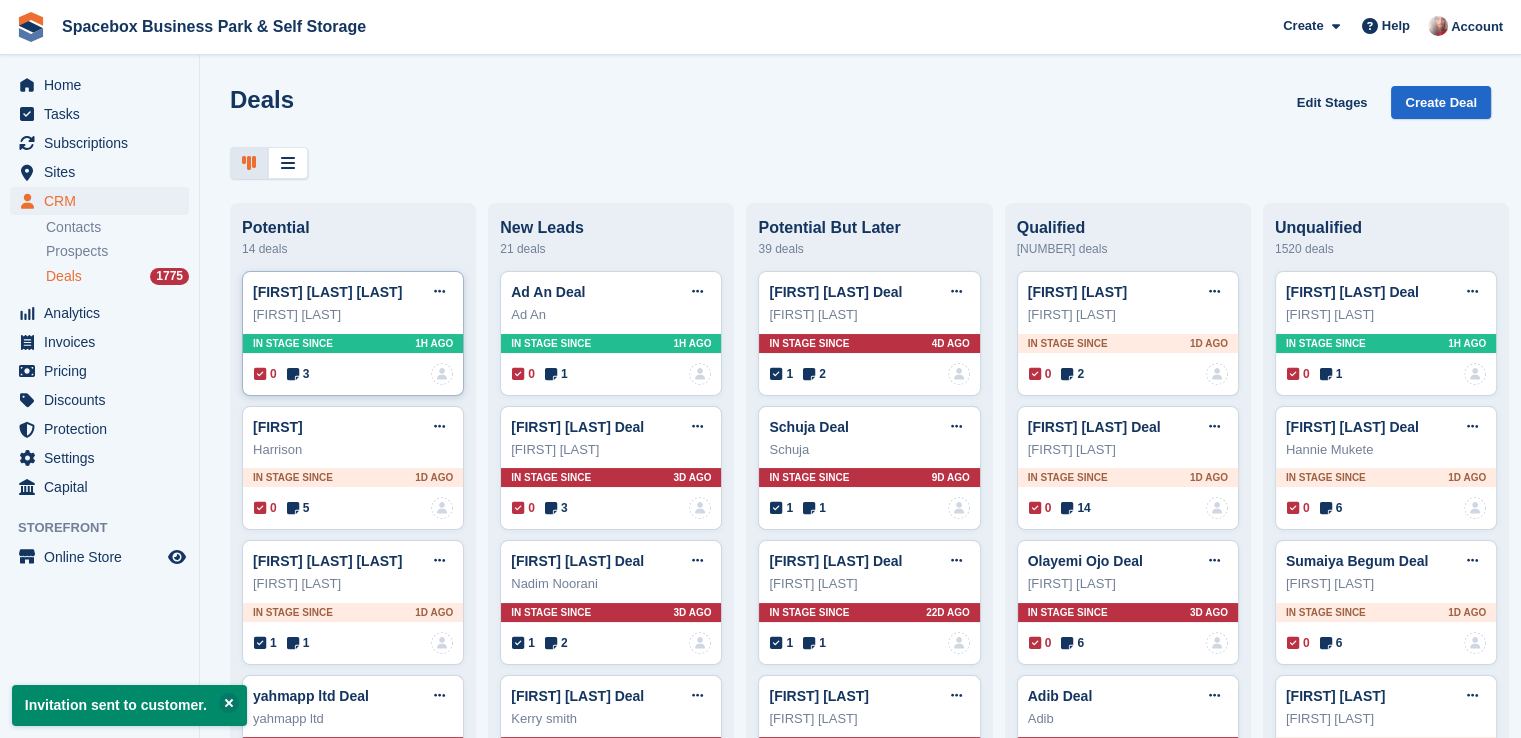click on "0
3" at bounding box center (281, 374) 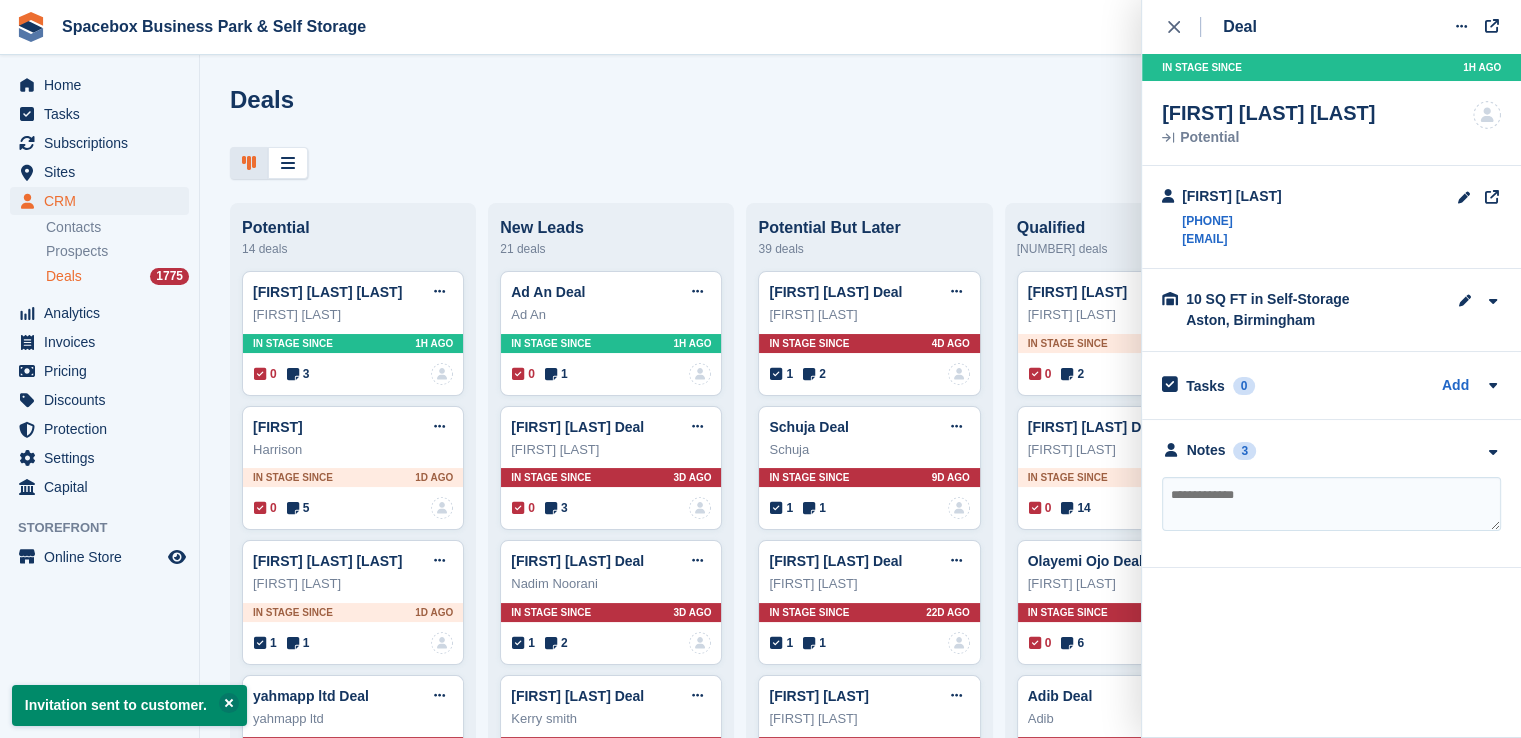 click at bounding box center (1331, 504) 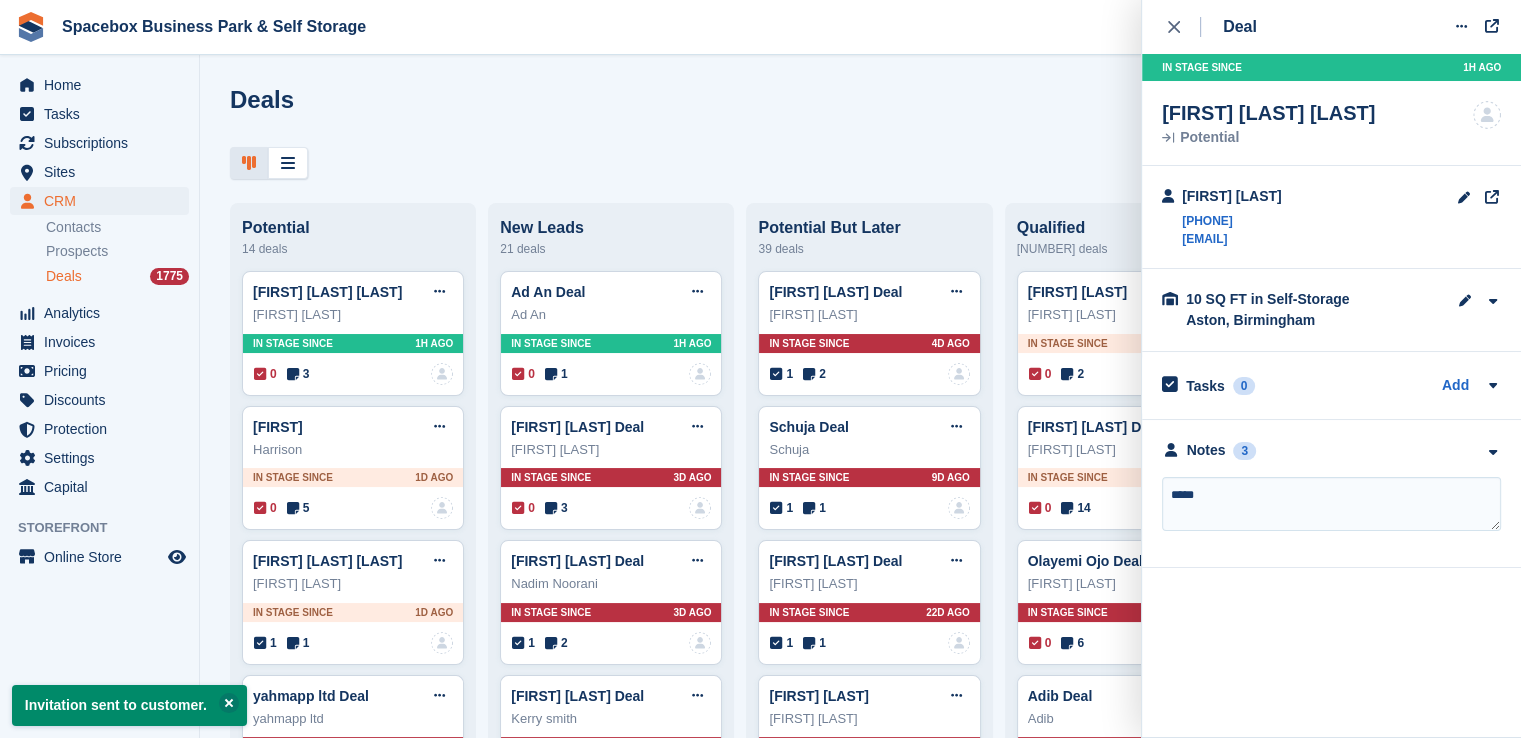 type on "******" 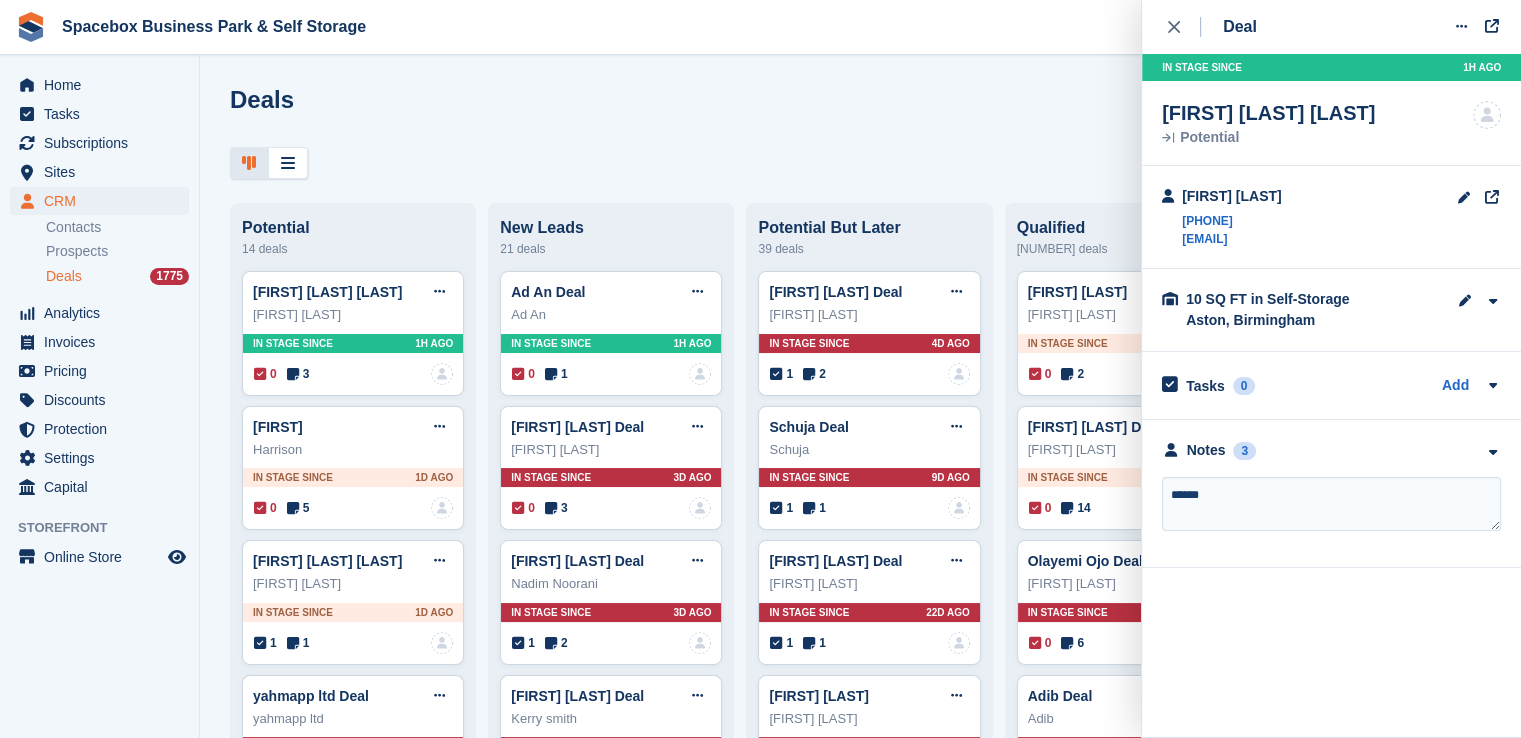 type 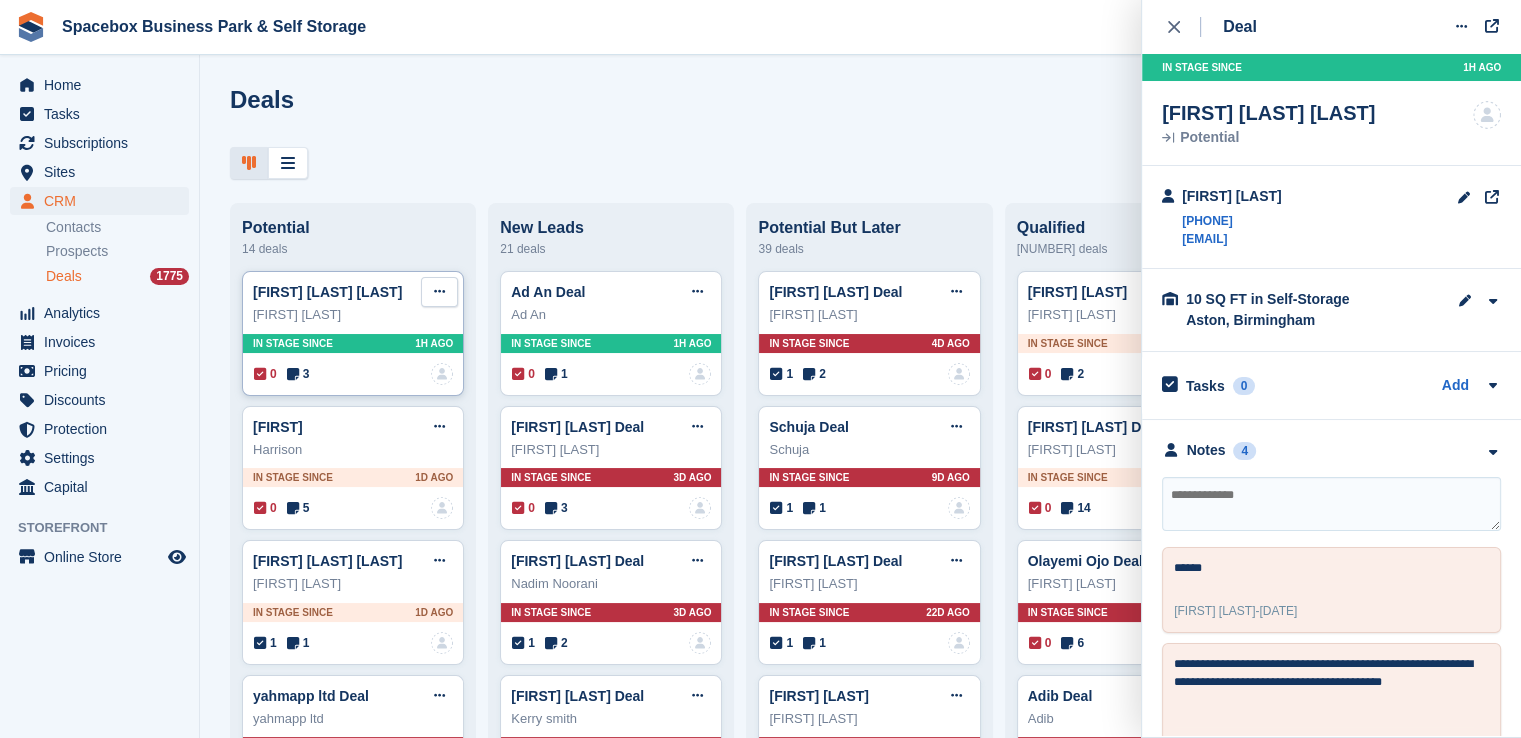 click at bounding box center [439, 292] 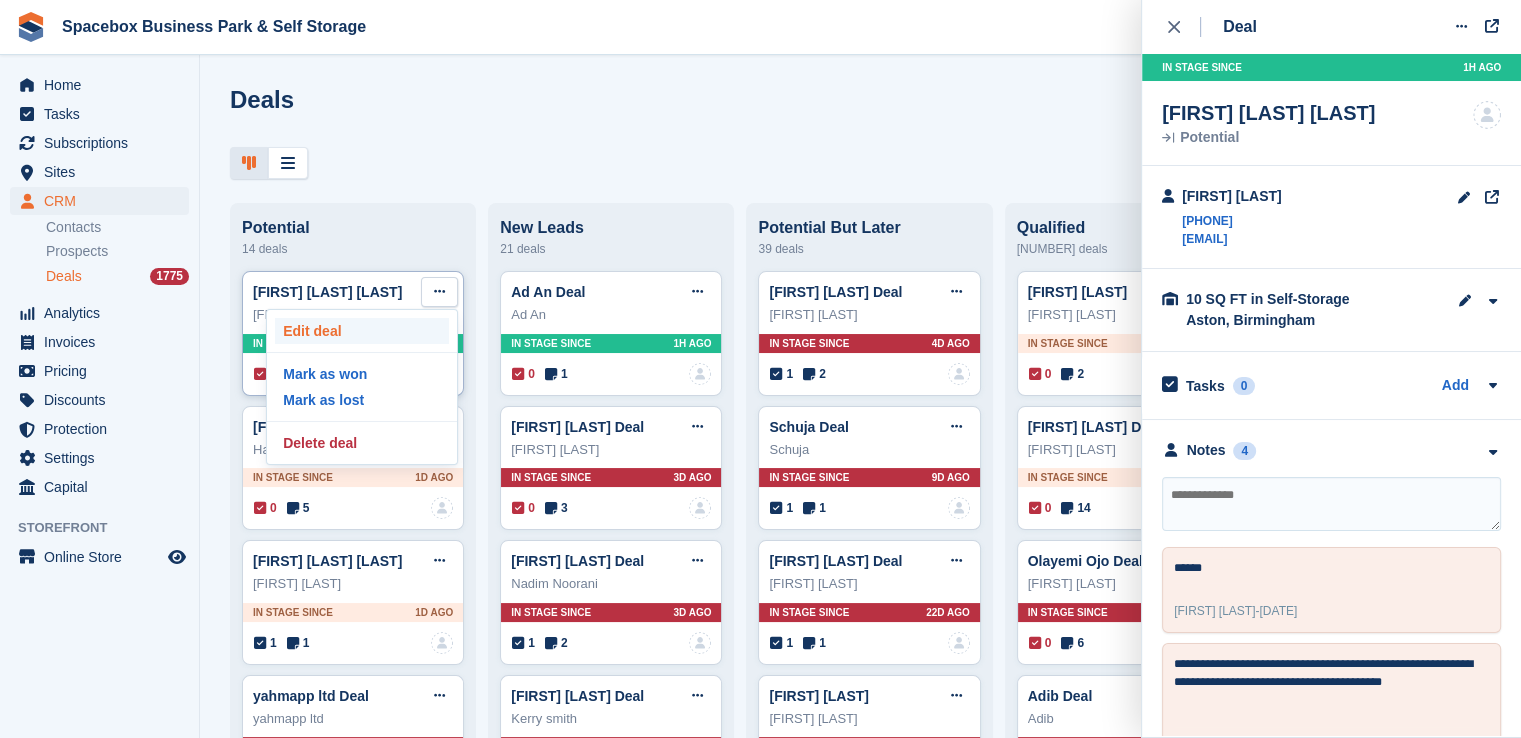 click on "Edit deal" at bounding box center (362, 331) 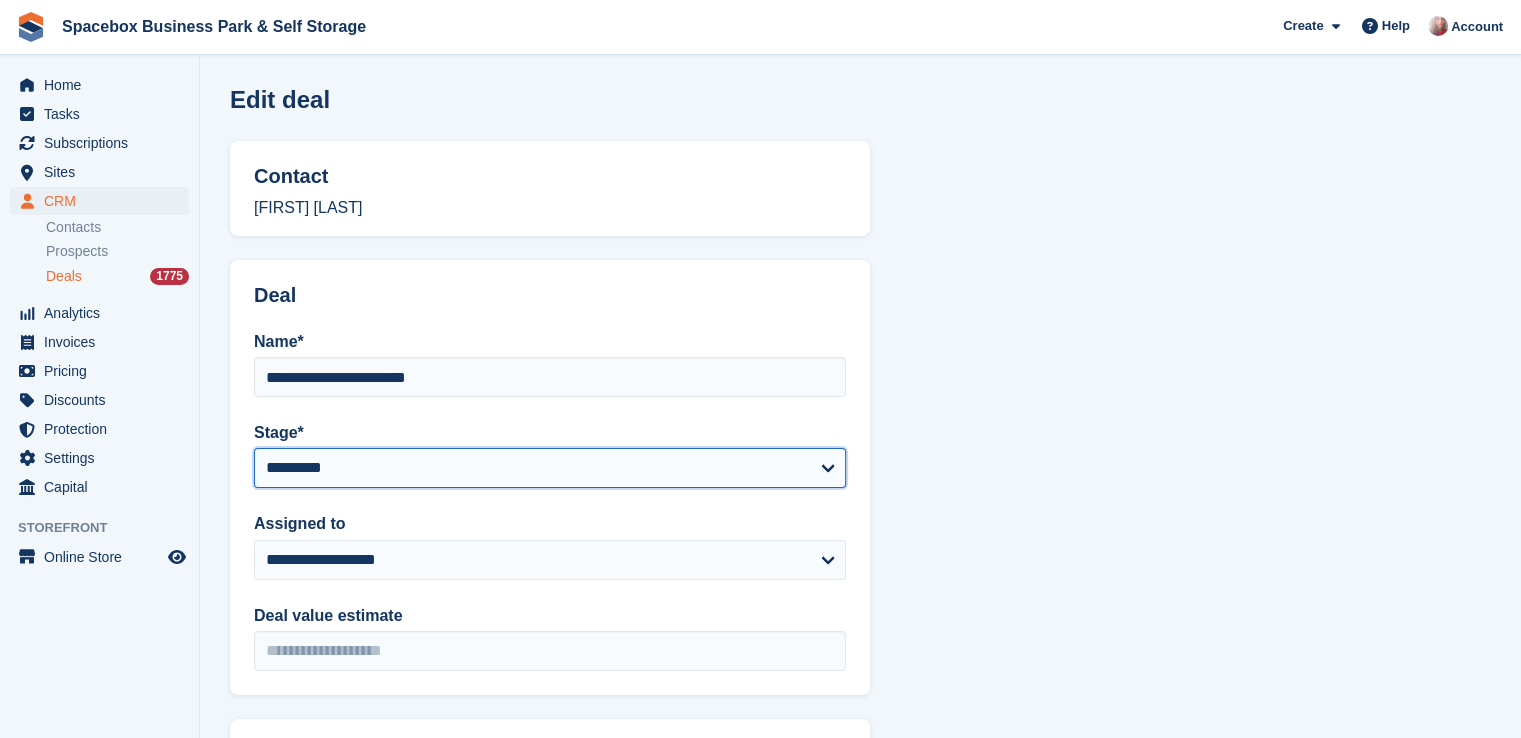 click on "**********" at bounding box center (550, 468) 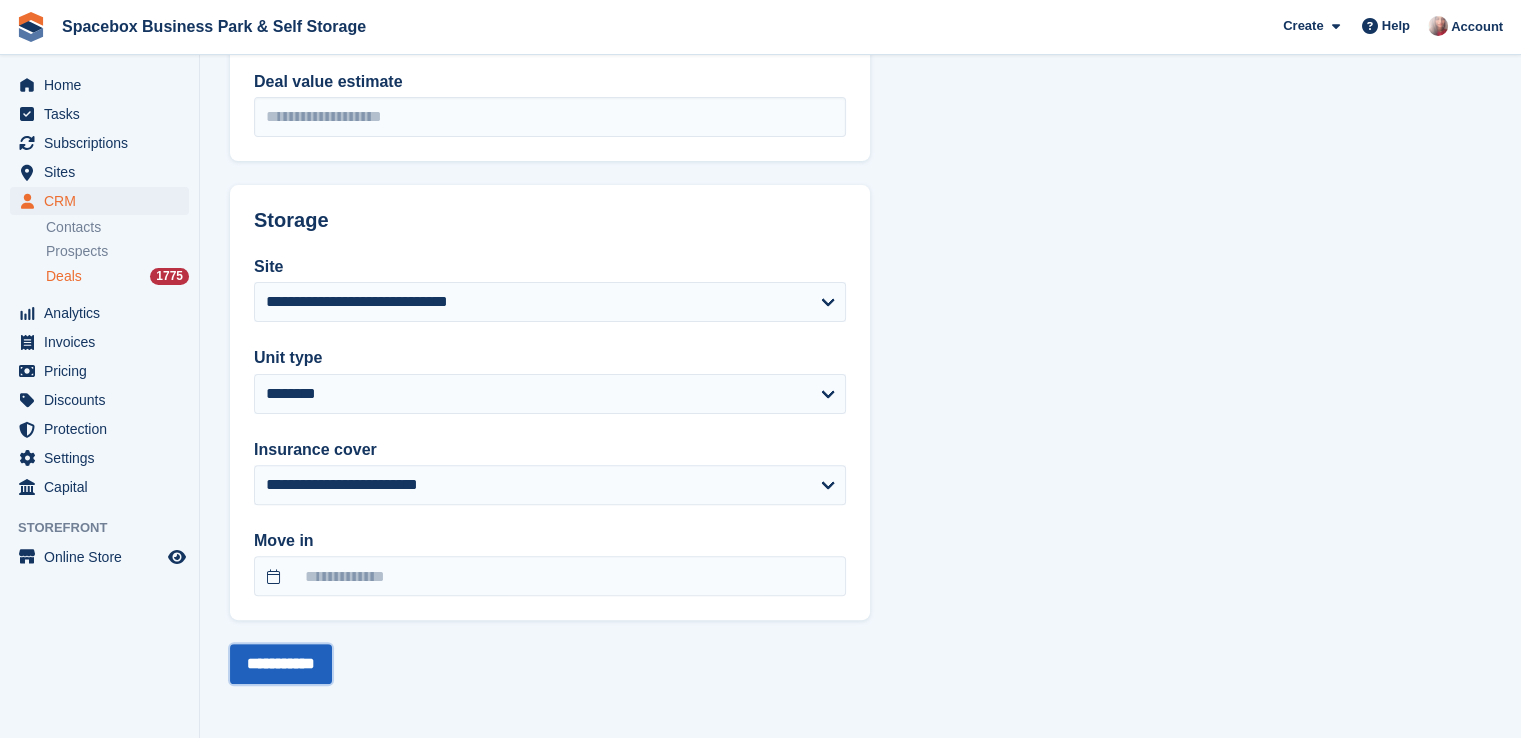 click on "**********" at bounding box center [281, 664] 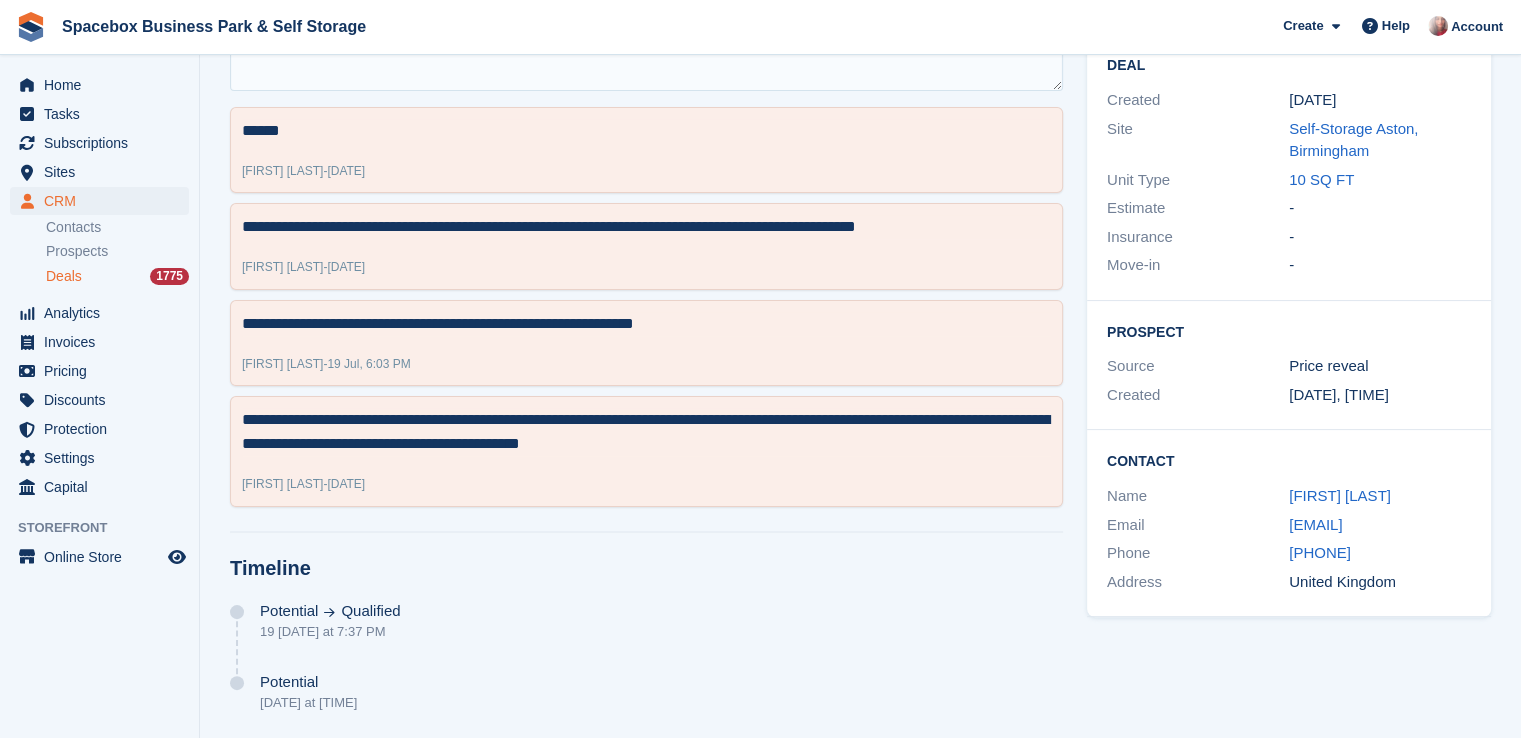 scroll, scrollTop: 0, scrollLeft: 0, axis: both 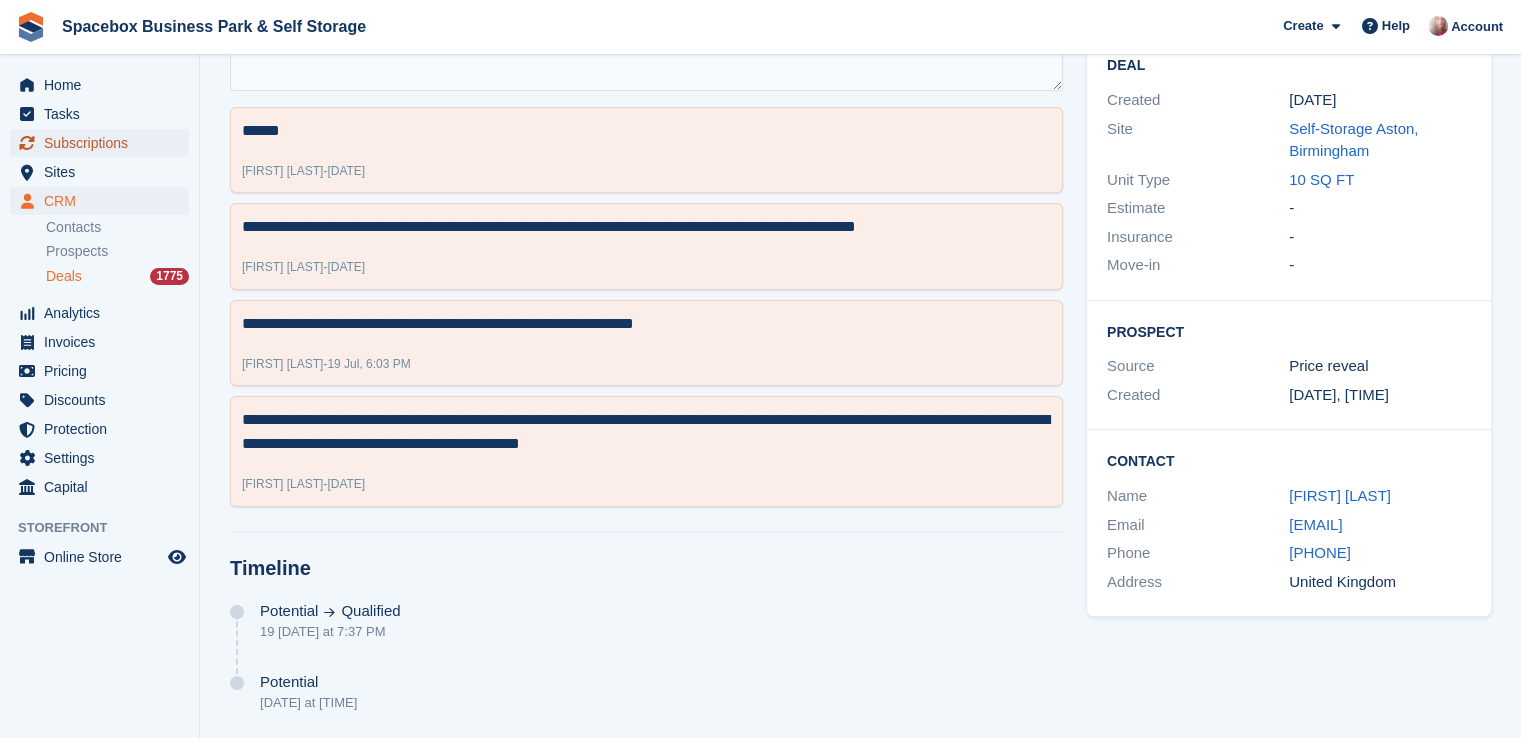 click on "Subscriptions" at bounding box center (104, 143) 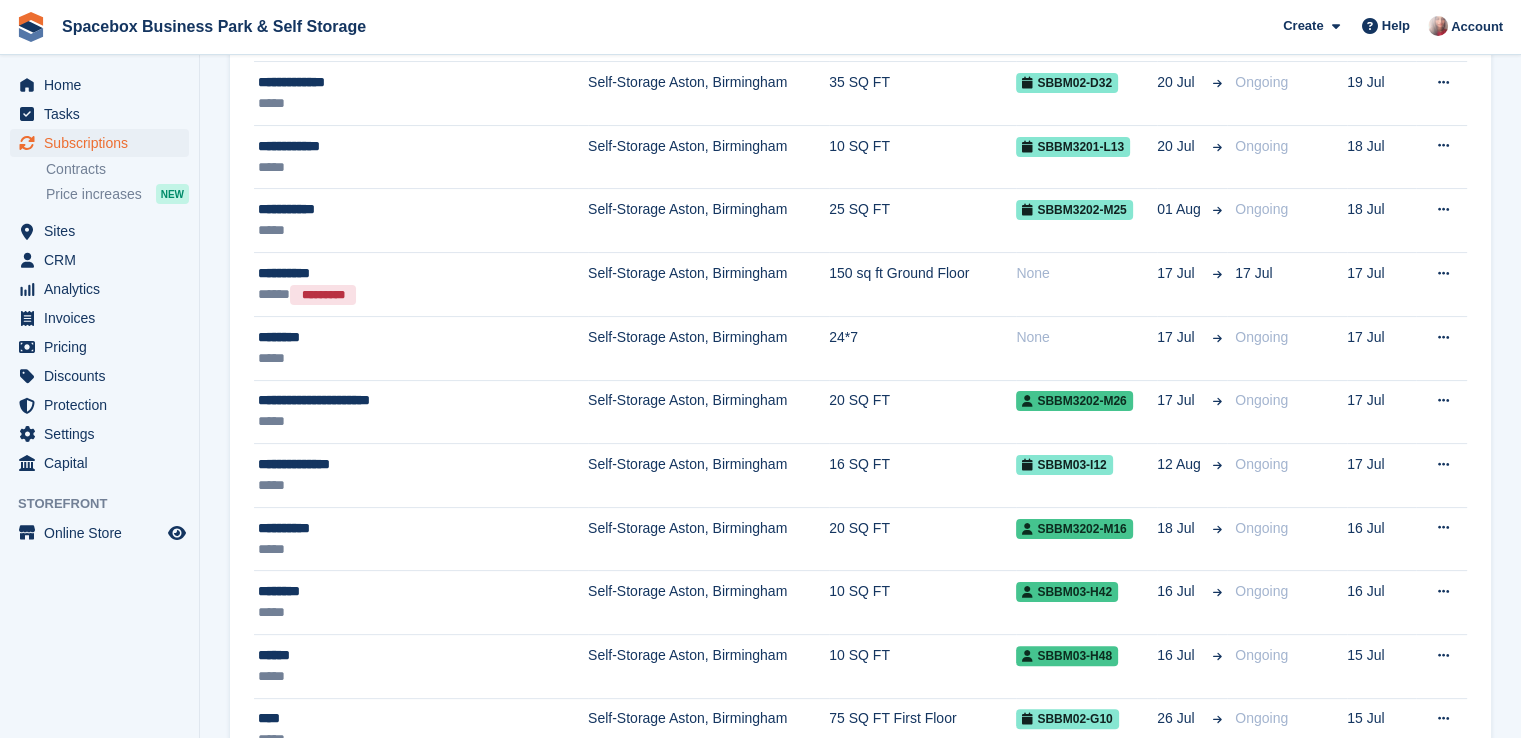 scroll, scrollTop: 0, scrollLeft: 0, axis: both 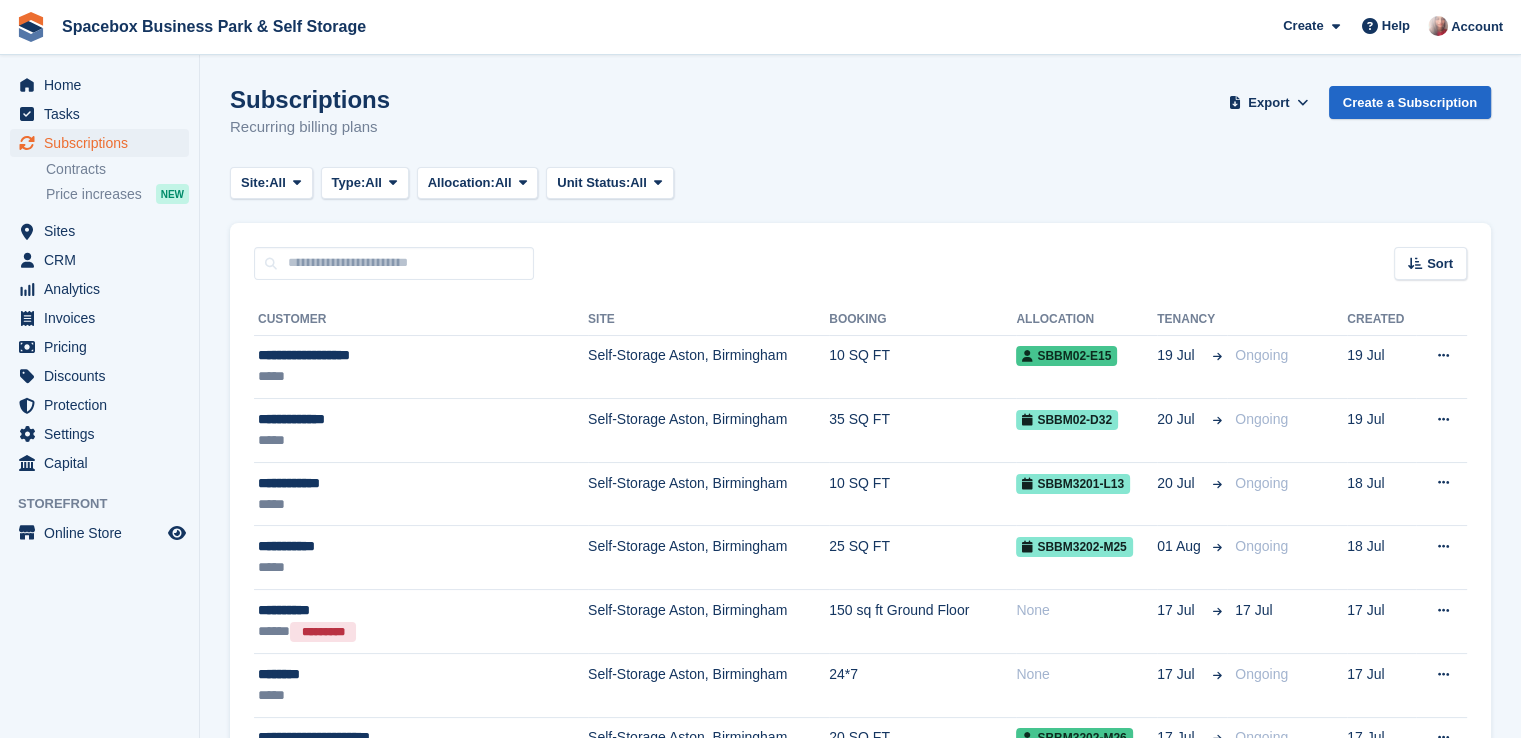 click on "Subscriptions
Recurring billing plans
Export
Export Subscriptions
Export a CSV of all Subscriptions which match the current filters.
Please allow time for large exports.
Start Export
Create a Subscription
Site:
All
All
Office Space Aston, Birmingham
200 SQFT to 450 SQFT
Self-Storage Aston, Birmingham
Type:
All
All
Upcoming
Previous
Active" at bounding box center (860, 1808) 